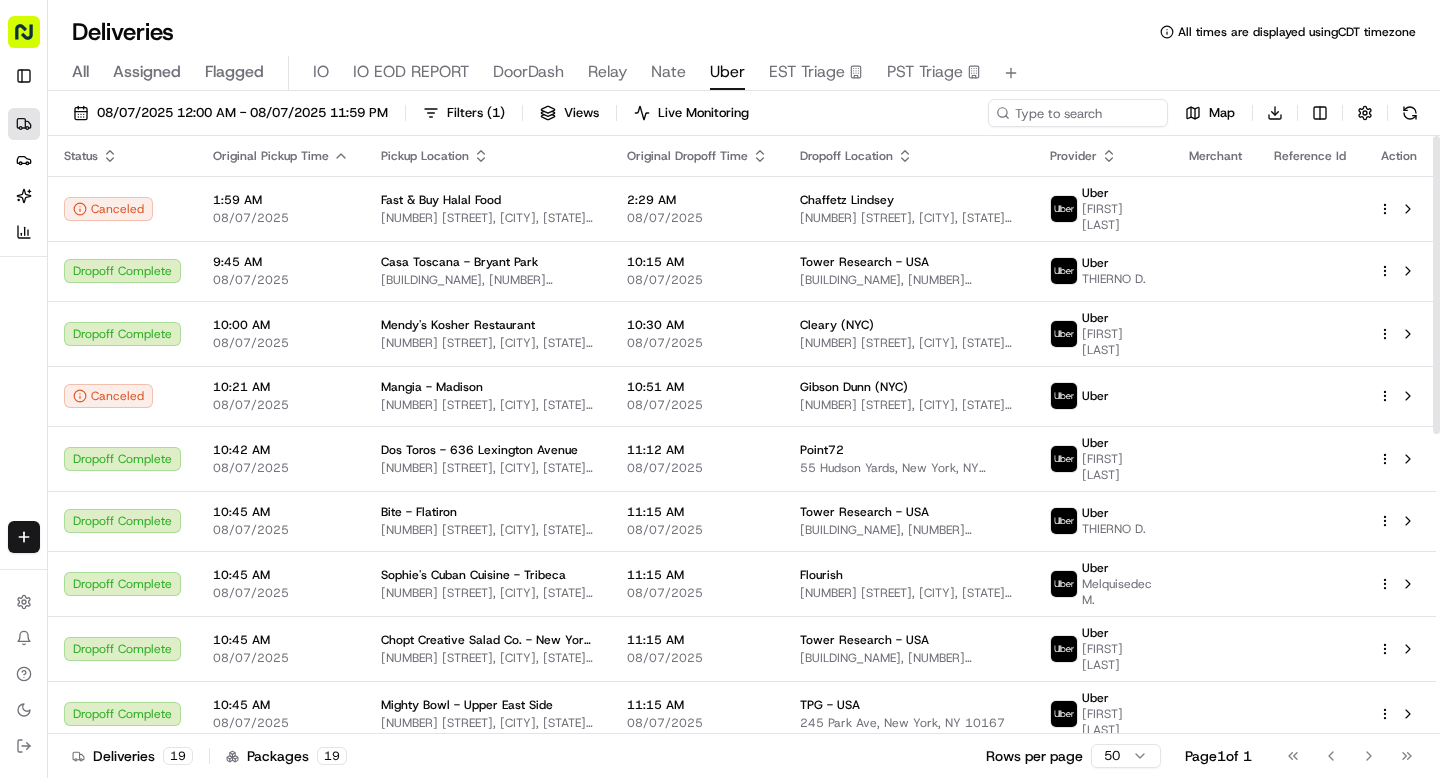 scroll, scrollTop: 0, scrollLeft: 0, axis: both 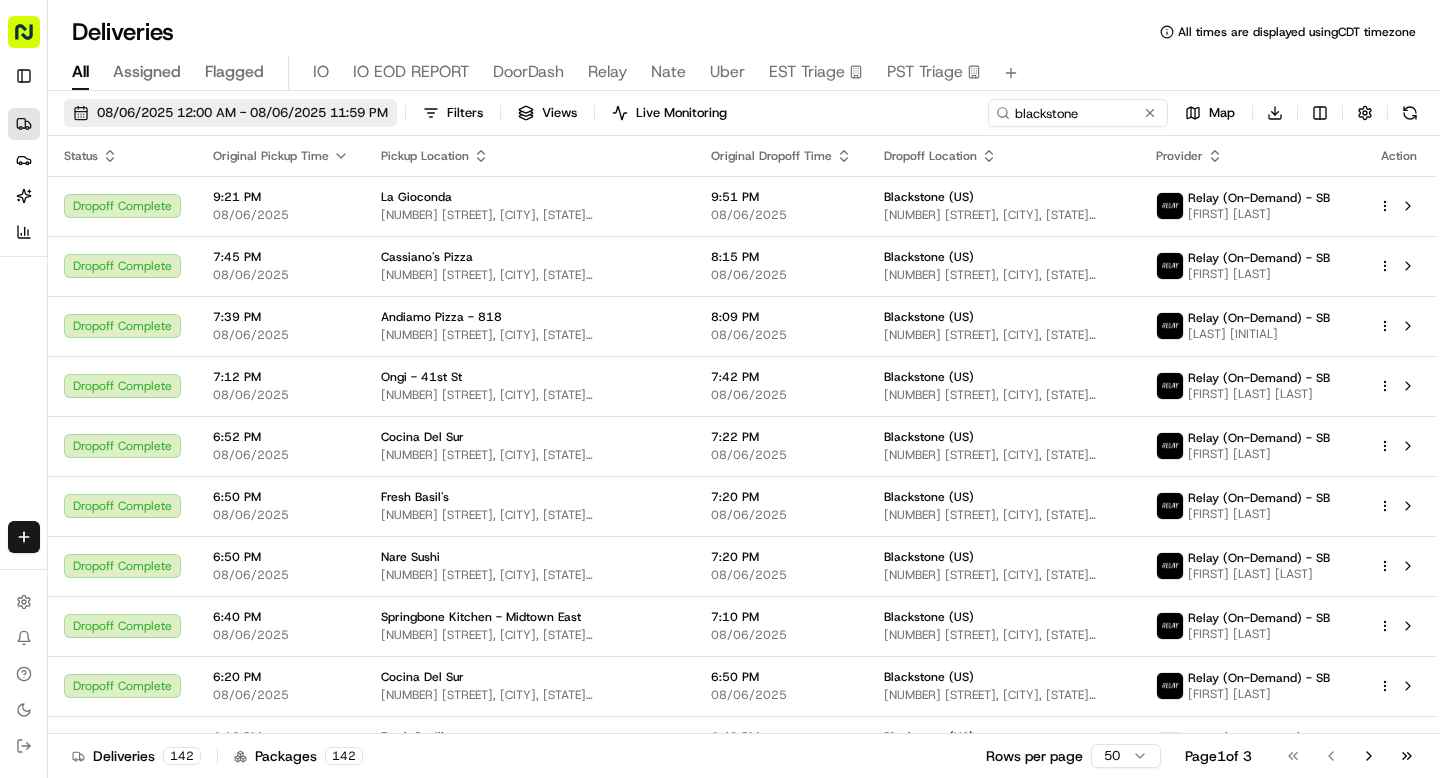 click on "08/06/2025 12:00 AM - 08/06/2025 11:59 PM" at bounding box center (242, 113) 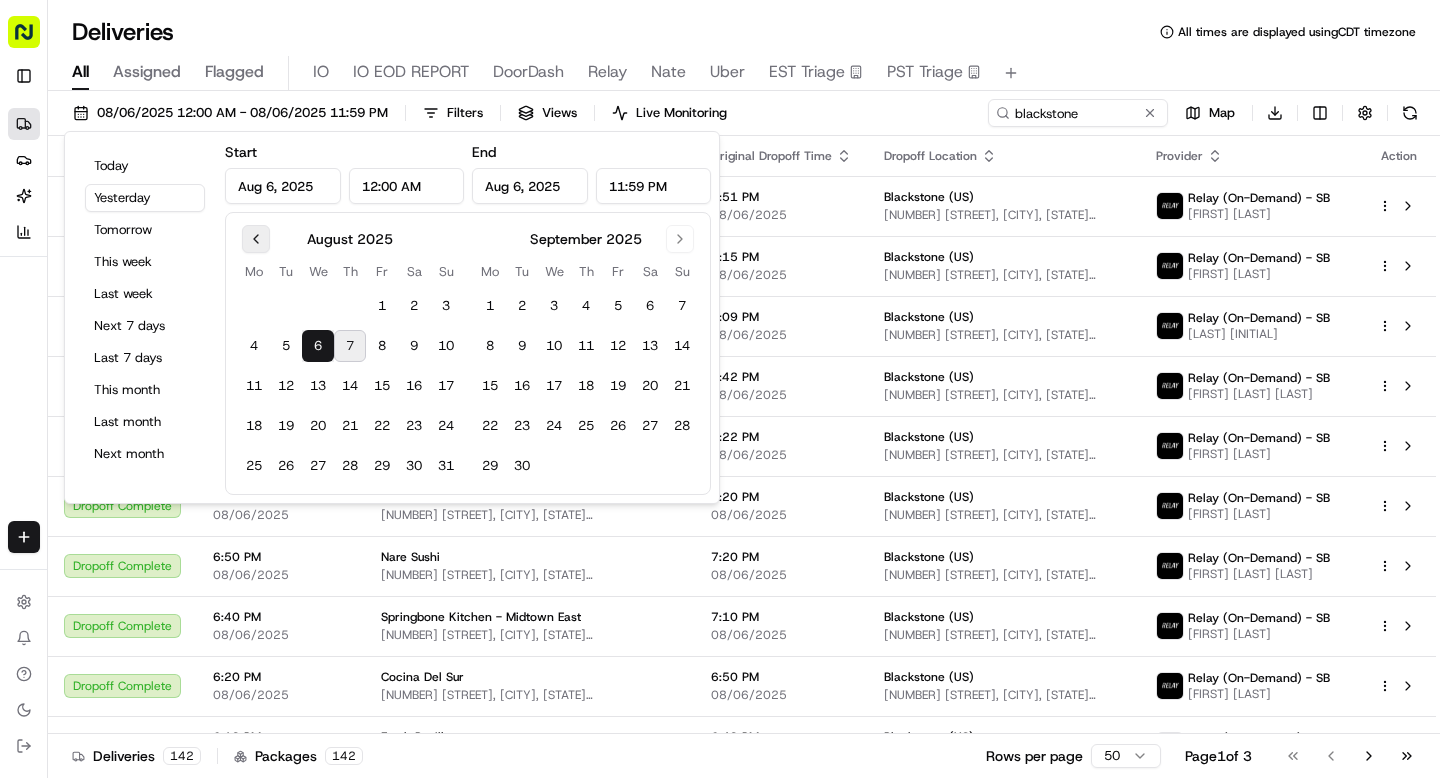 click at bounding box center [256, 239] 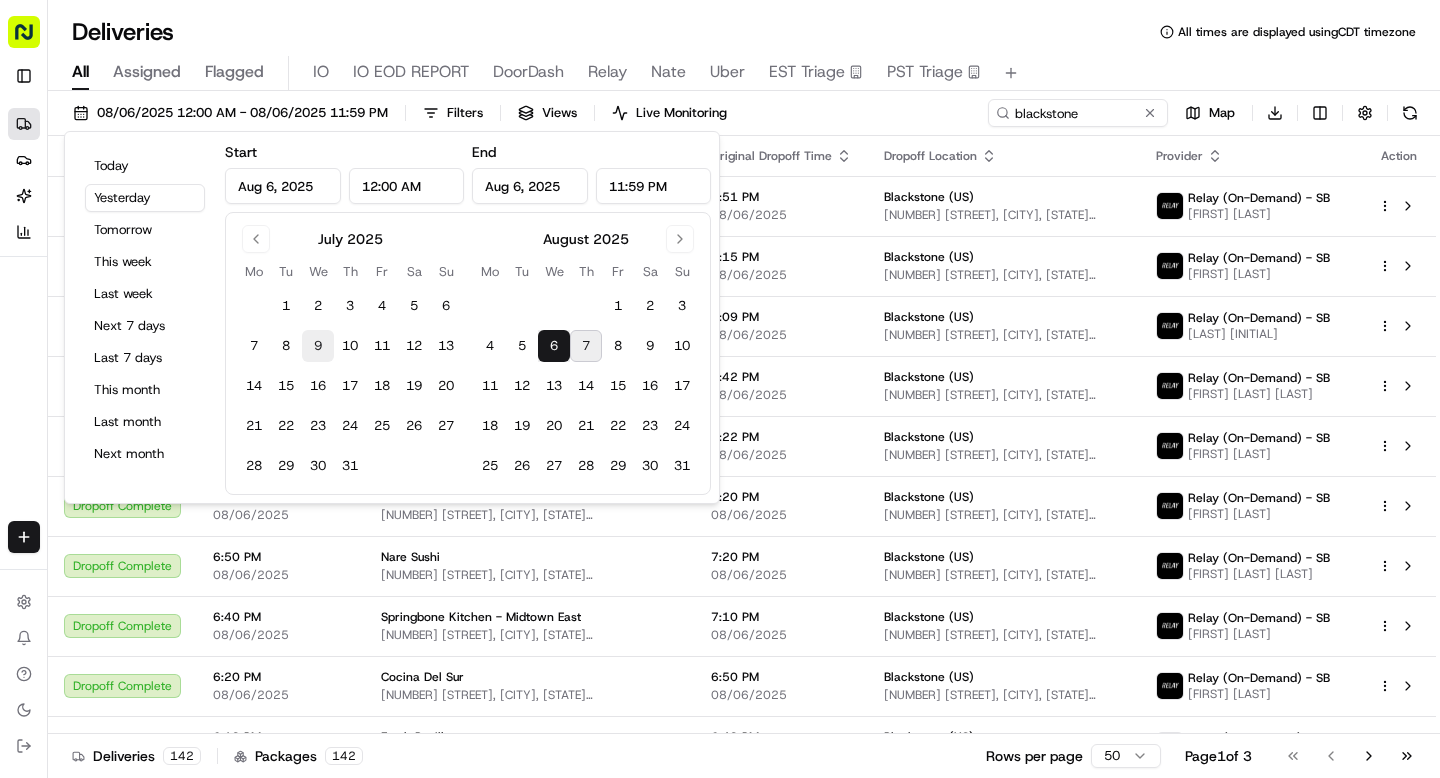 click on "9" at bounding box center (318, 346) 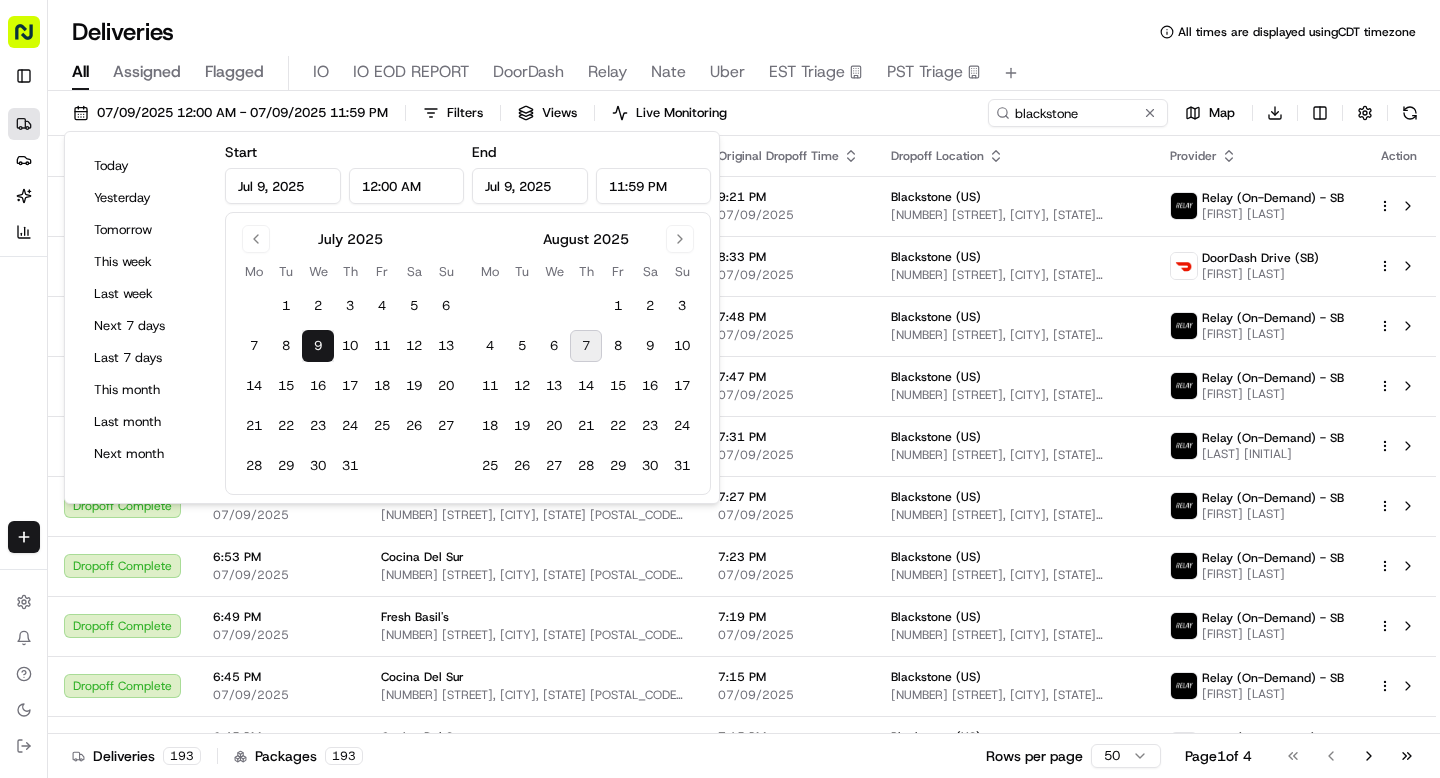 click on "Deliveries All times are displayed using  CDT   timezone" at bounding box center (744, 32) 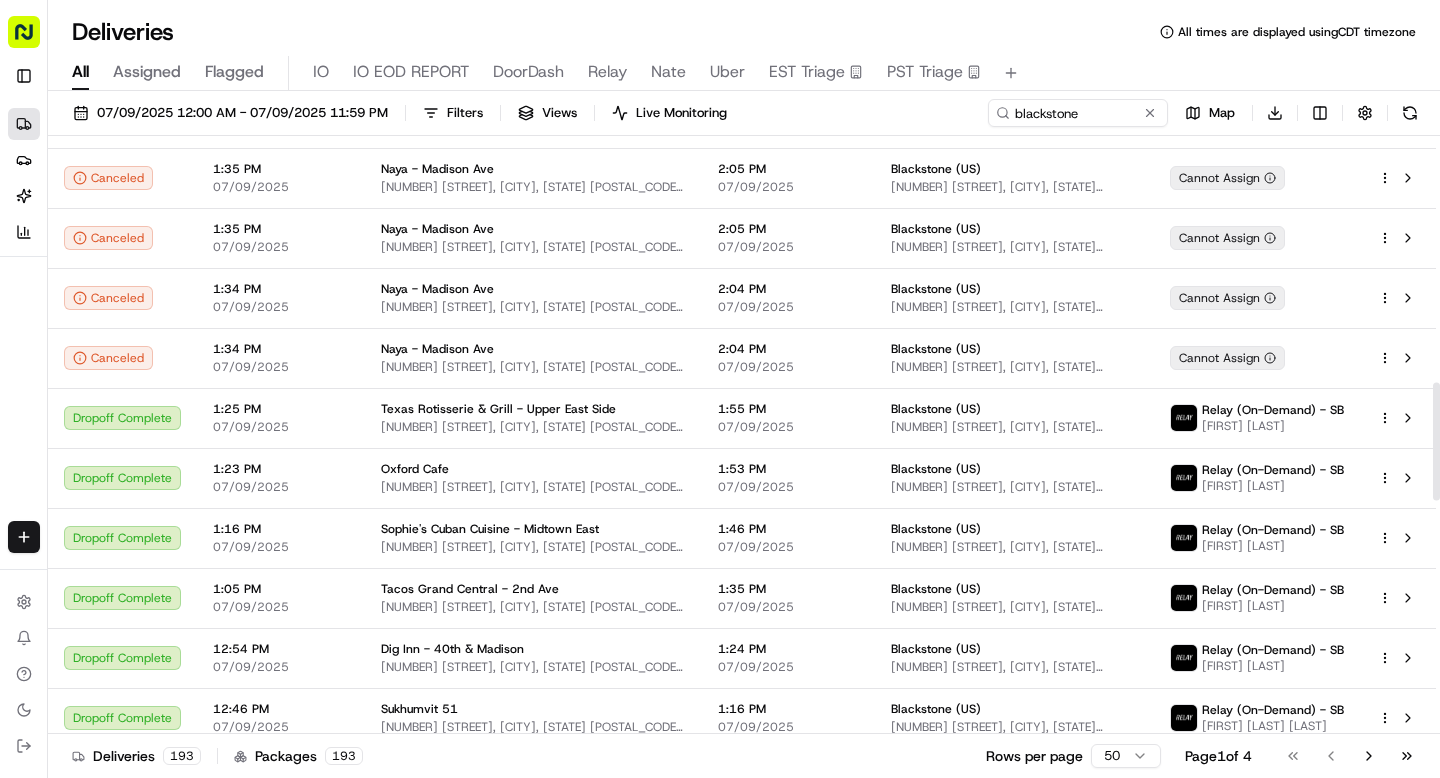 scroll, scrollTop: 0, scrollLeft: 0, axis: both 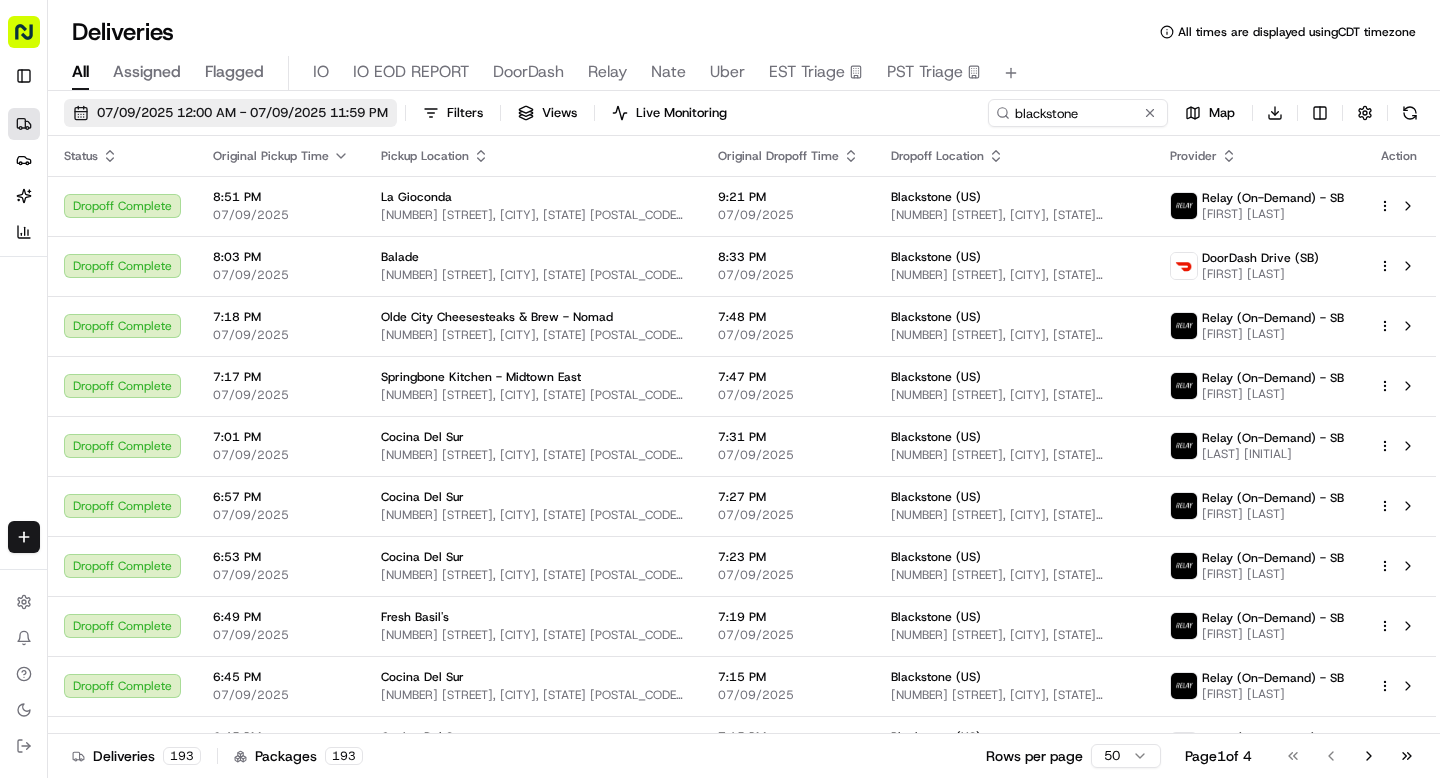 click on "07/09/2025 12:00 AM - 07/09/2025 11:59 PM" at bounding box center (242, 113) 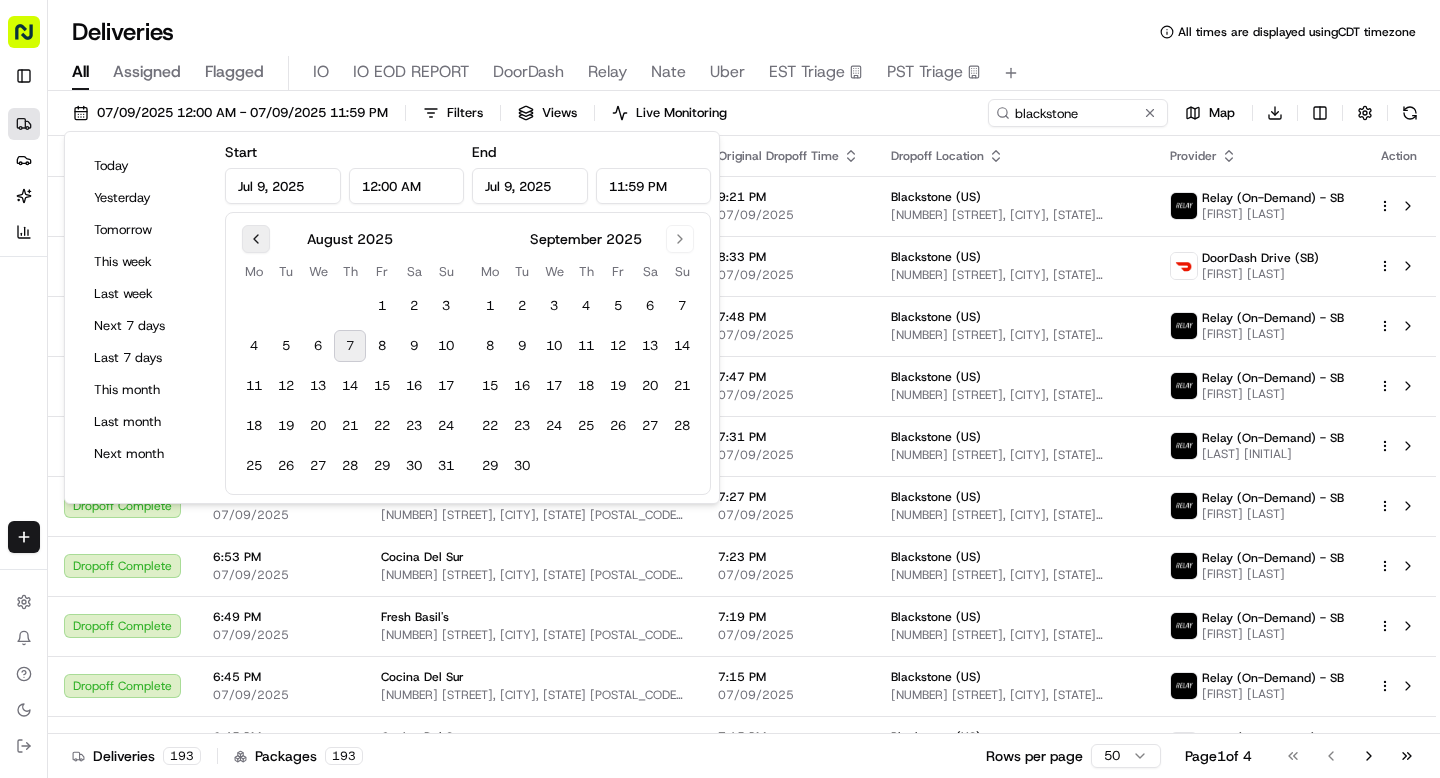 click at bounding box center (256, 239) 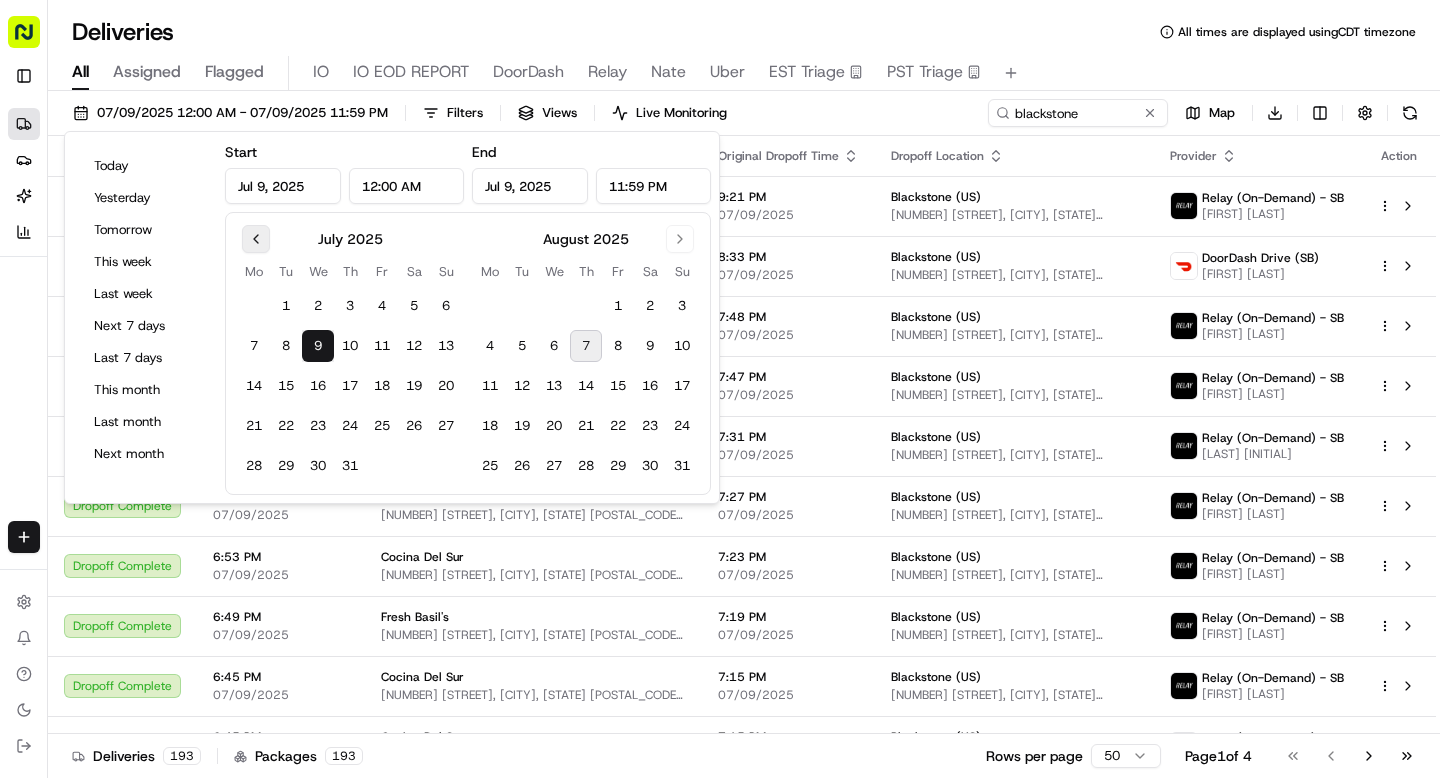 click at bounding box center [256, 239] 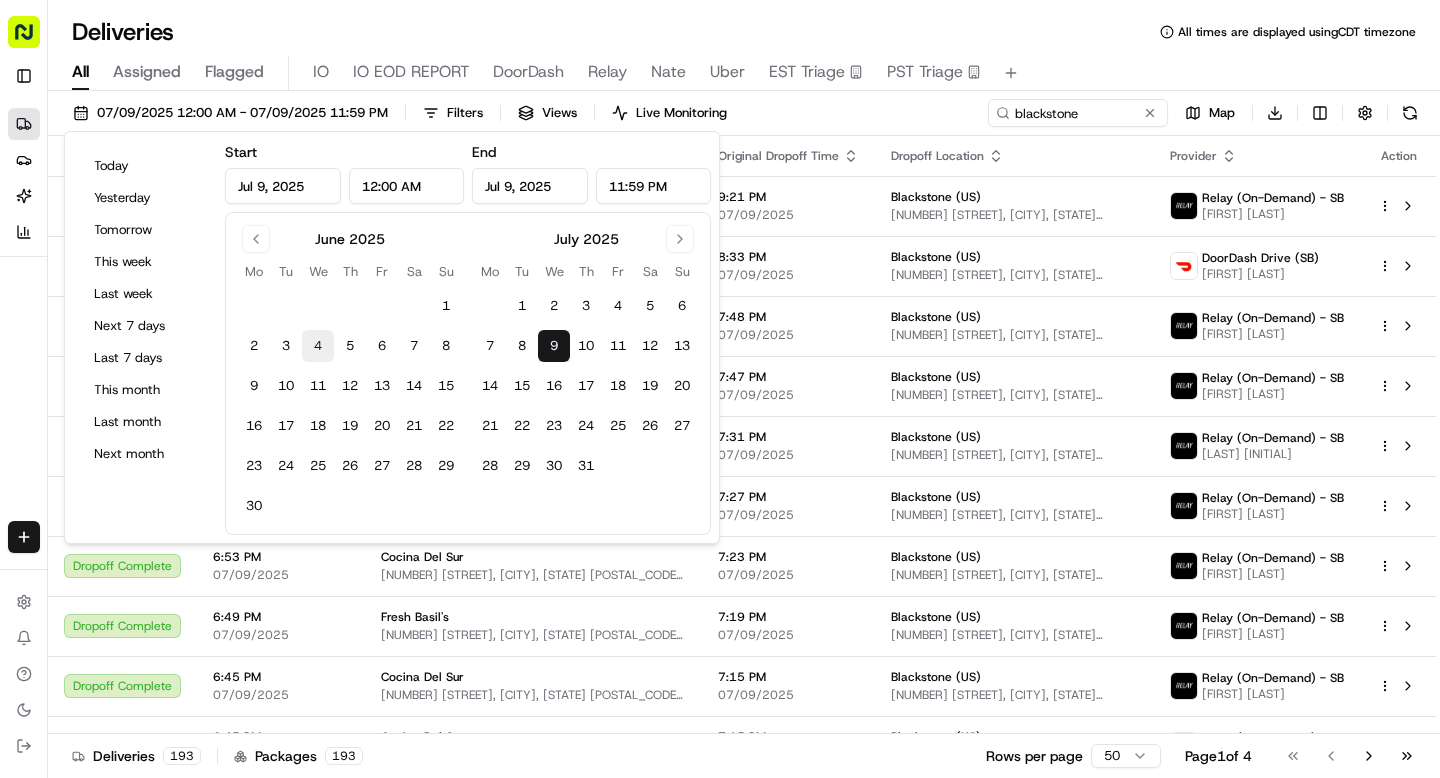click on "4" at bounding box center [318, 346] 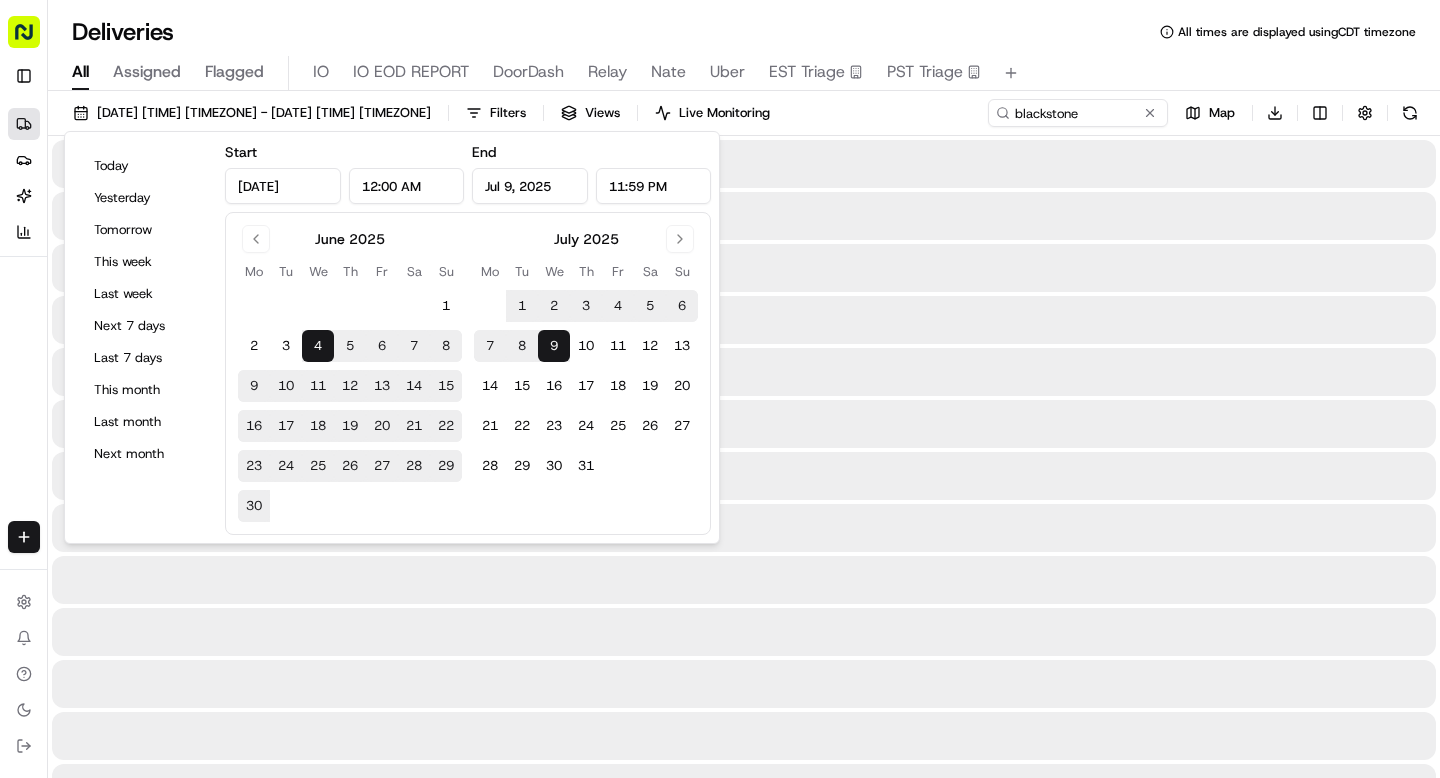 click on "4" at bounding box center (318, 346) 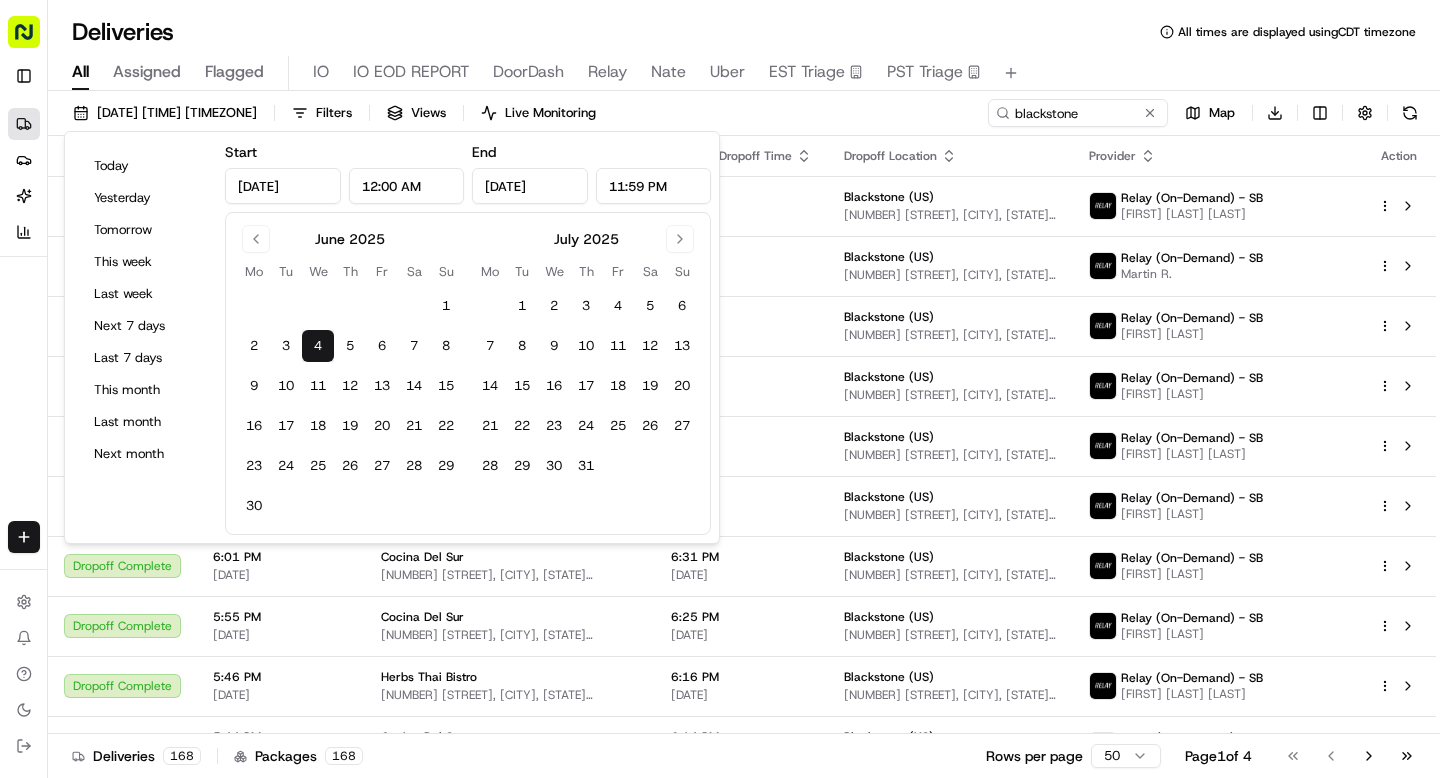 click on "Deliveries All times are displayed using  CDT   timezone" at bounding box center [744, 32] 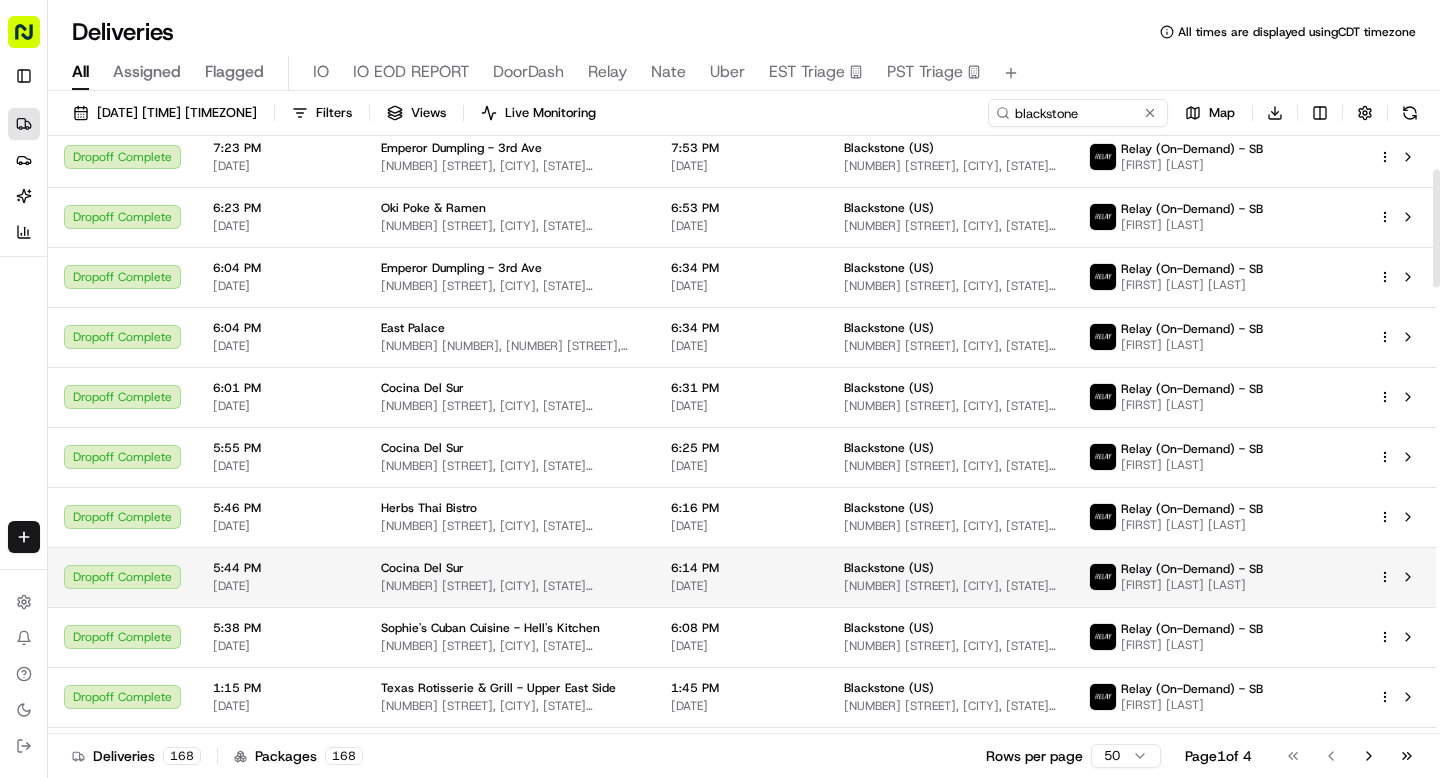 scroll, scrollTop: 292, scrollLeft: 0, axis: vertical 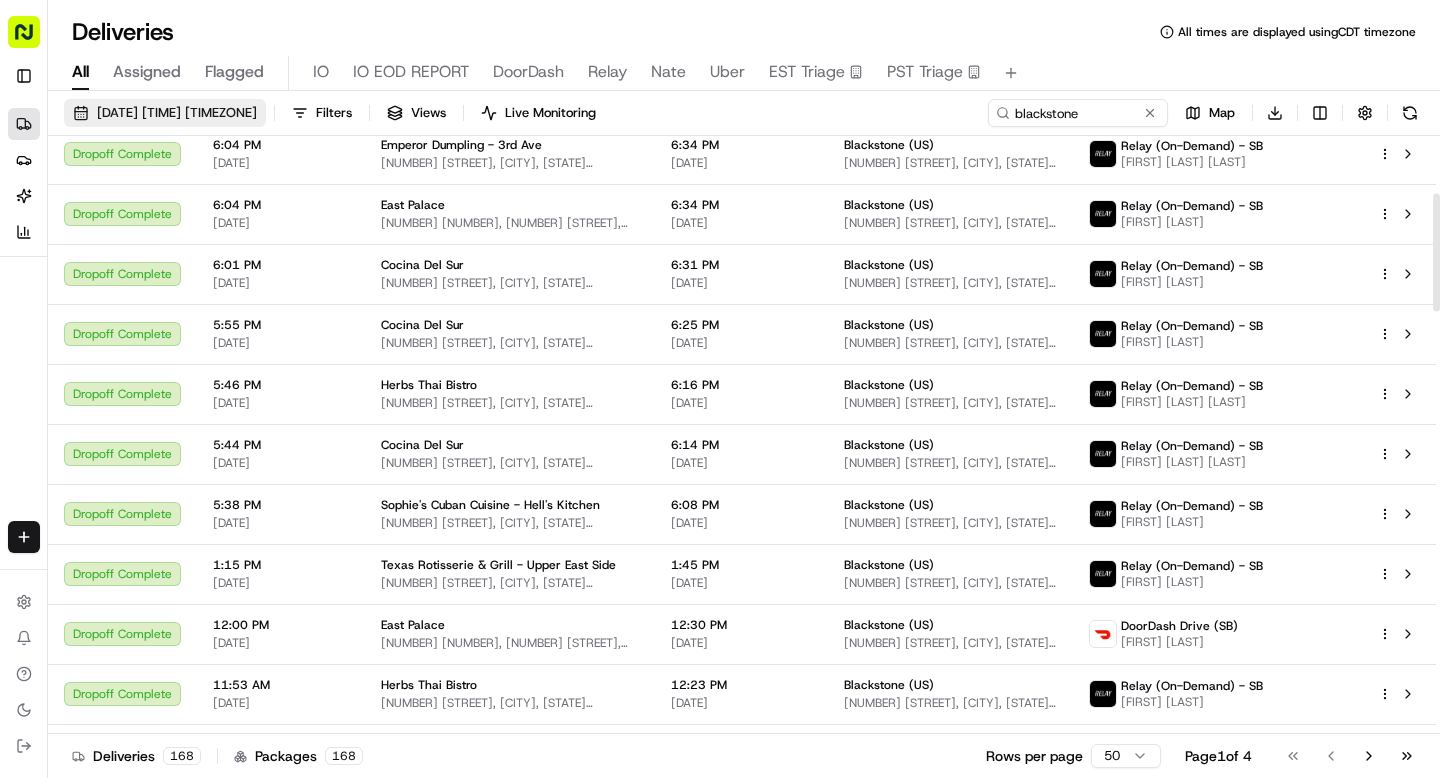 click on "06/04/2025 12:00 AM - 06/04/2025 11:59 PM" at bounding box center (177, 113) 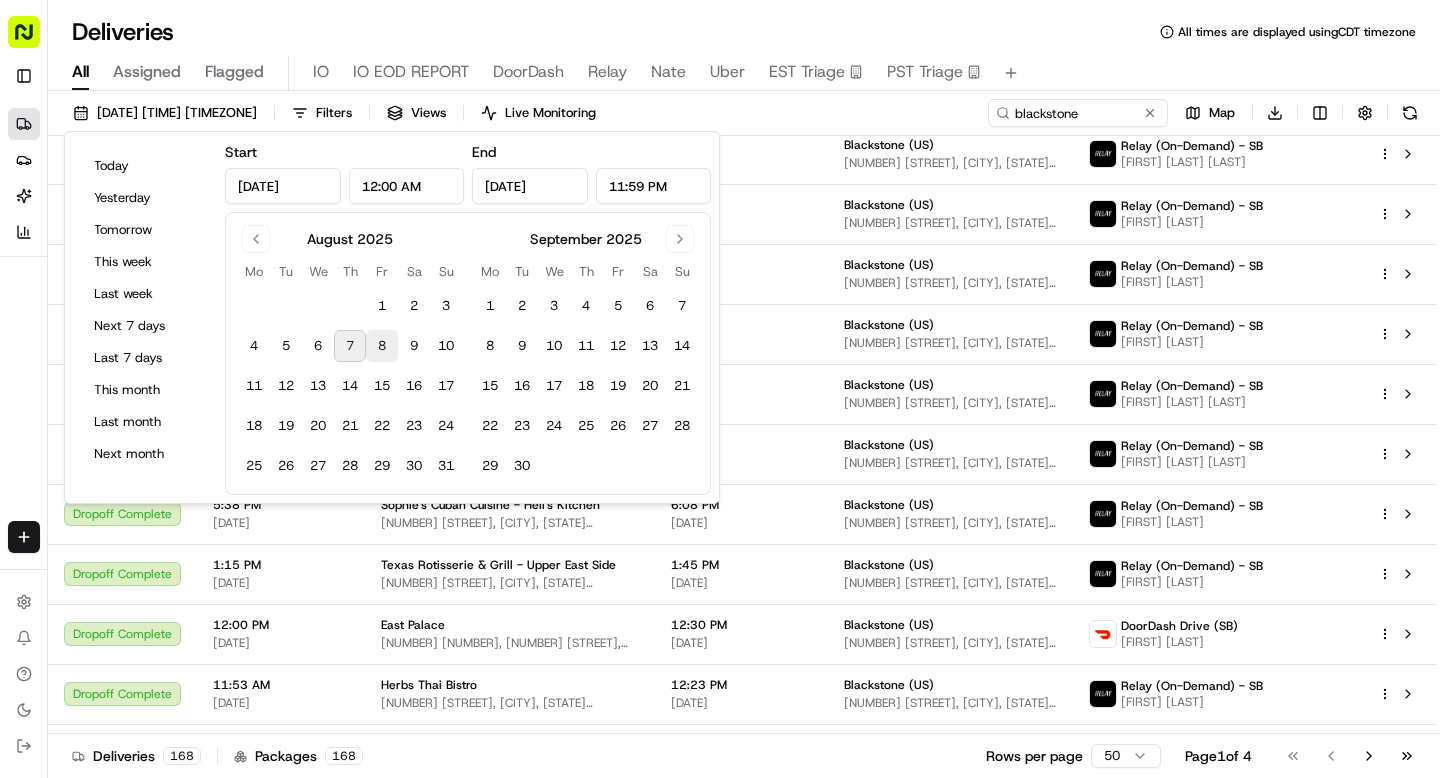 click on "8" at bounding box center (382, 346) 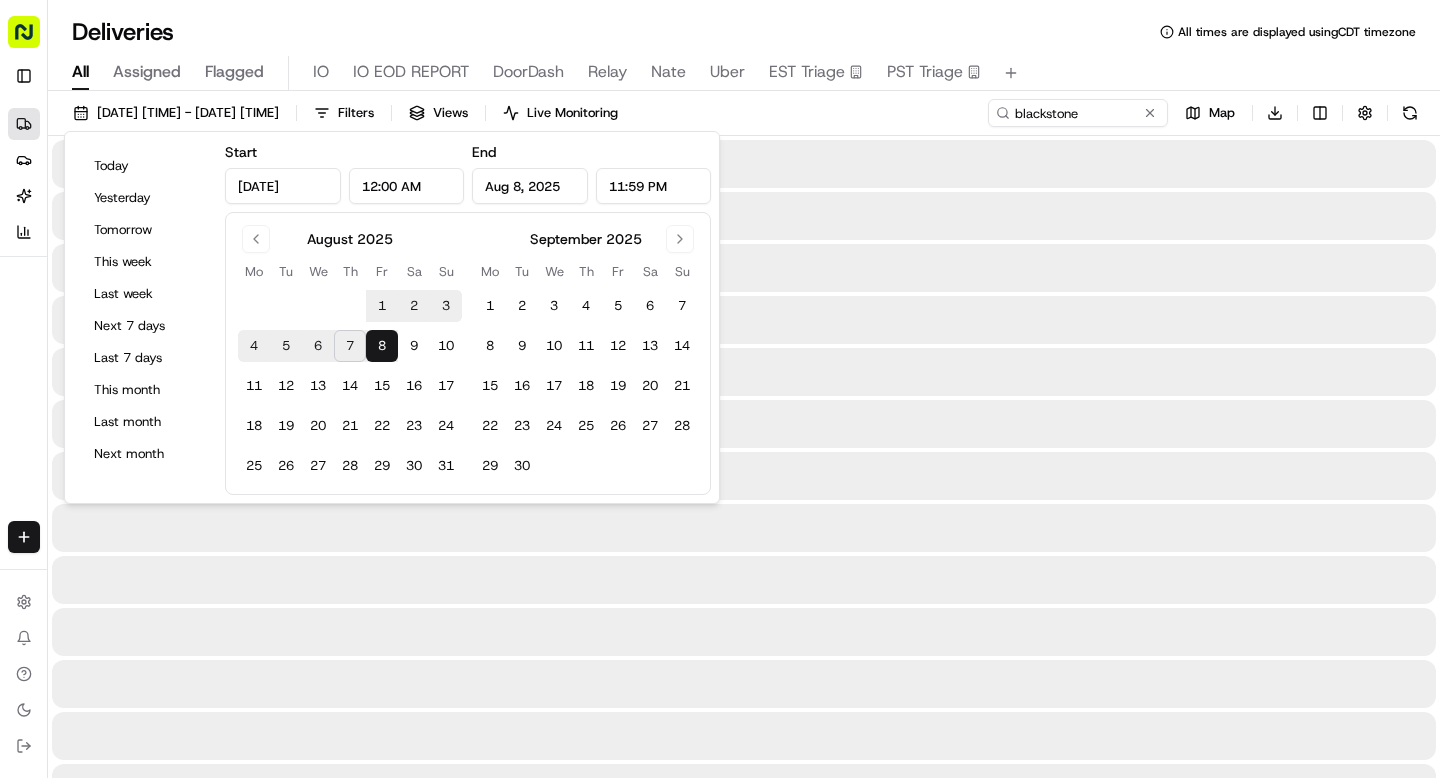 click on "8" at bounding box center (382, 346) 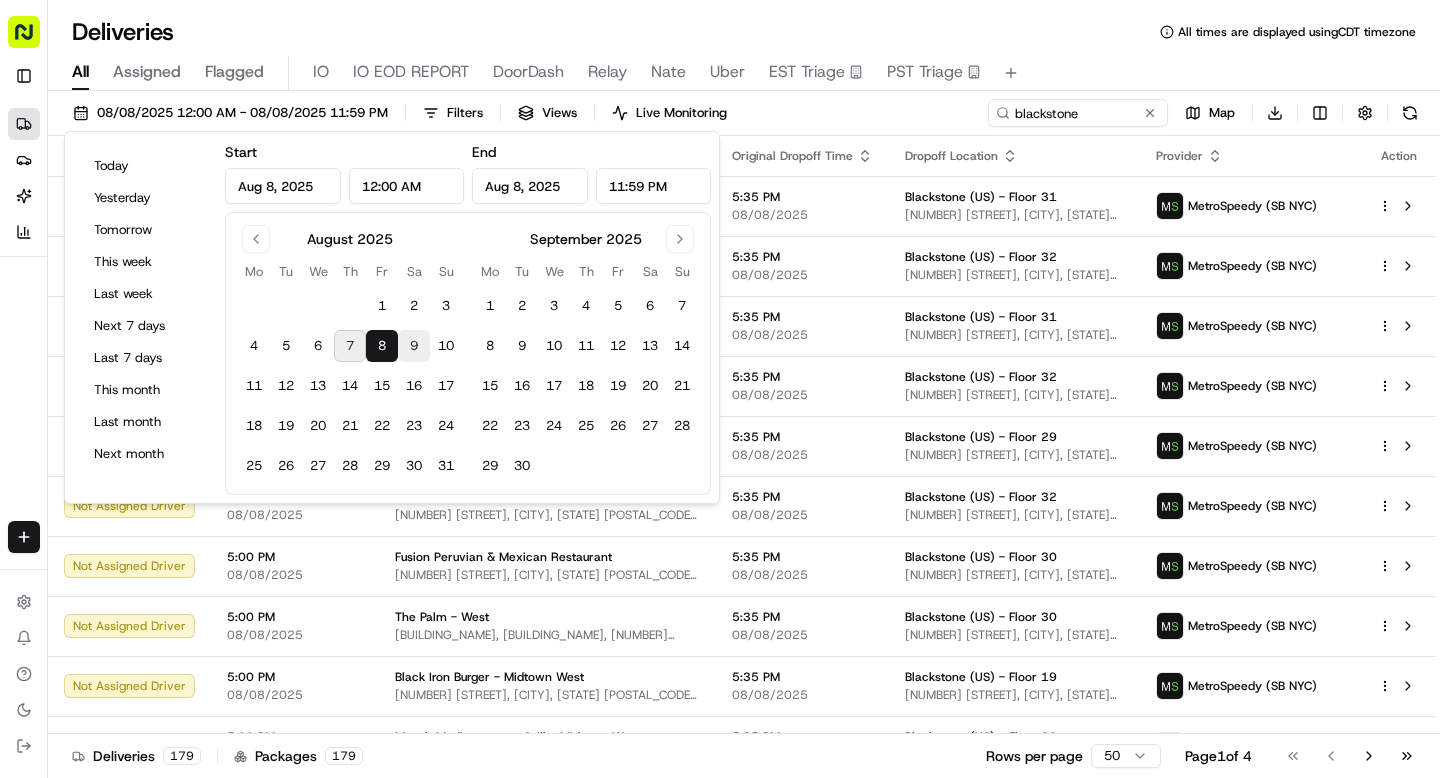 click on "9" at bounding box center [414, 346] 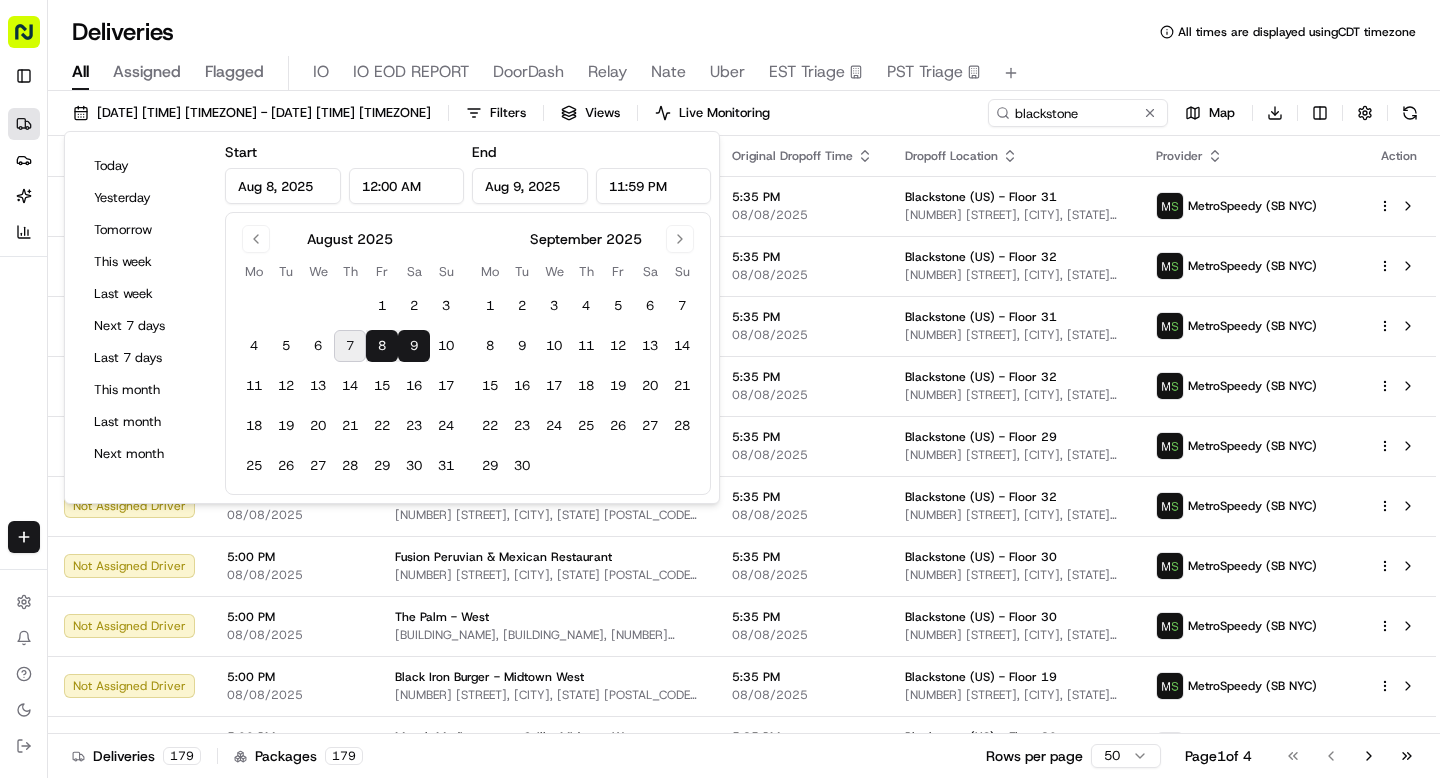 click on "9" at bounding box center (414, 346) 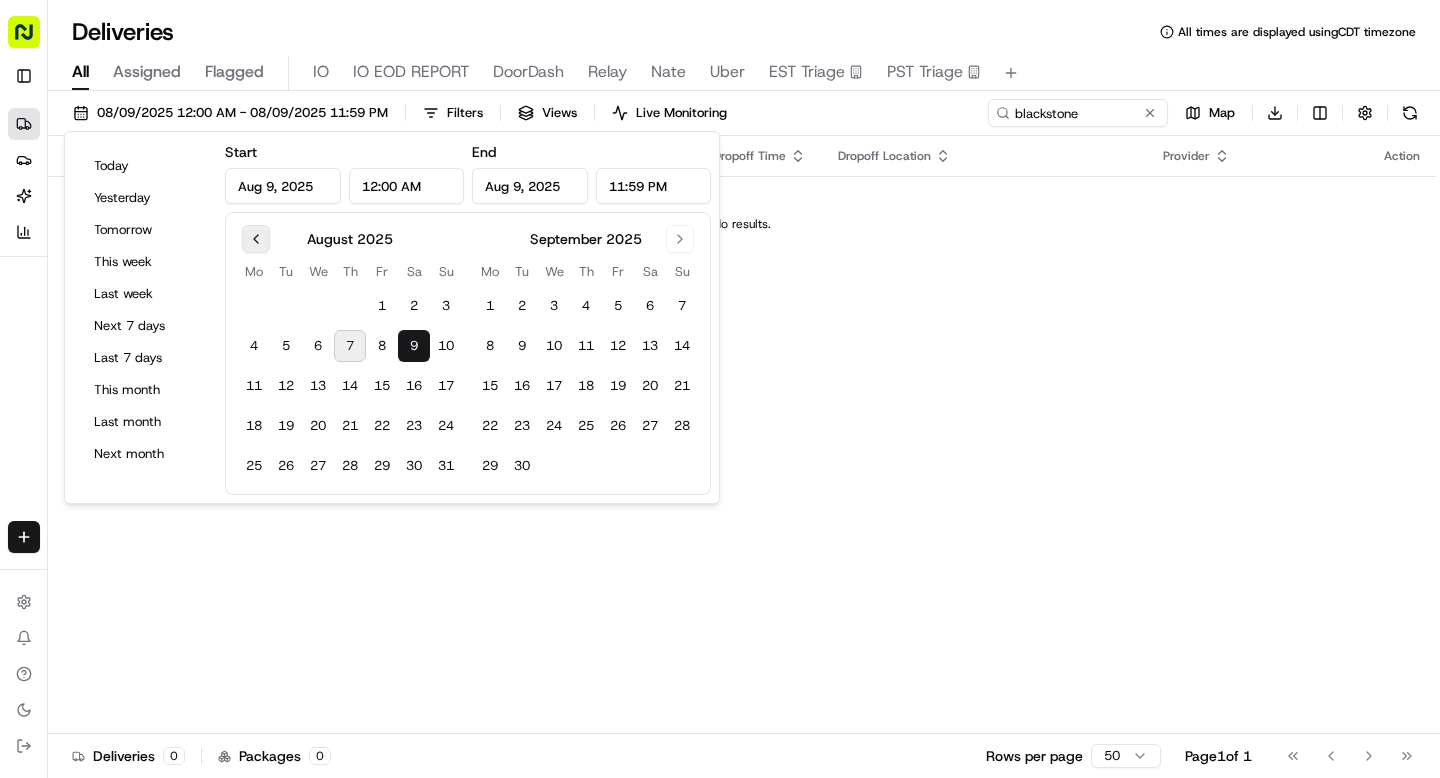 click at bounding box center (256, 239) 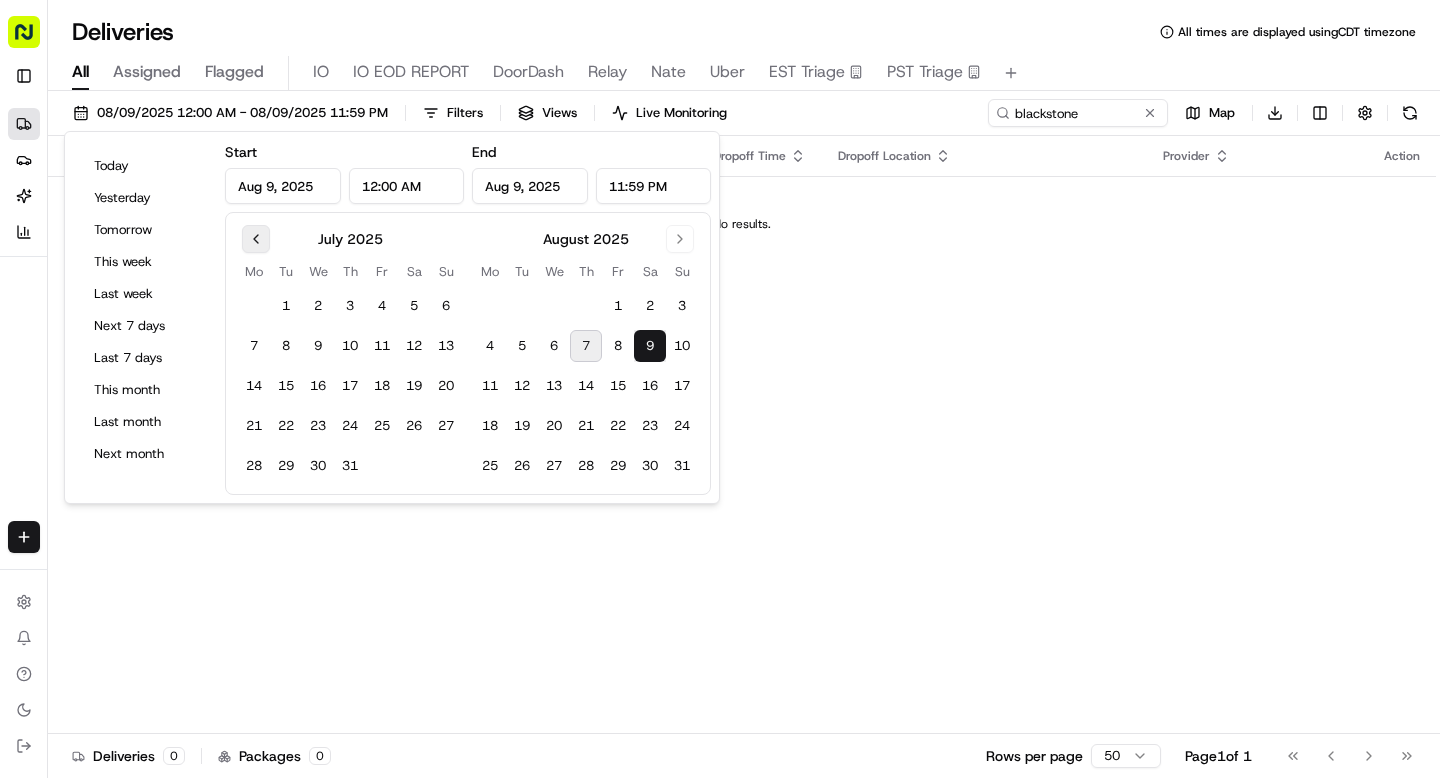 click at bounding box center (256, 239) 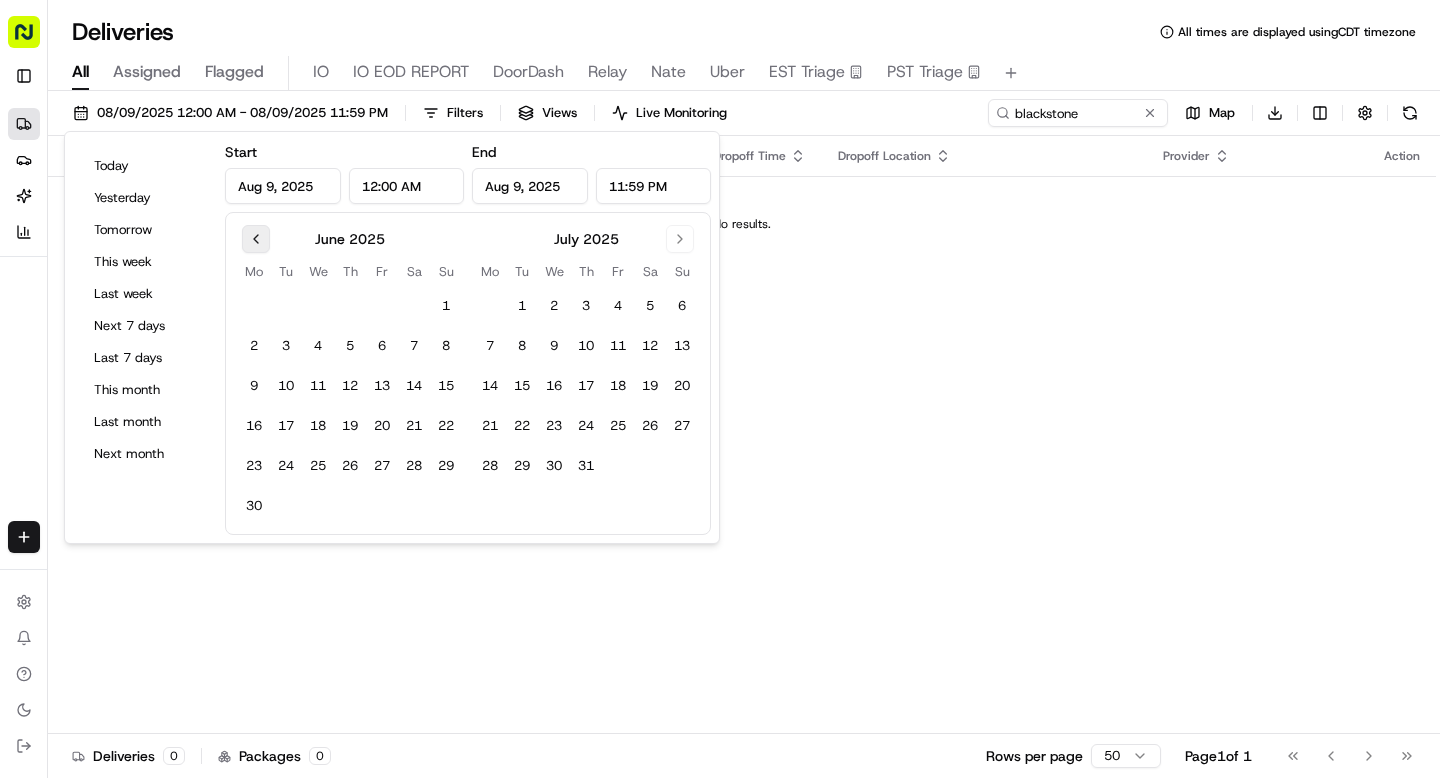 click at bounding box center [256, 239] 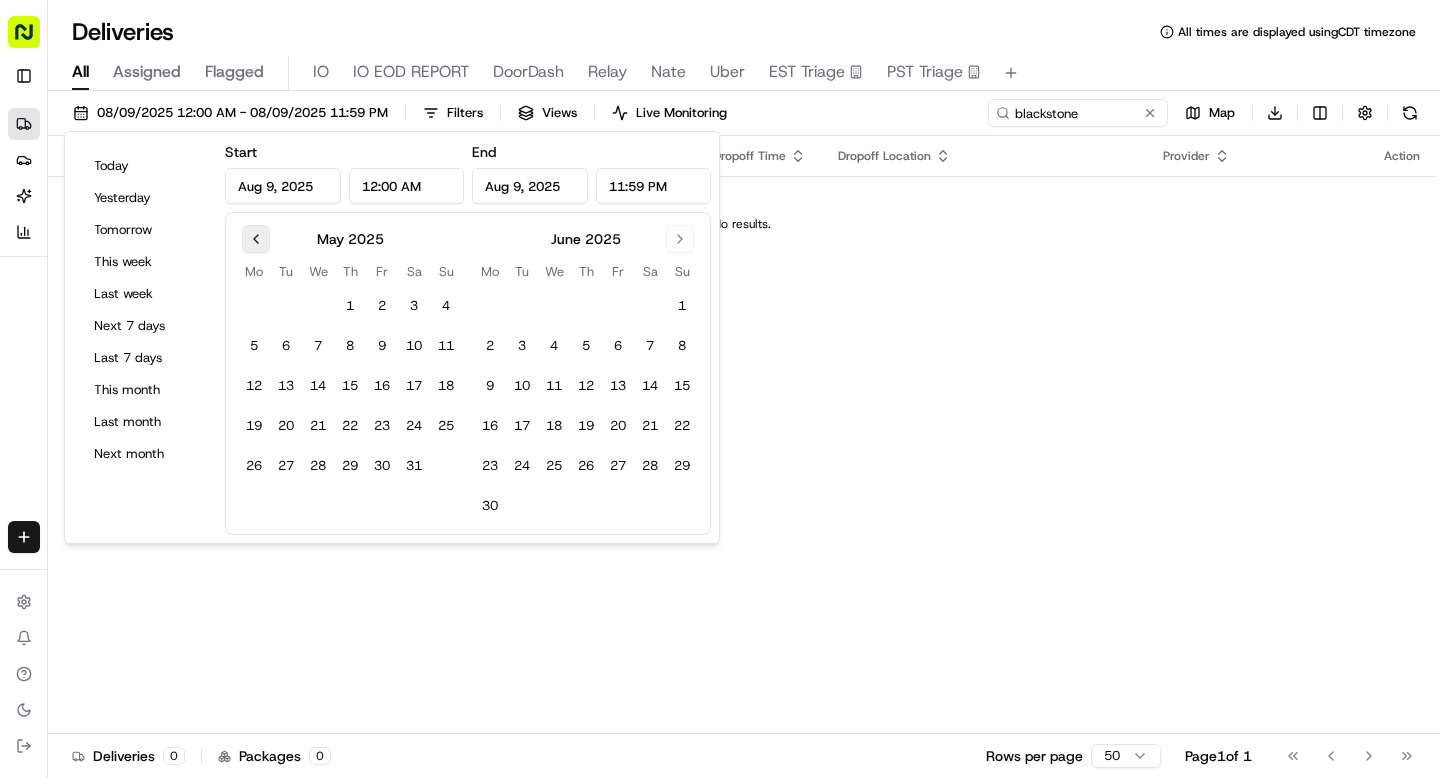 click at bounding box center [256, 239] 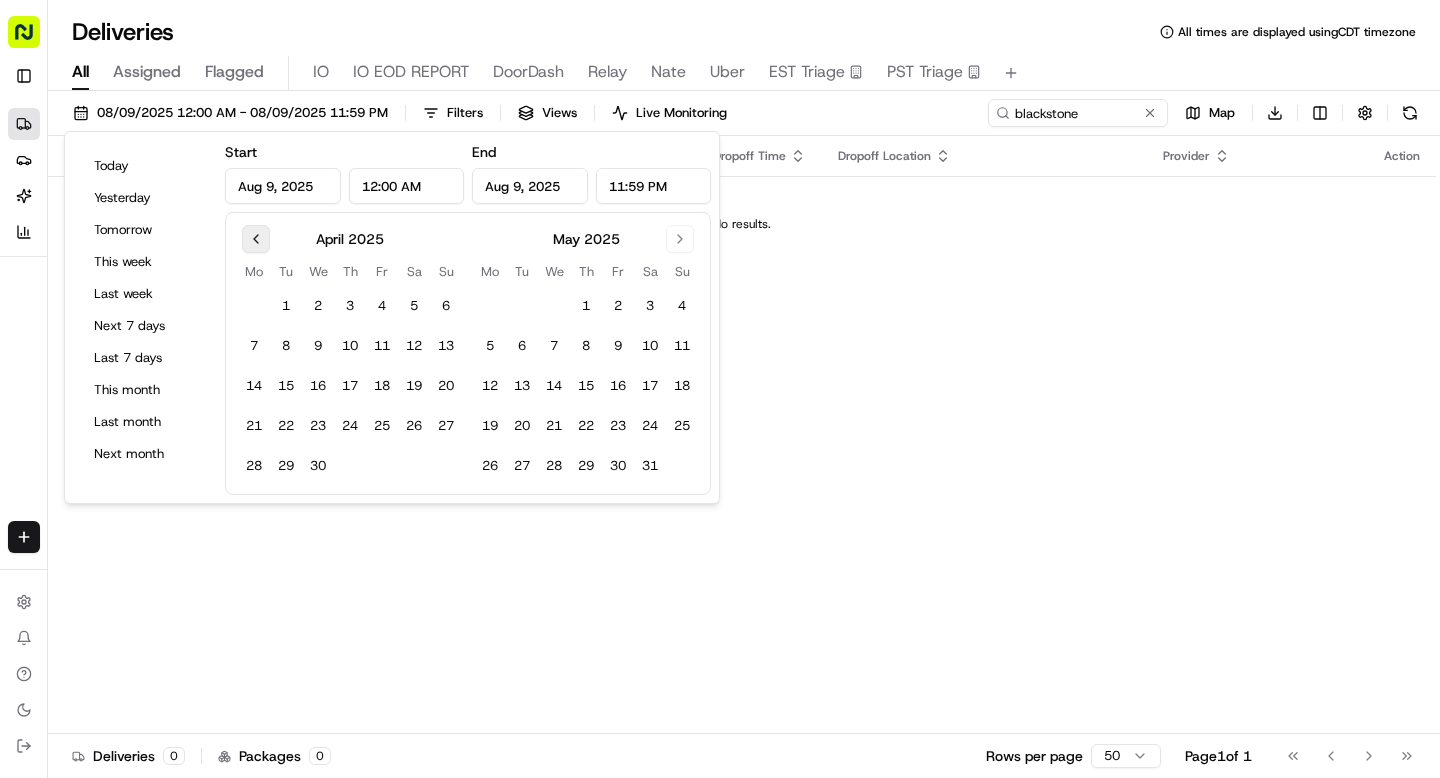 click at bounding box center (256, 239) 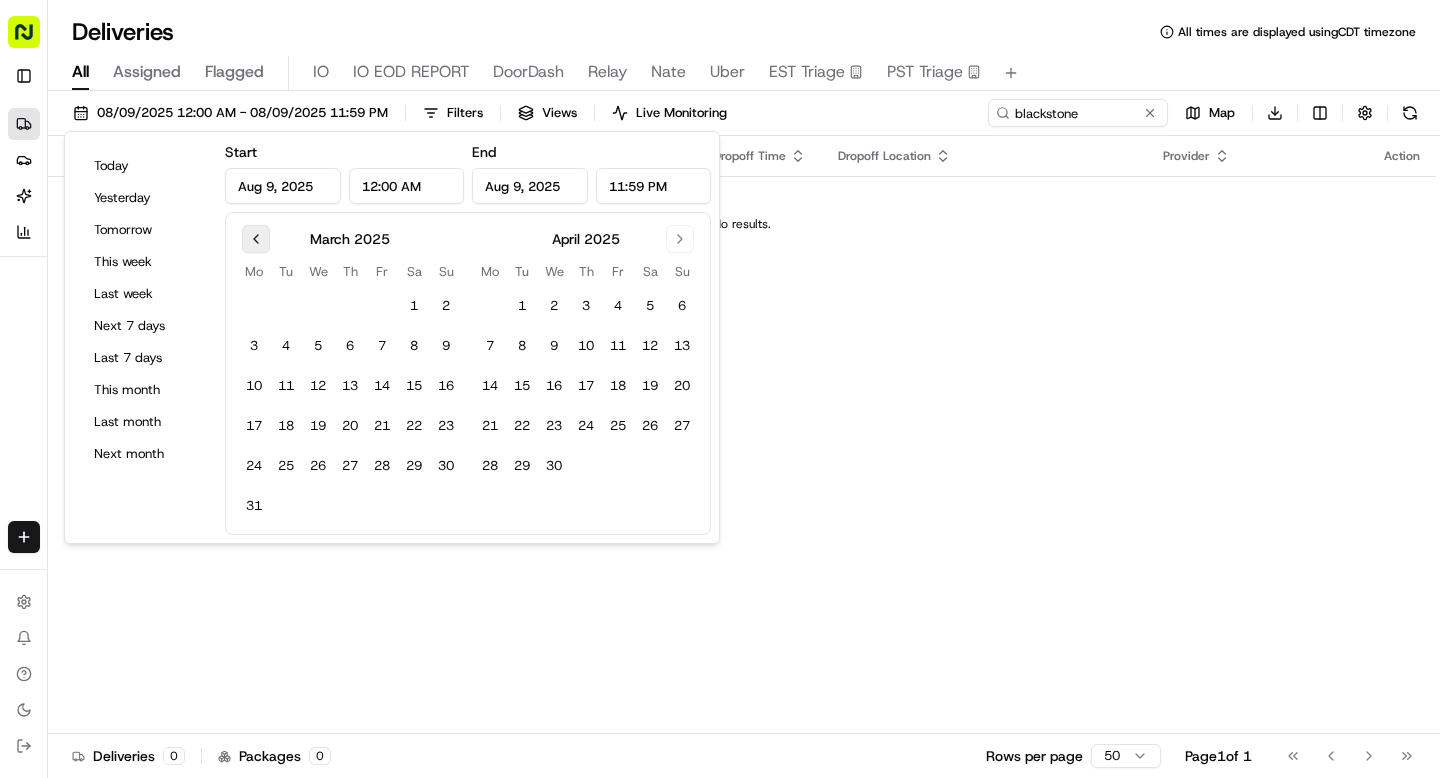 click at bounding box center [256, 239] 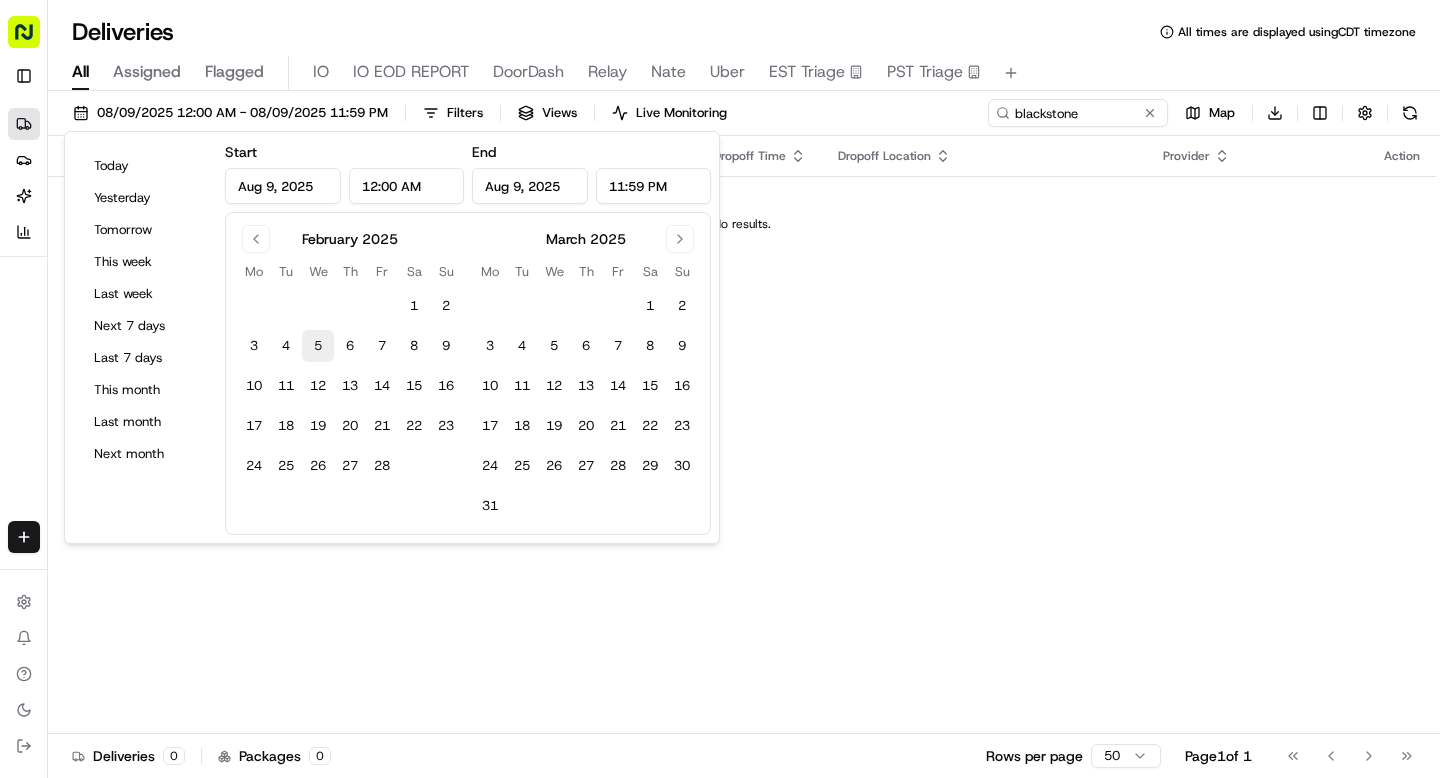 click on "5" at bounding box center (318, 346) 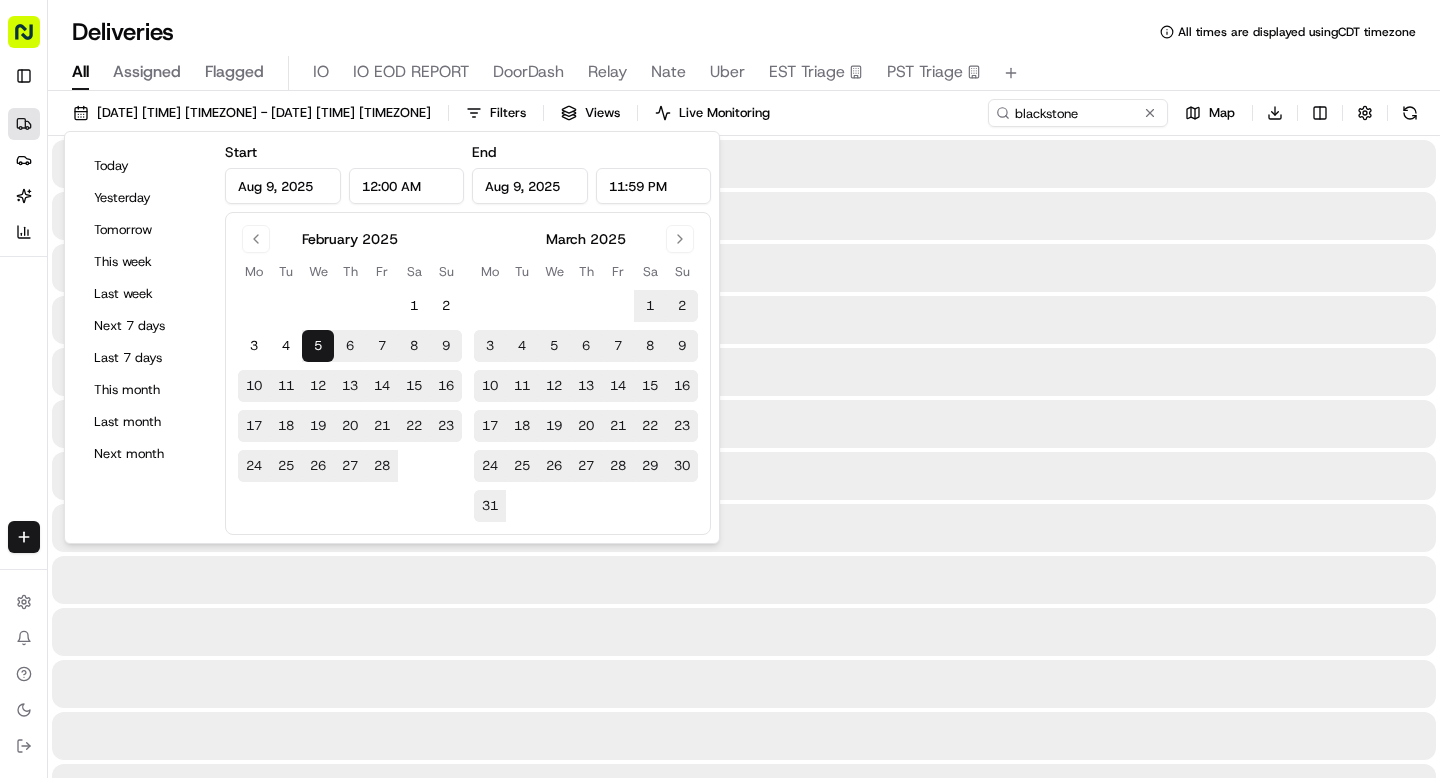 type on "Feb 5, 2025" 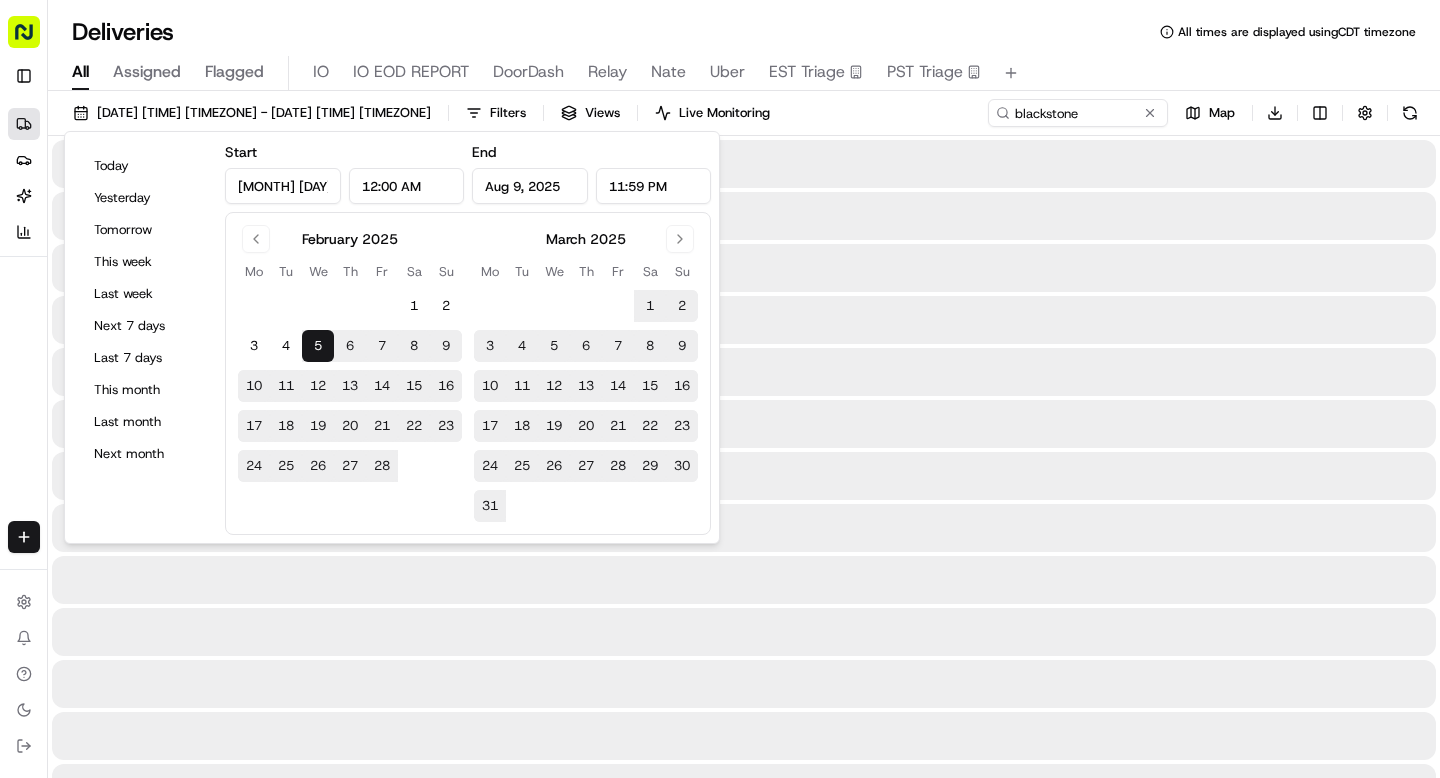 click on "5" at bounding box center (318, 346) 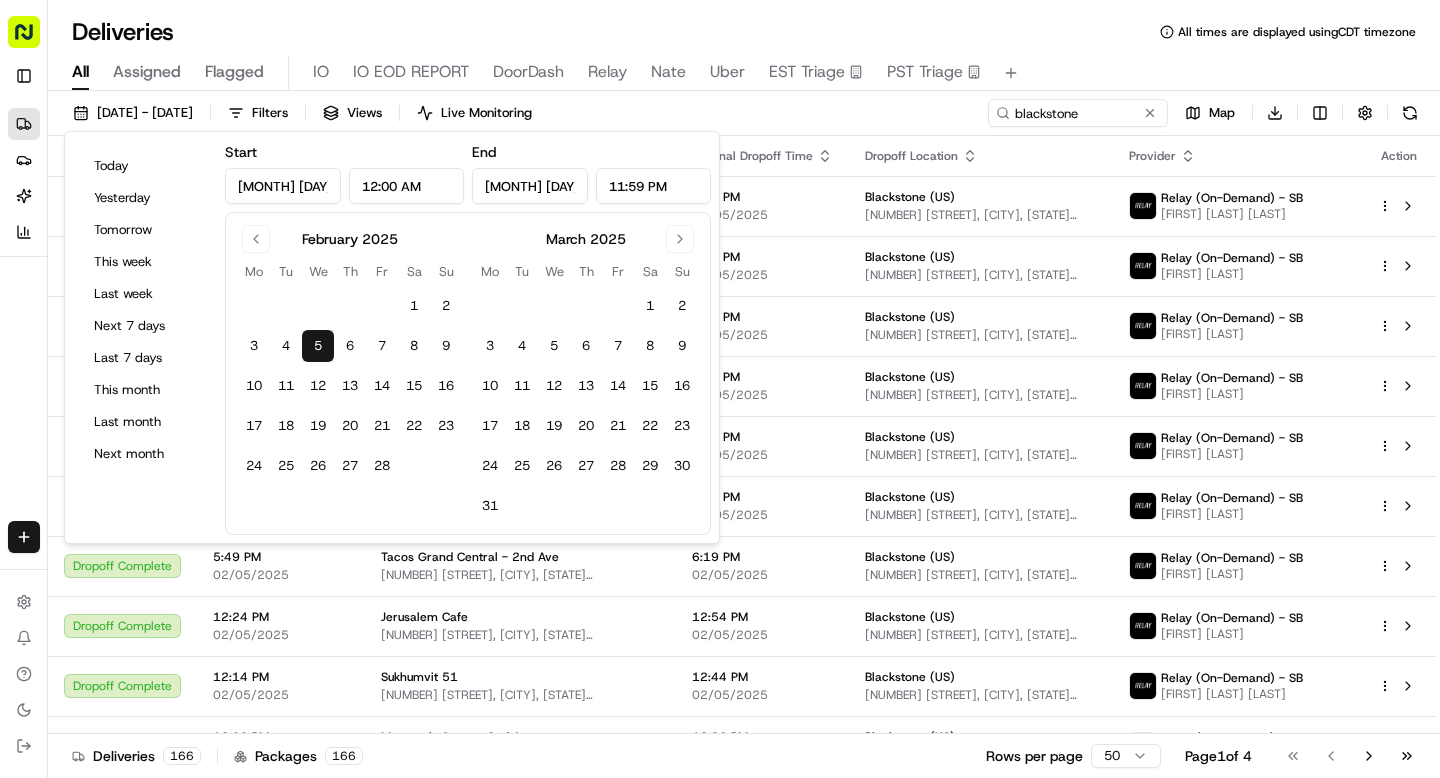 click on "Deliveries All times are displayed using  CDT   timezone" at bounding box center [744, 32] 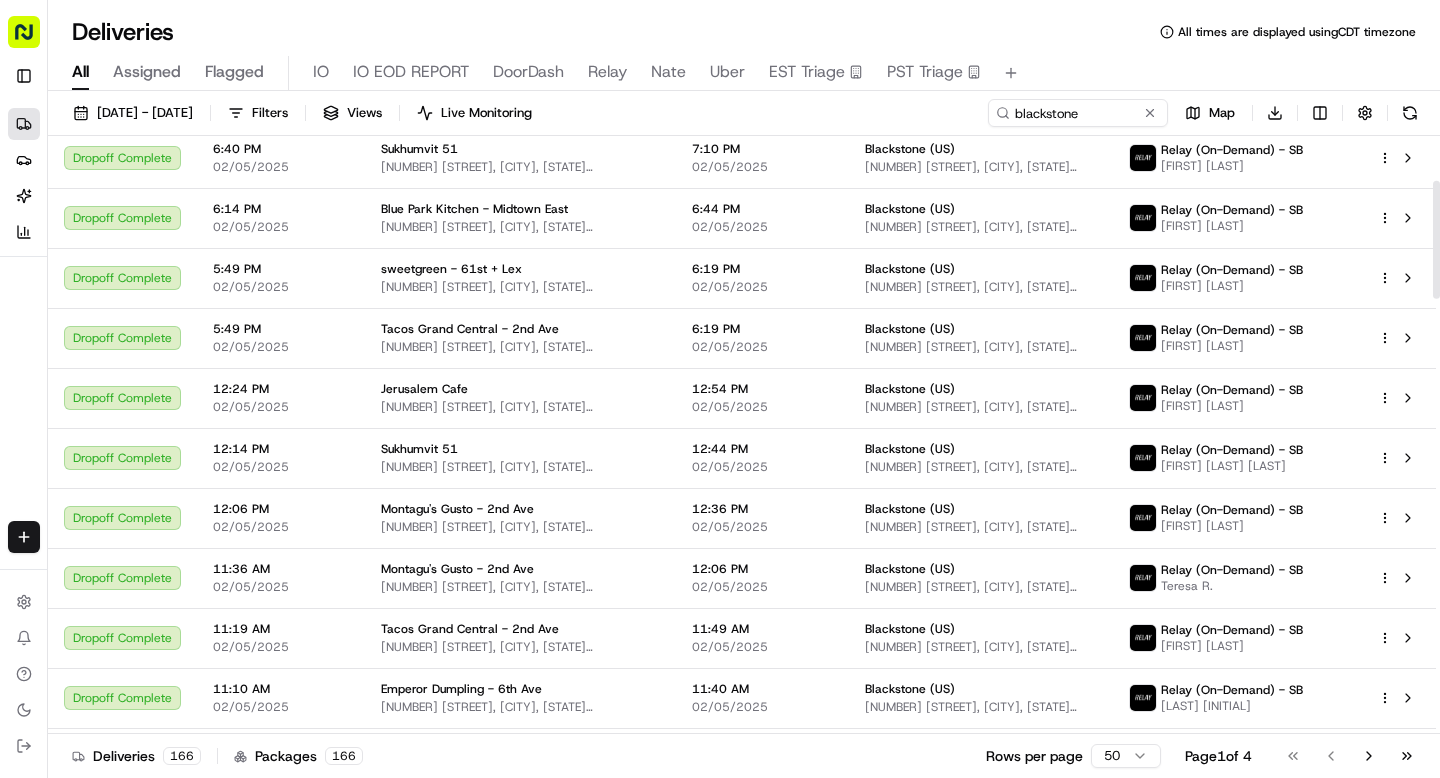 scroll, scrollTop: 0, scrollLeft: 0, axis: both 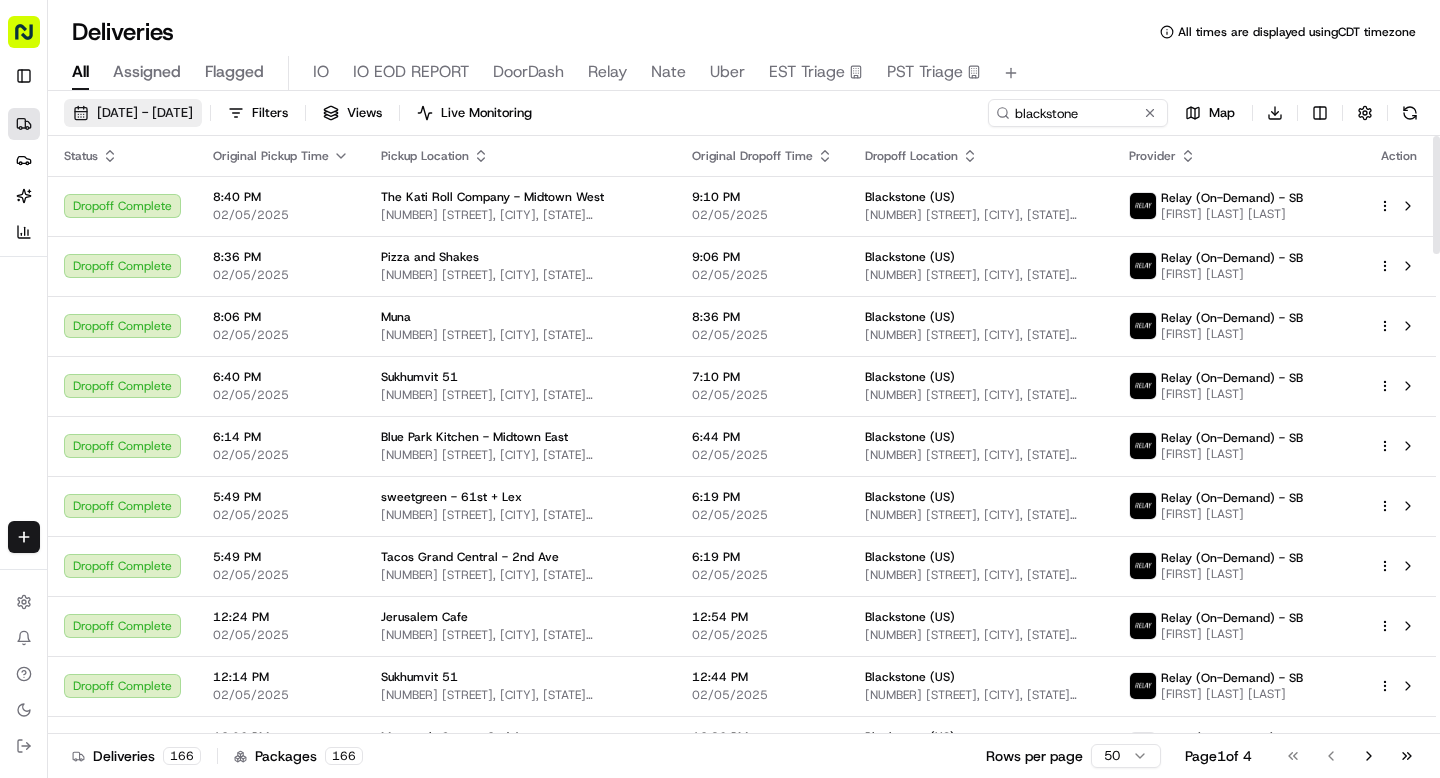 click on "02/05/2025 12:00 AM - 02/05/2025 11:59 PM" at bounding box center [145, 113] 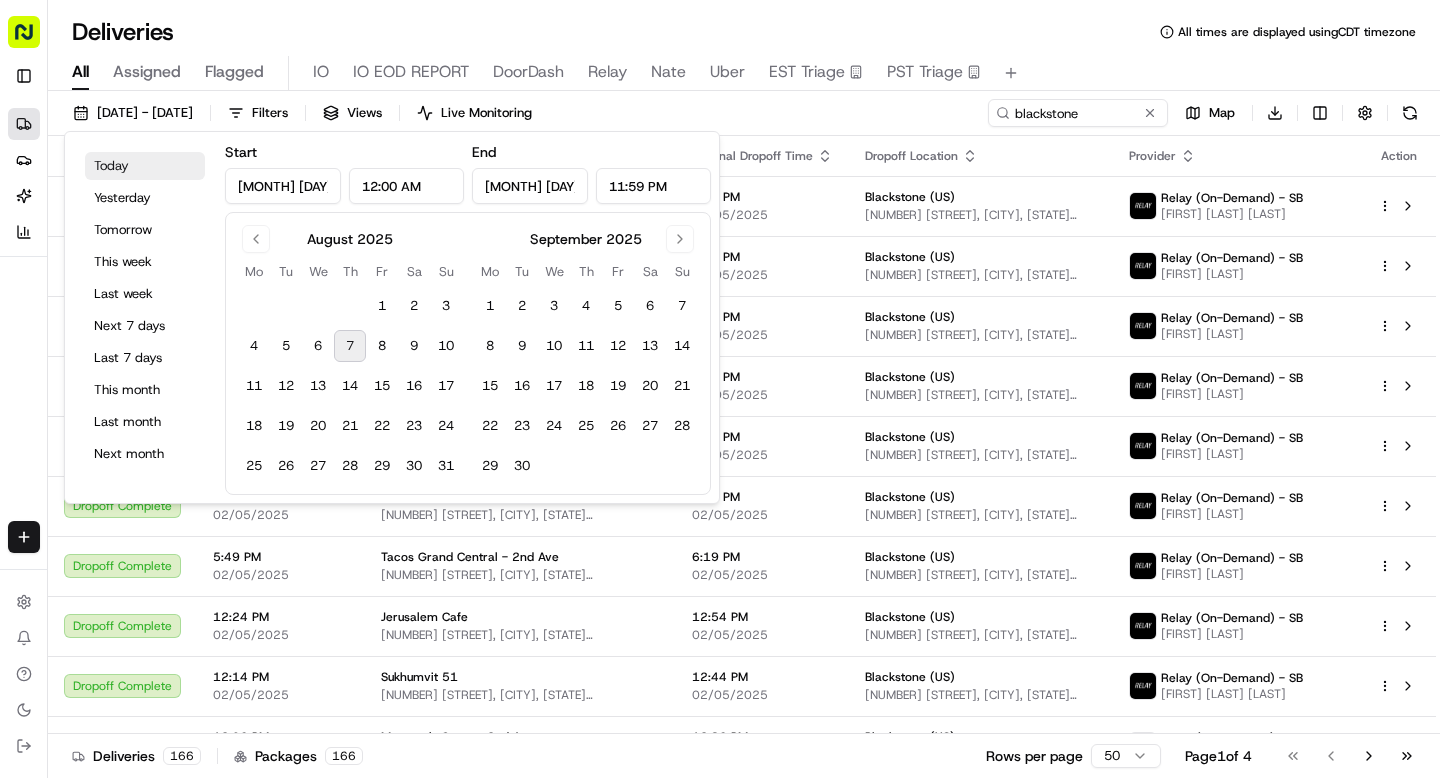 click on "Today" at bounding box center (145, 166) 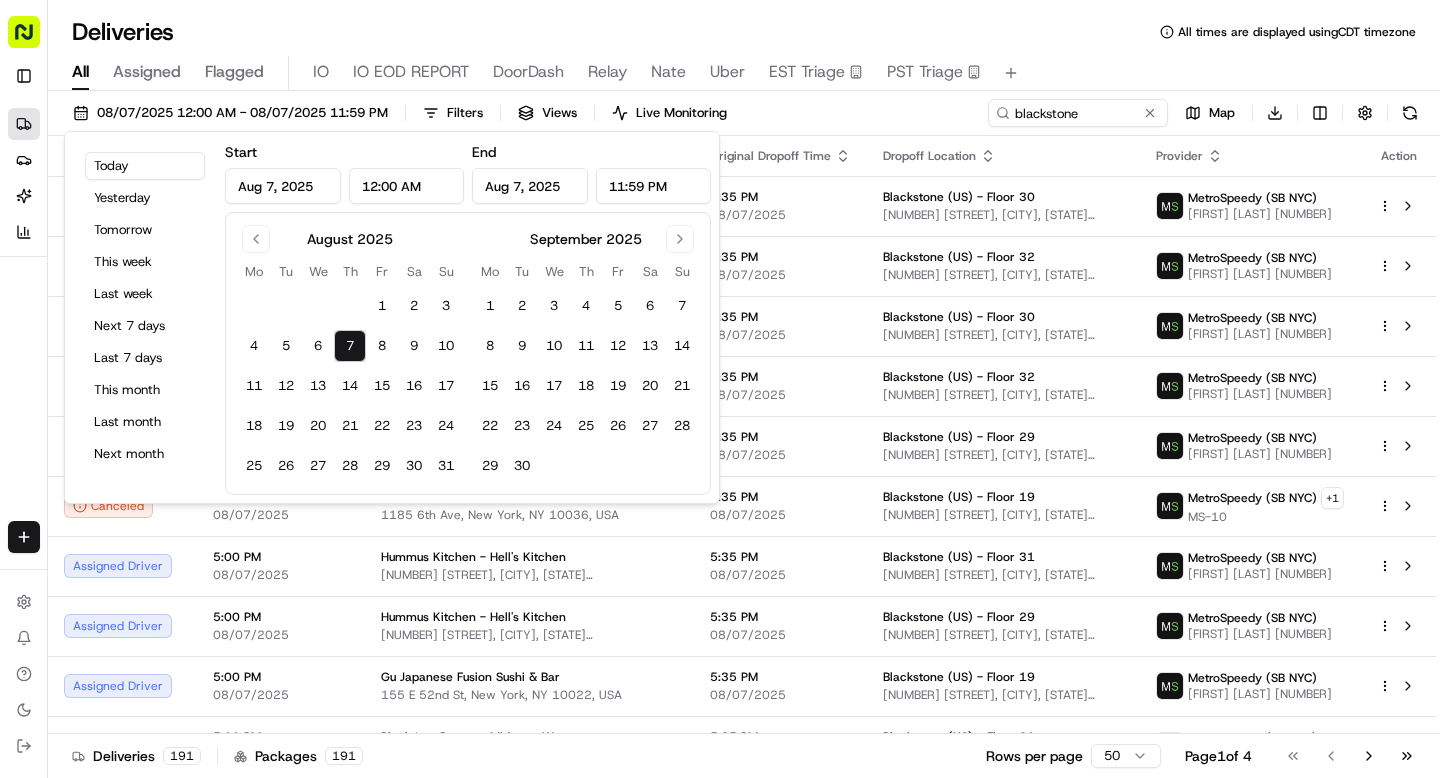 click on "All Assigned Flagged IO IO EOD REPORT DoorDash Relay Nate Uber EST Triage  PST Triage" at bounding box center (744, 69) 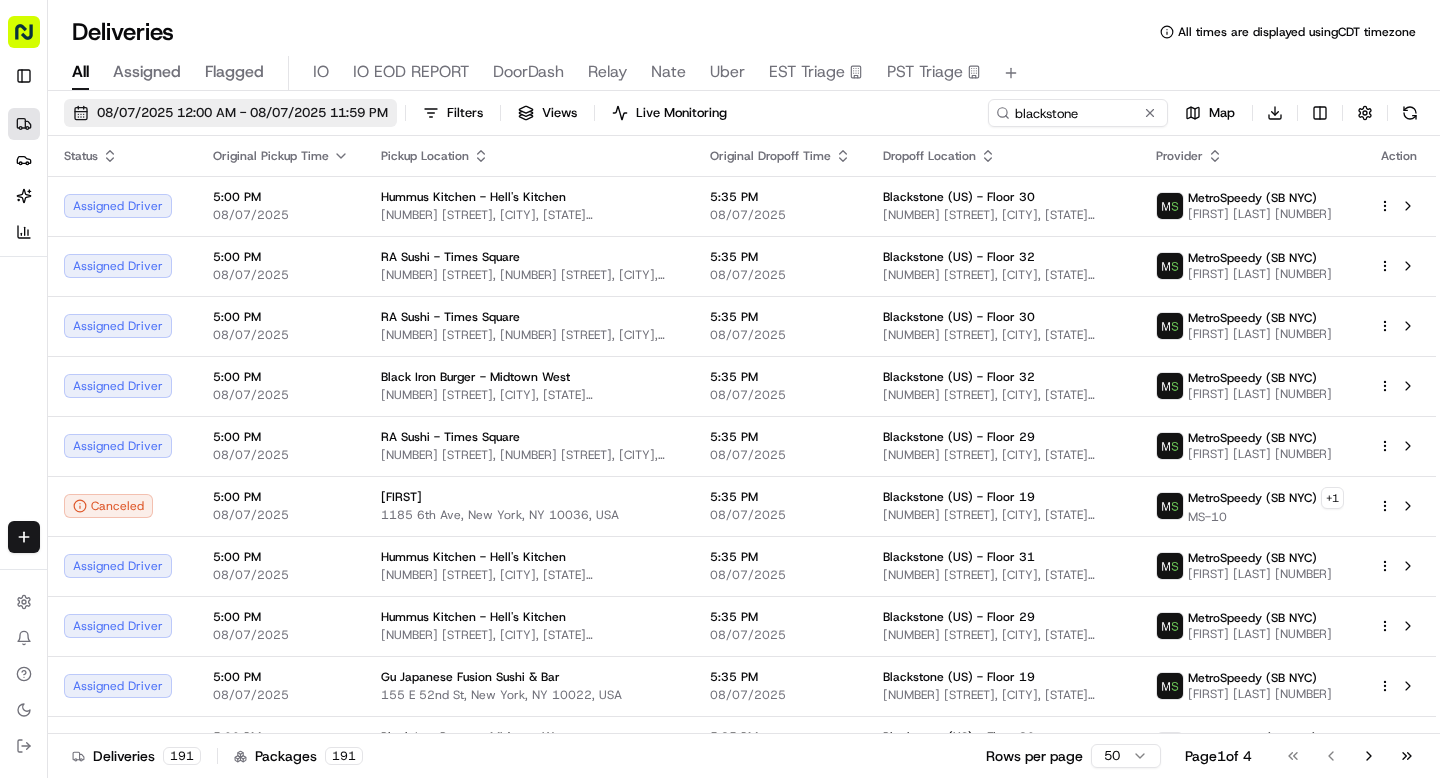 click on "08/07/2025 12:00 AM - 08/07/2025 11:59 PM" at bounding box center [242, 113] 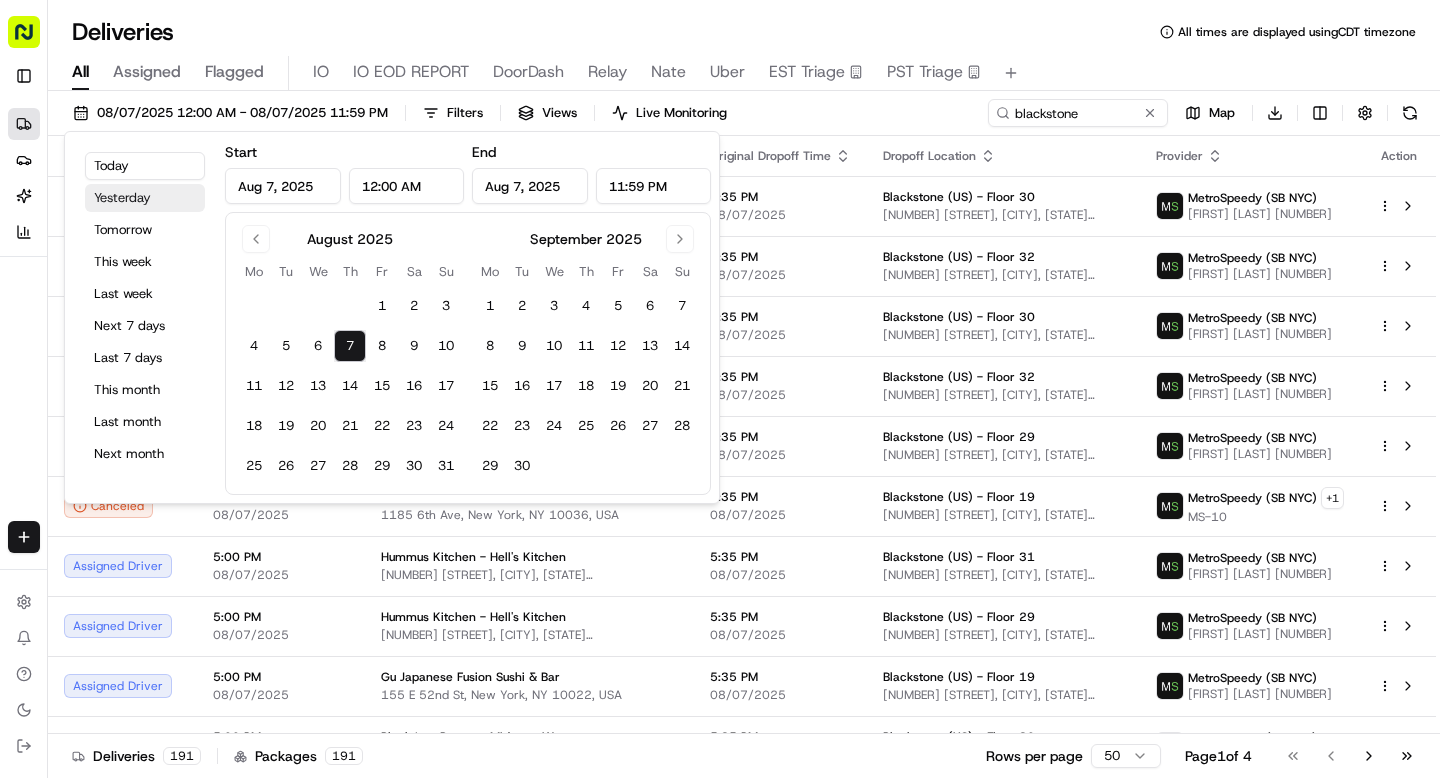 click on "Yesterday" at bounding box center [145, 198] 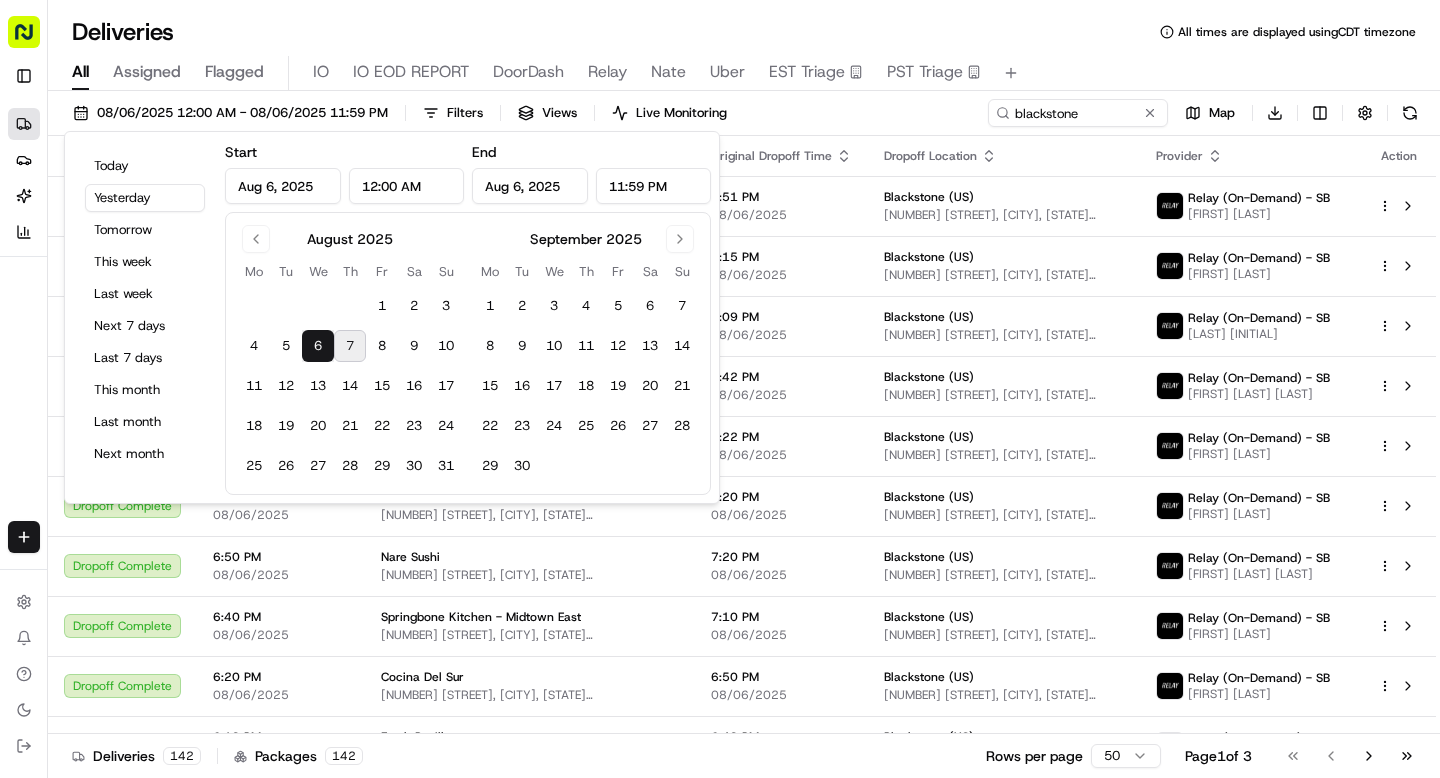 click on "Deliveries All times are displayed using  CDT   timezone" at bounding box center [744, 32] 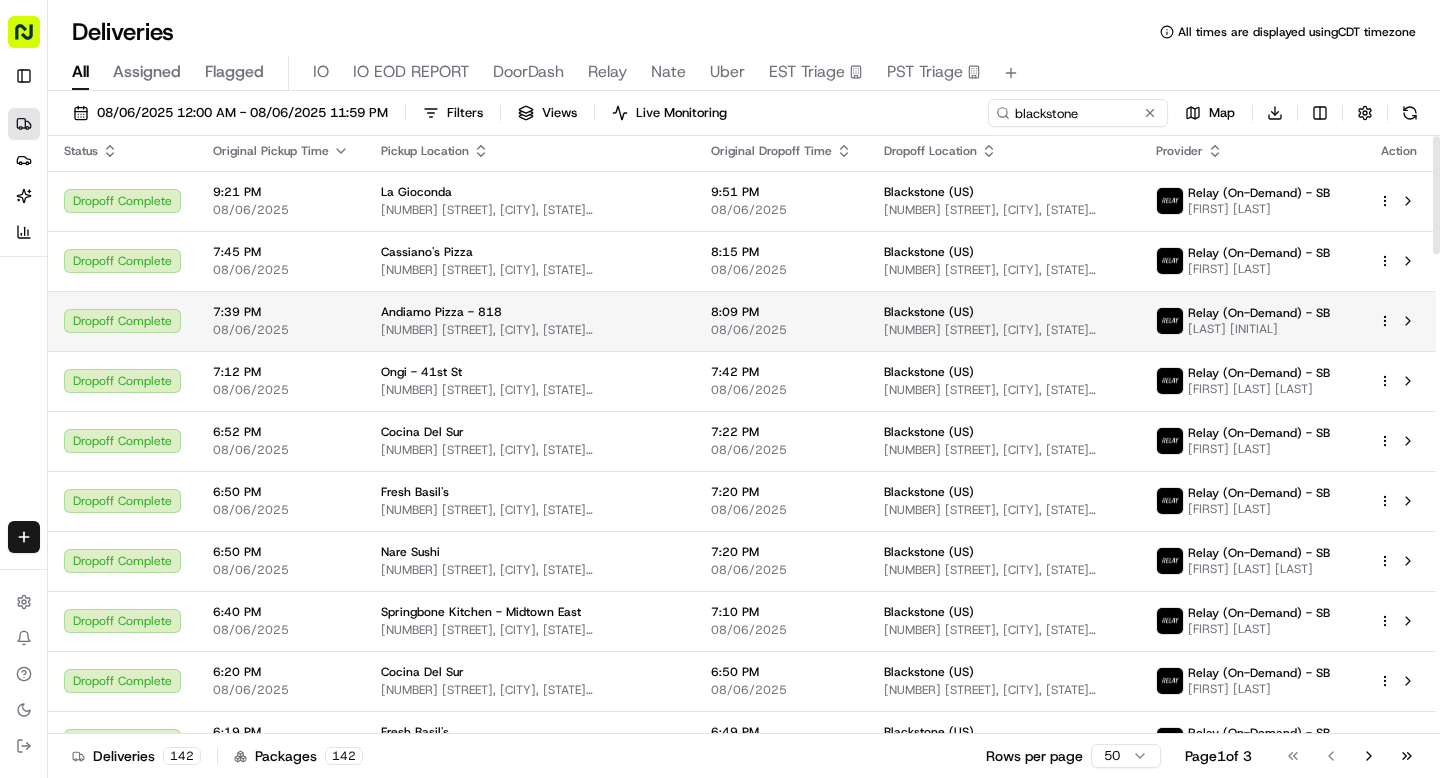 scroll, scrollTop: 0, scrollLeft: 0, axis: both 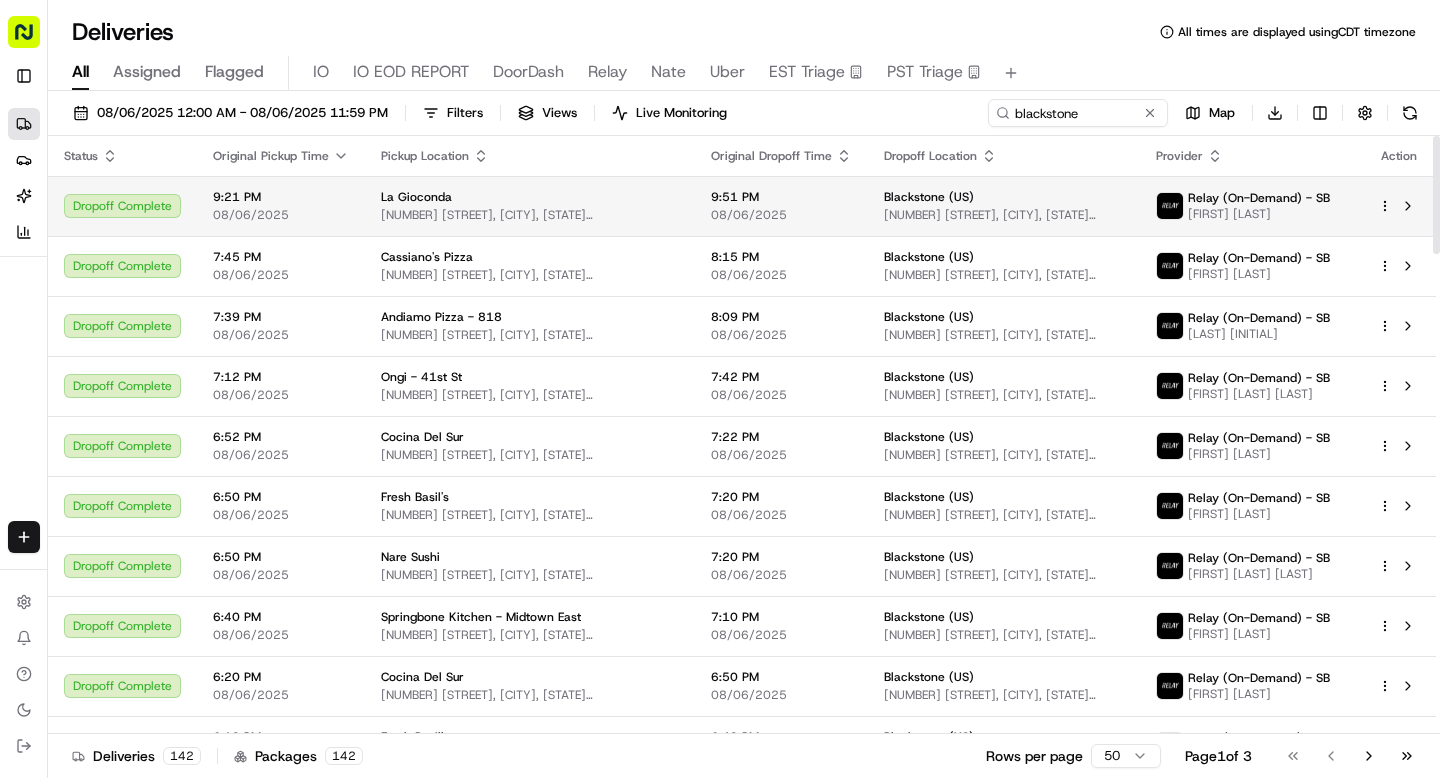 click on "[NUMBER] [STREET], [CITY], [STATE] [POSTAL_CODE], [COUNTRY]" at bounding box center [530, 215] 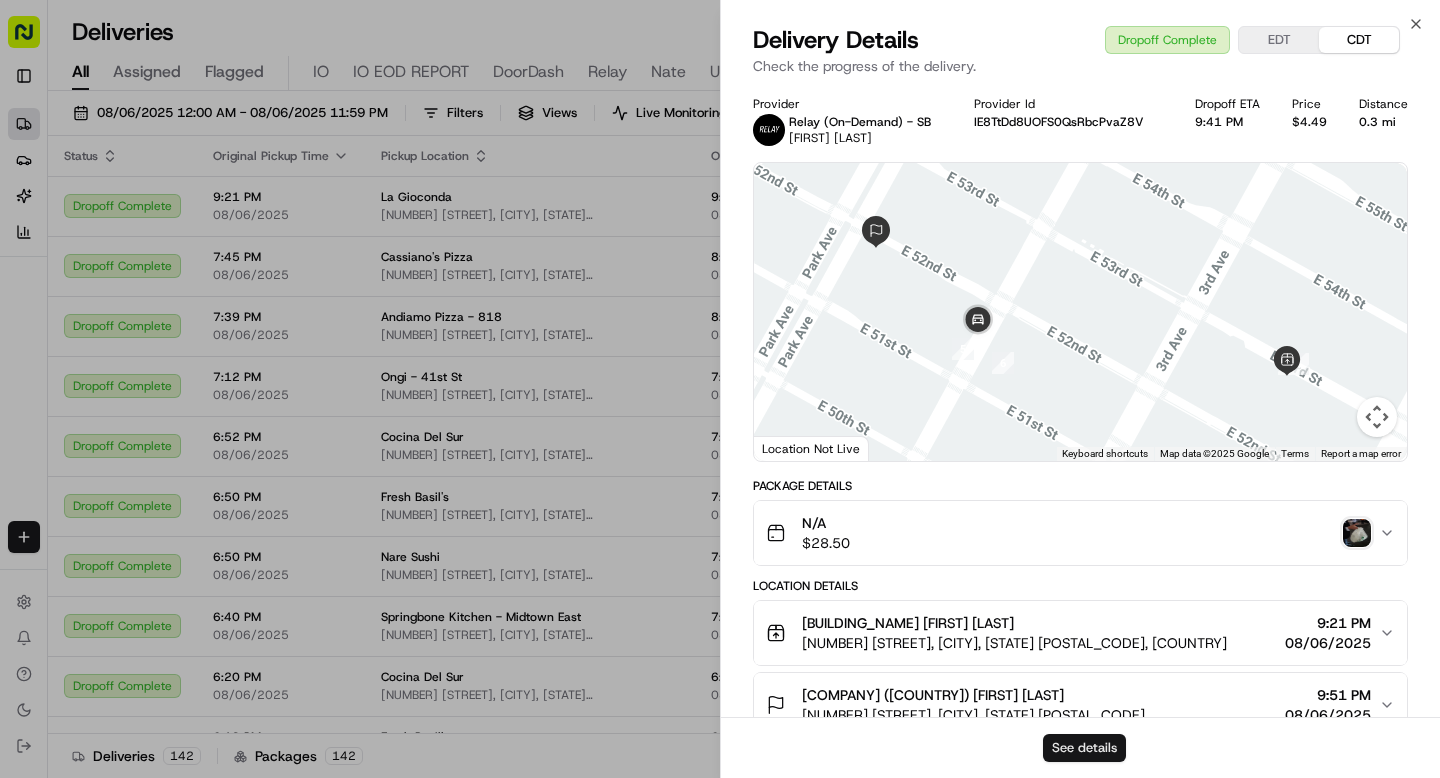 click on "See details" at bounding box center (1084, 748) 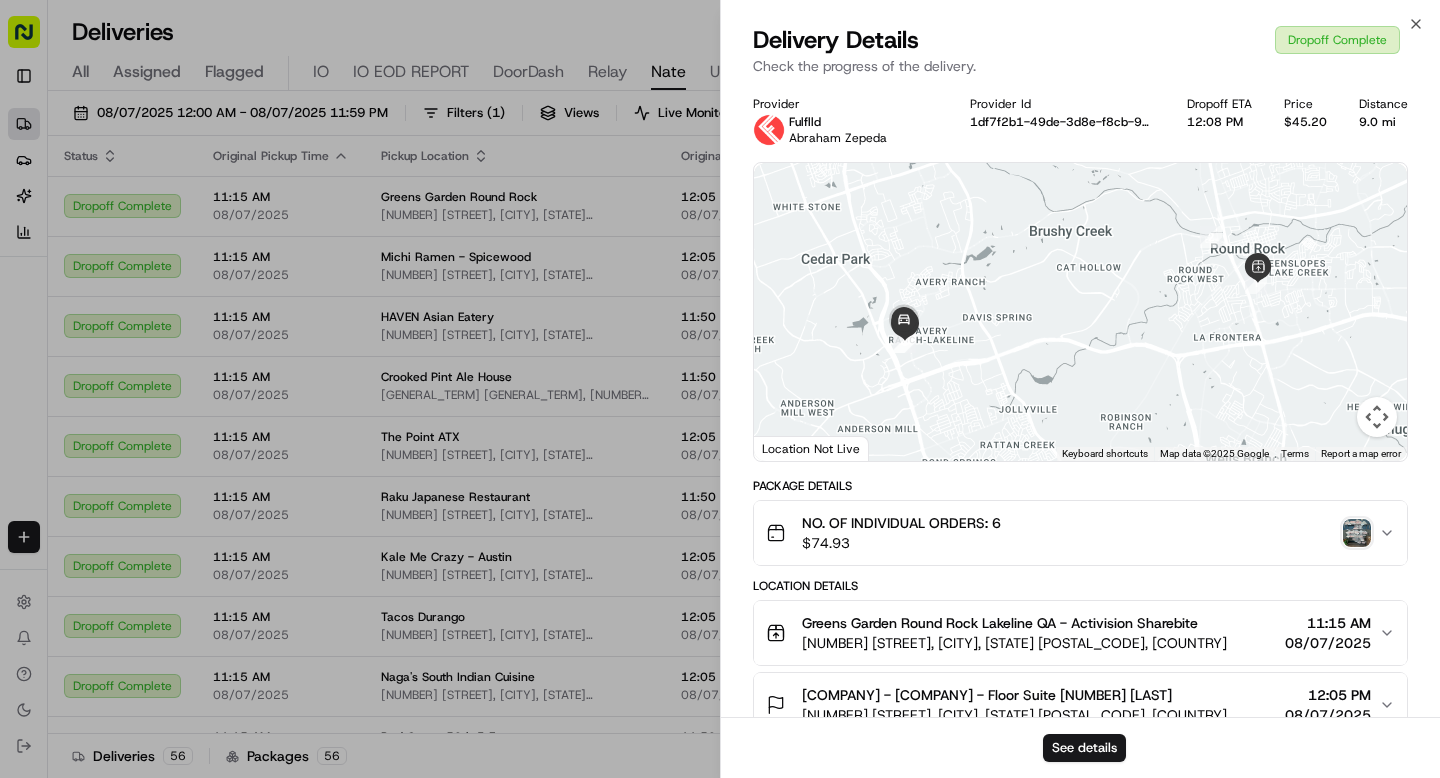 scroll, scrollTop: 0, scrollLeft: 0, axis: both 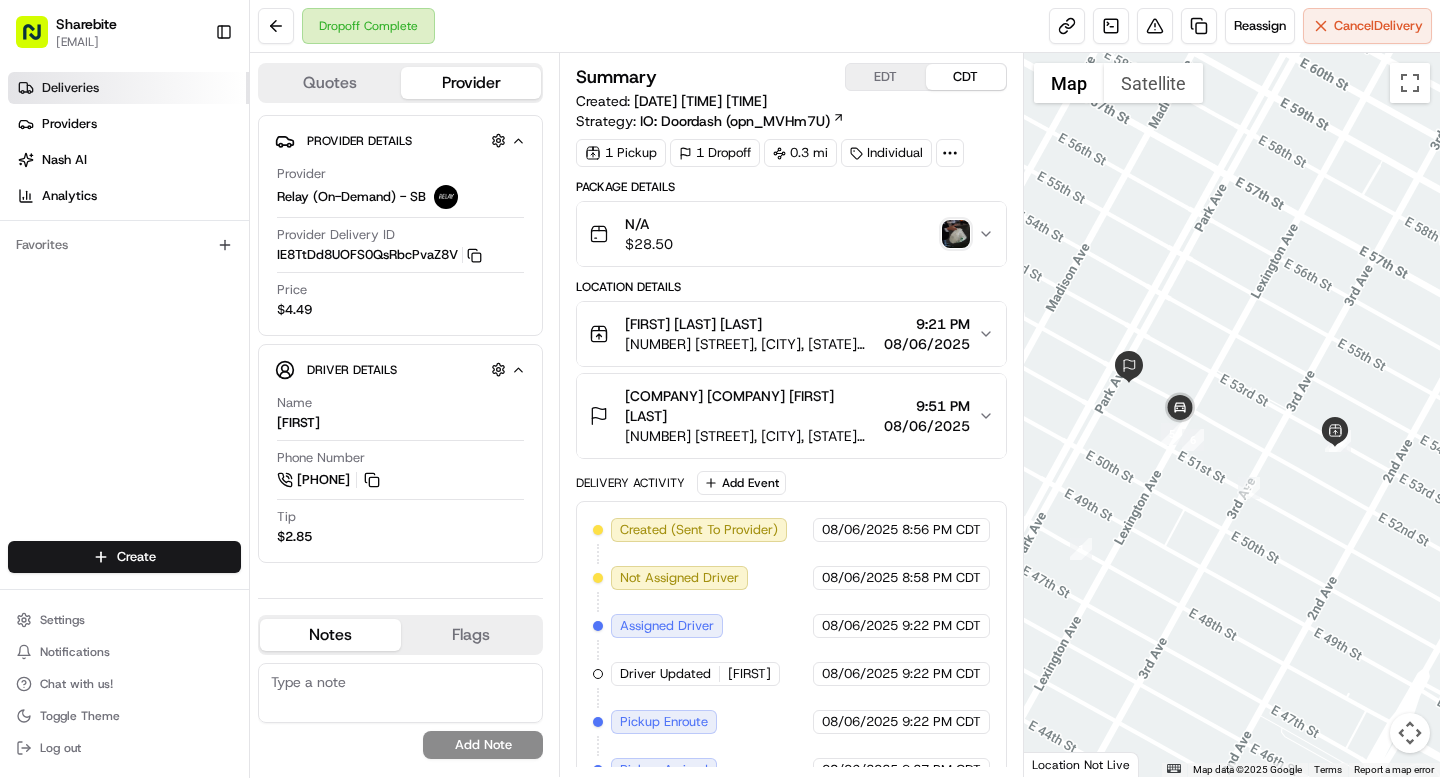 click on "Deliveries" at bounding box center [128, 88] 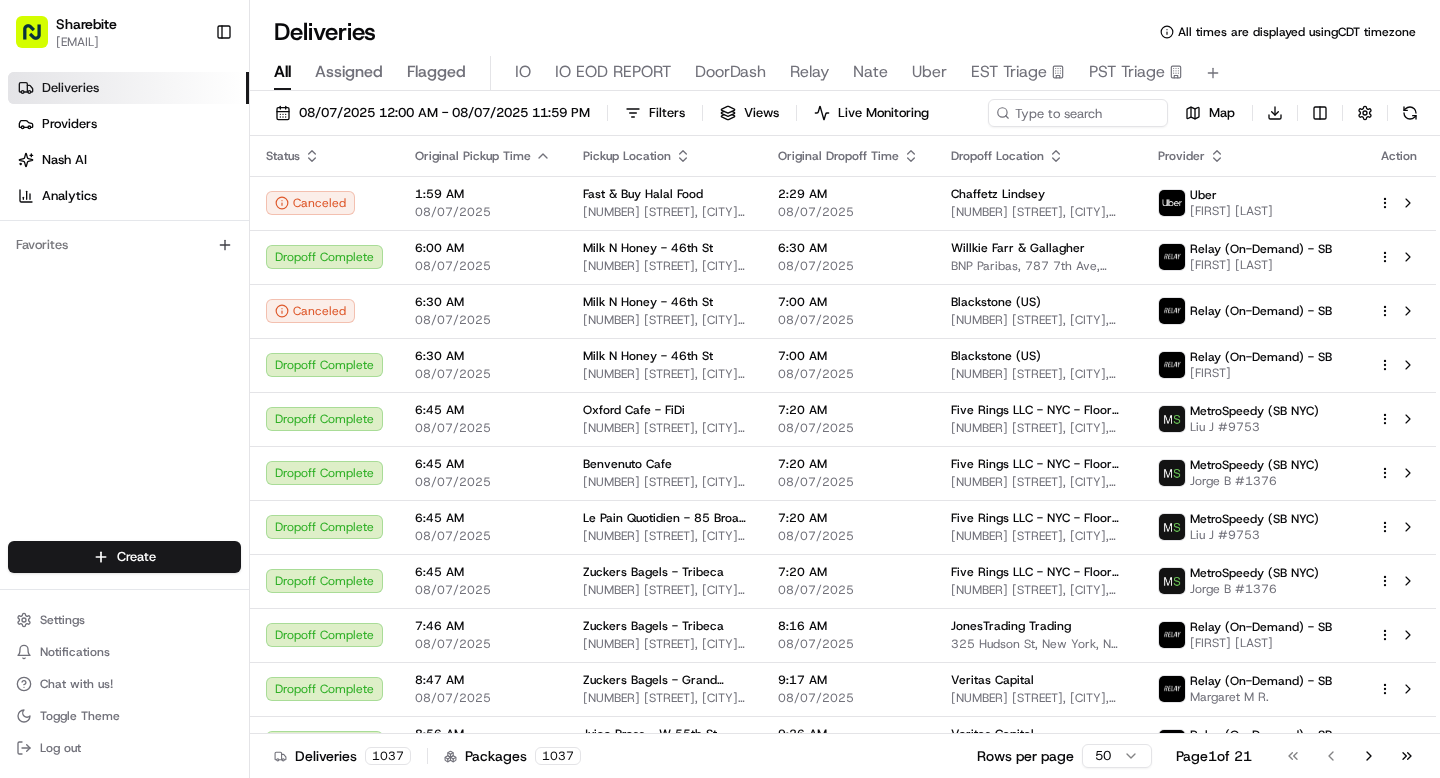 click on "Deliveries" at bounding box center [70, 88] 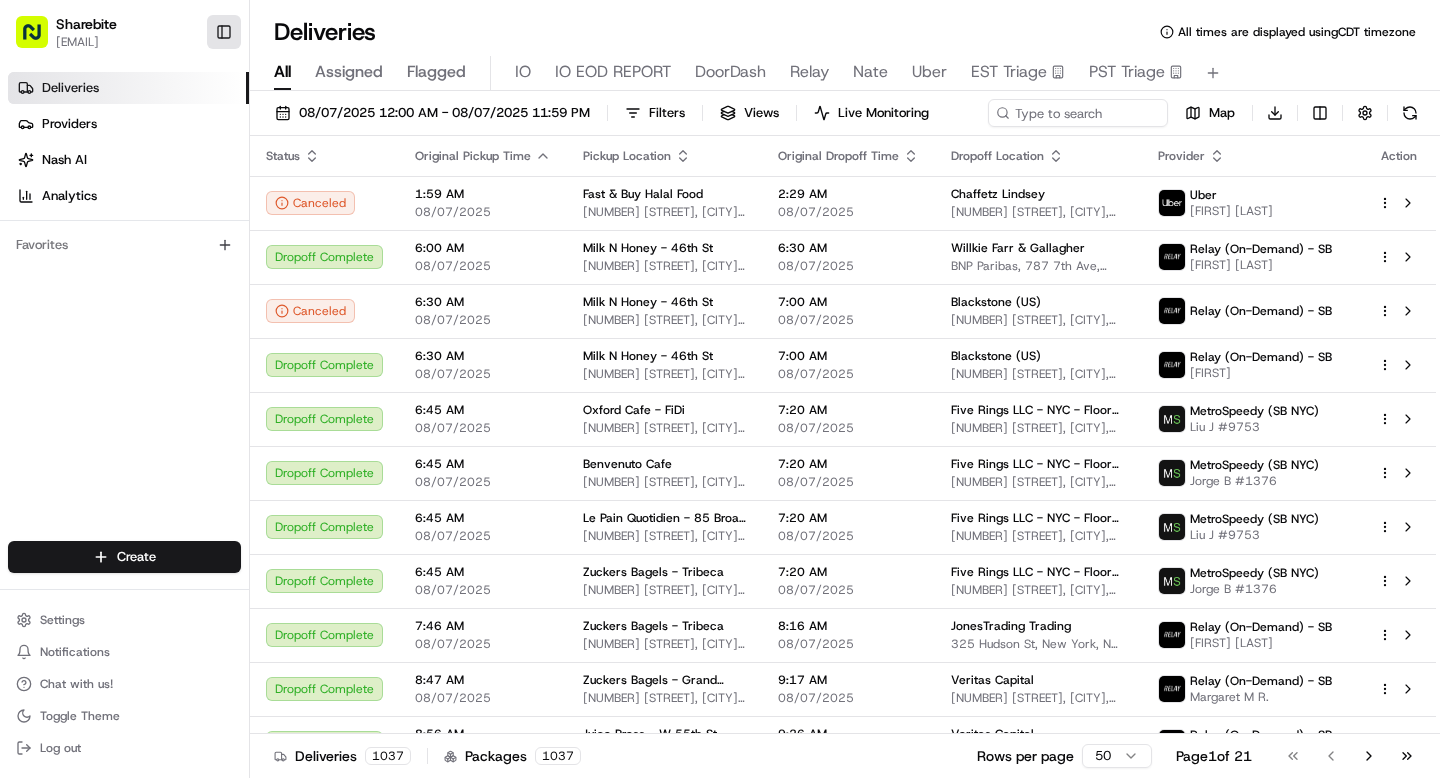 click on "Toggle Sidebar" at bounding box center [224, 32] 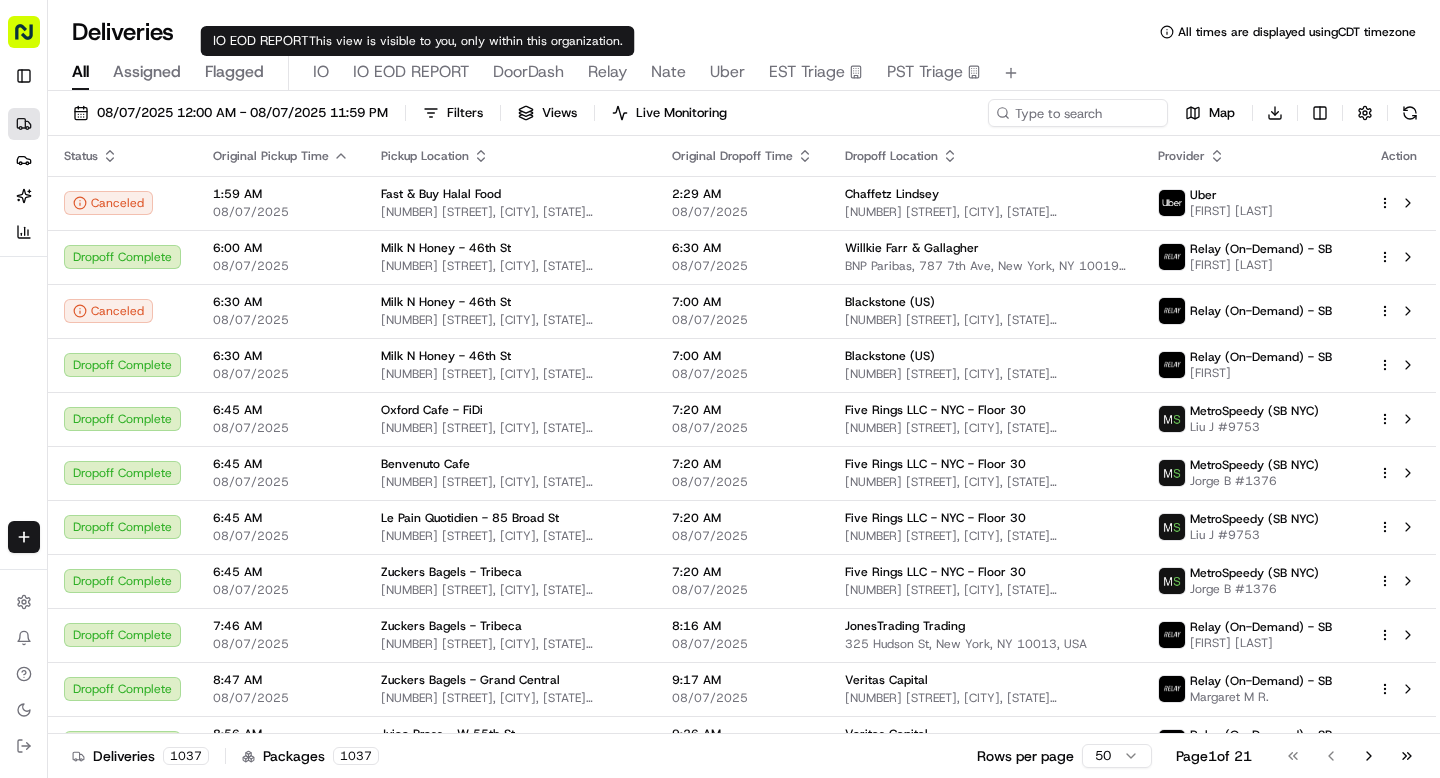 click on "IO EOD REPORT" at bounding box center (411, 72) 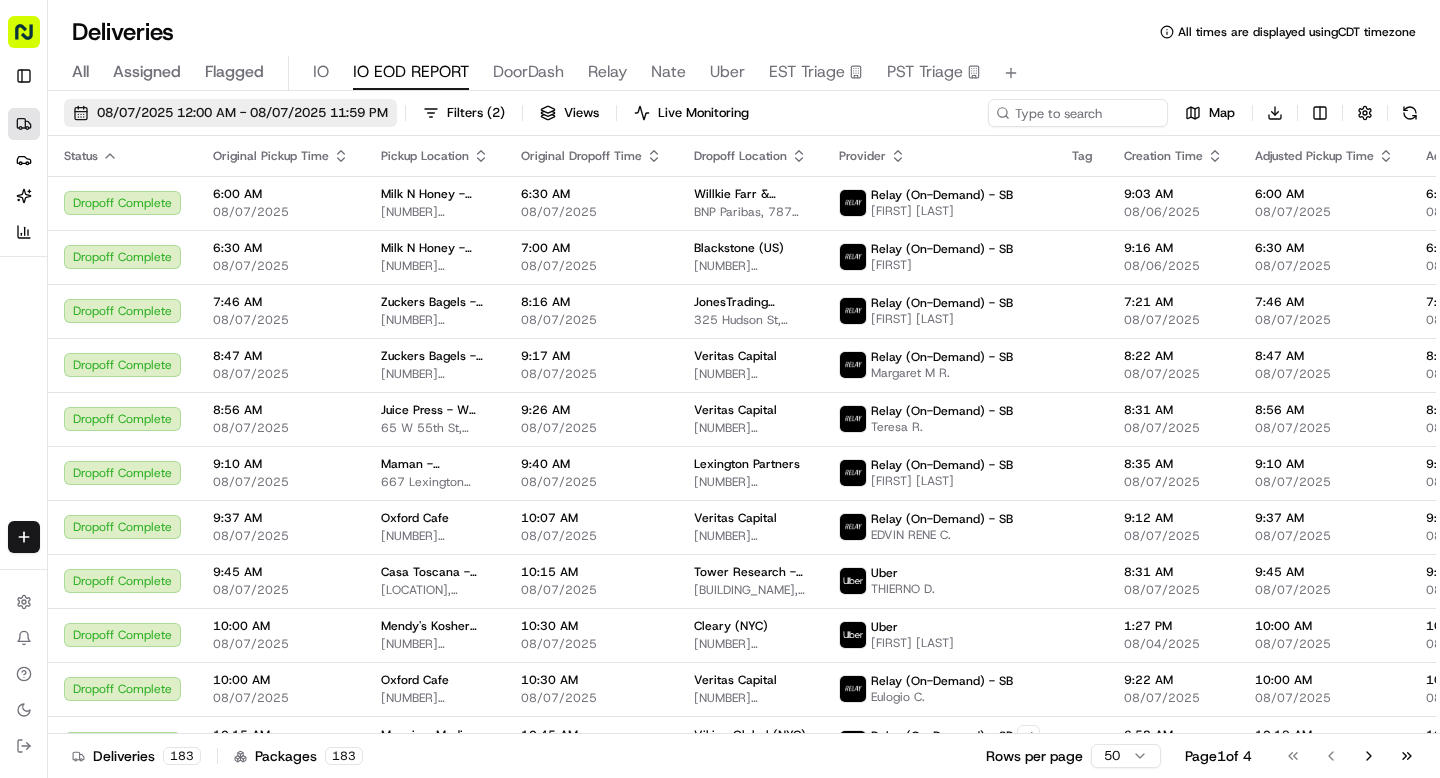 click on "08/07/2025 12:00 AM - 08/07/2025 11:59 PM" at bounding box center (242, 113) 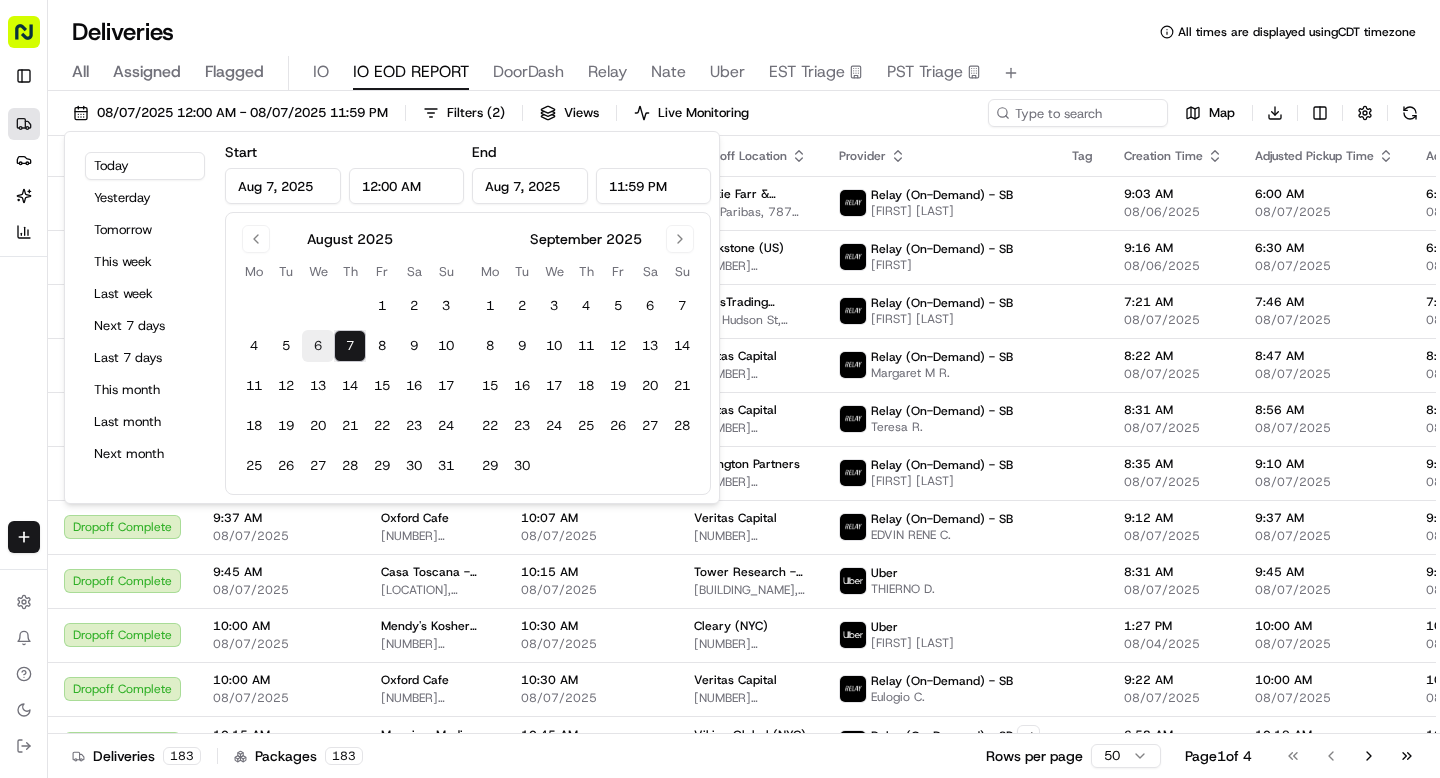 click on "6" at bounding box center [318, 346] 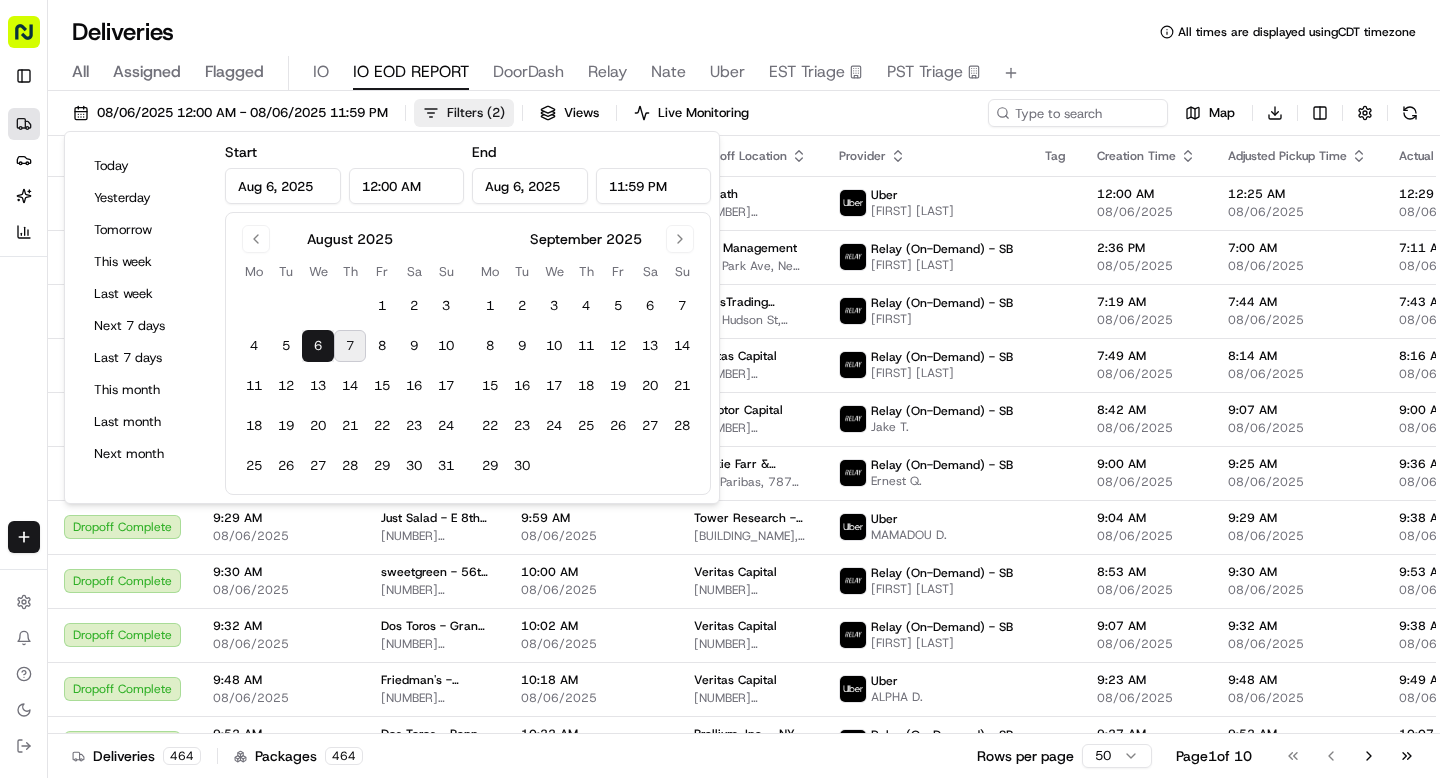 click on "Filters ( 2 )" at bounding box center (476, 113) 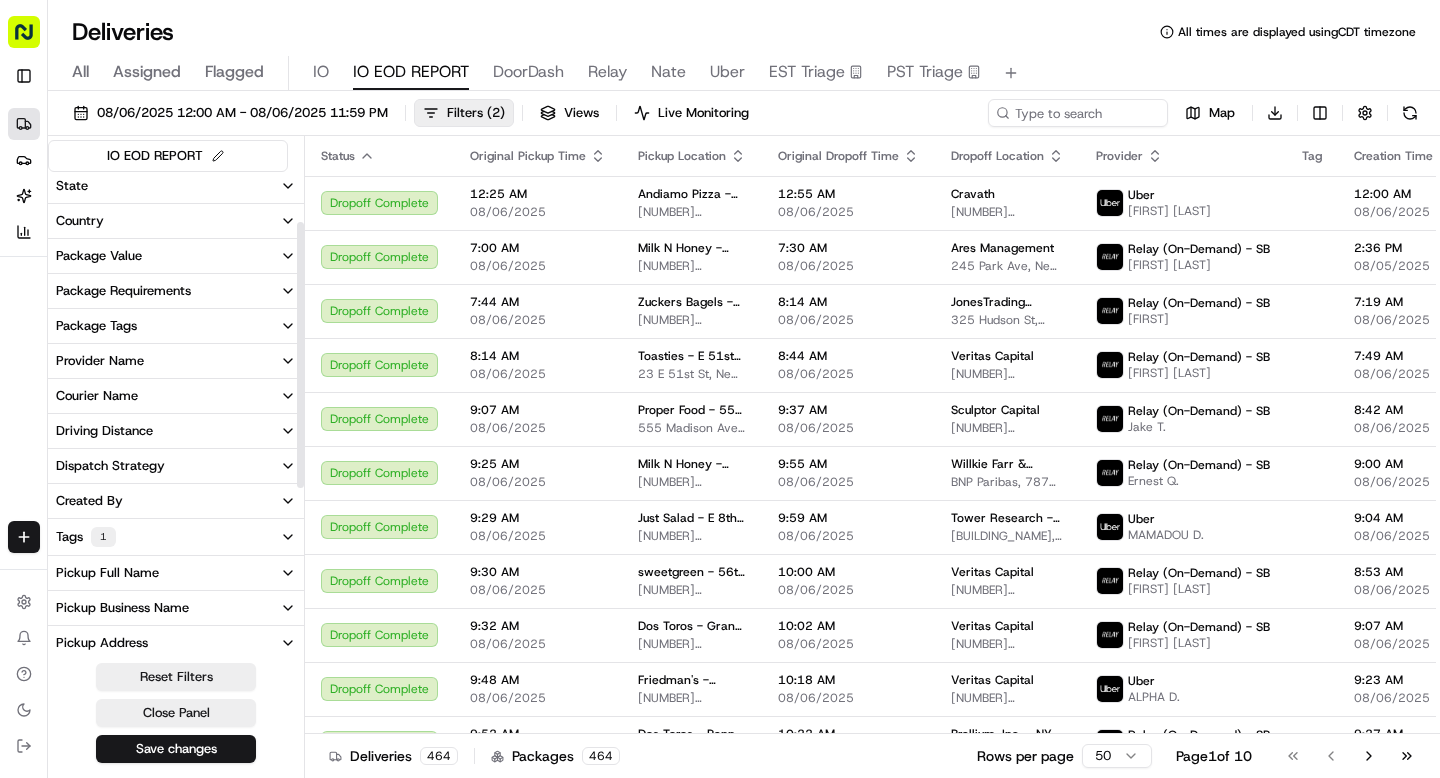scroll, scrollTop: 91, scrollLeft: 0, axis: vertical 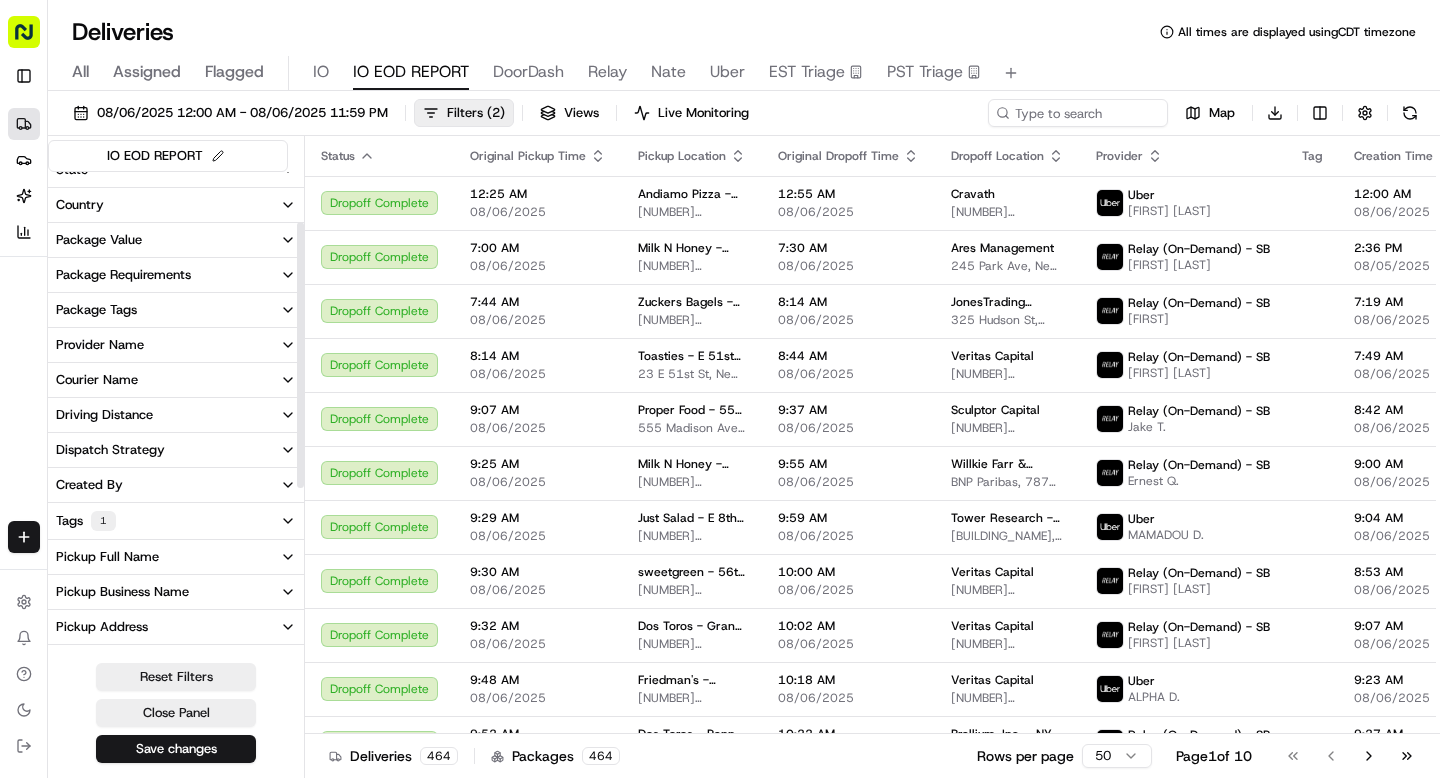click on "Tags 1" at bounding box center (176, 521) 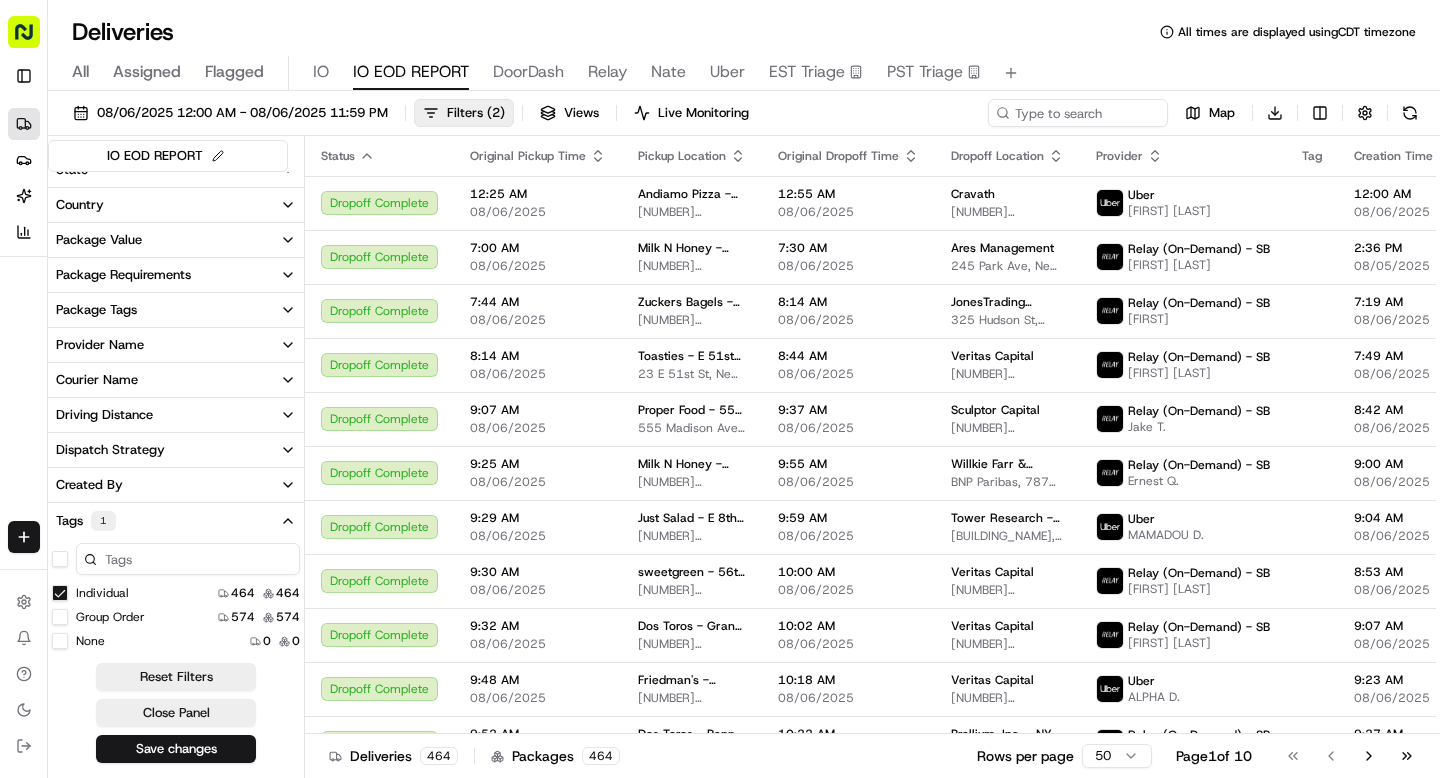 click on "Tags 1" at bounding box center (176, 521) 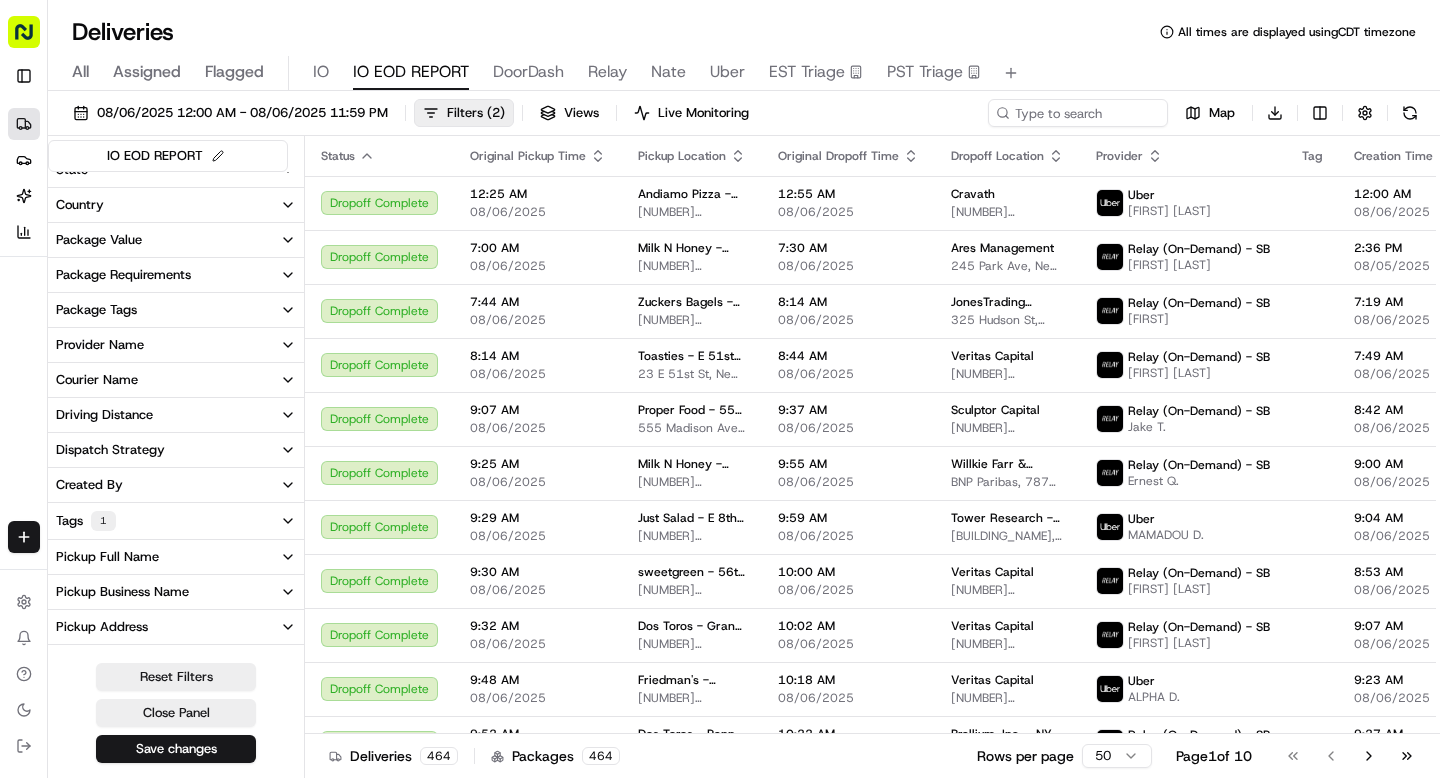 click on "Tags 1" at bounding box center (176, 521) 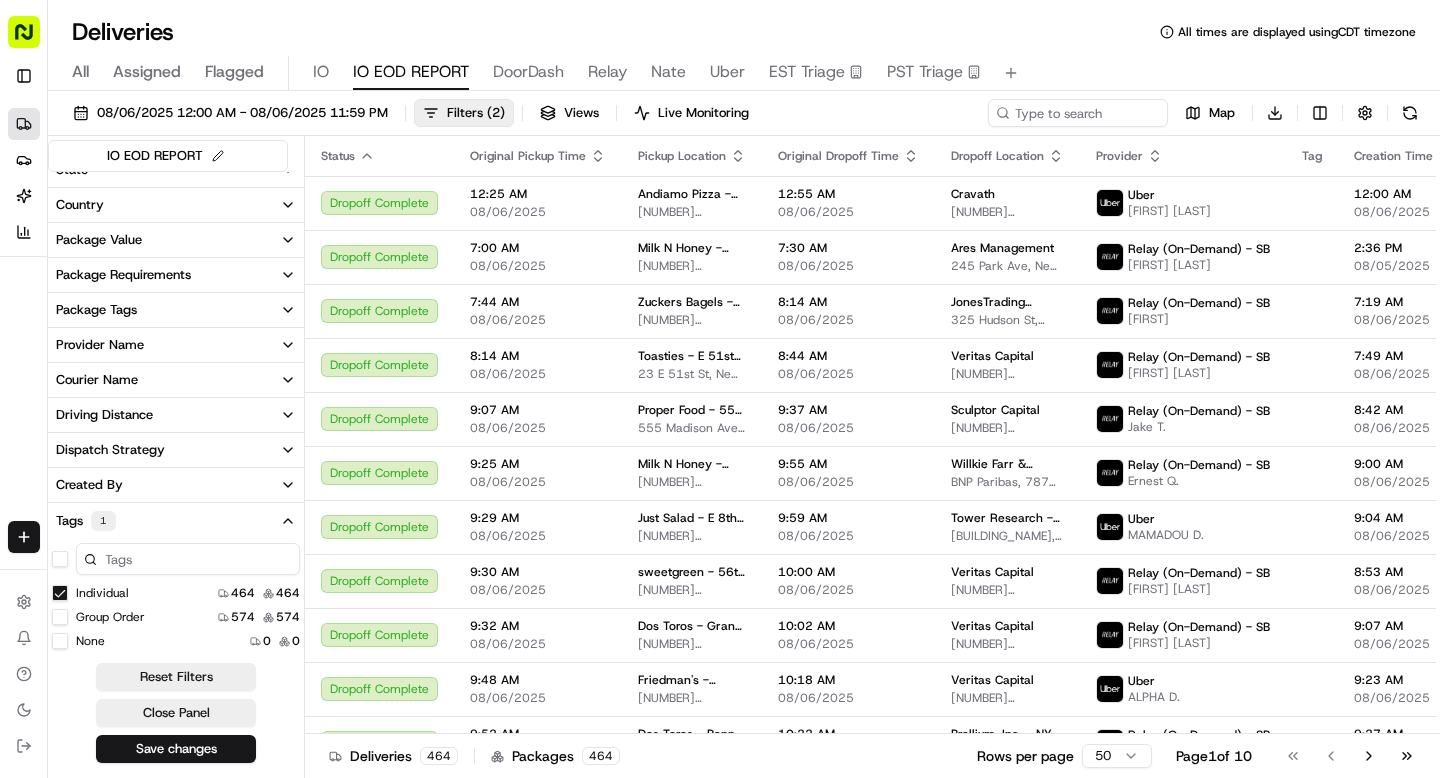click on "Tags 1" at bounding box center (176, 521) 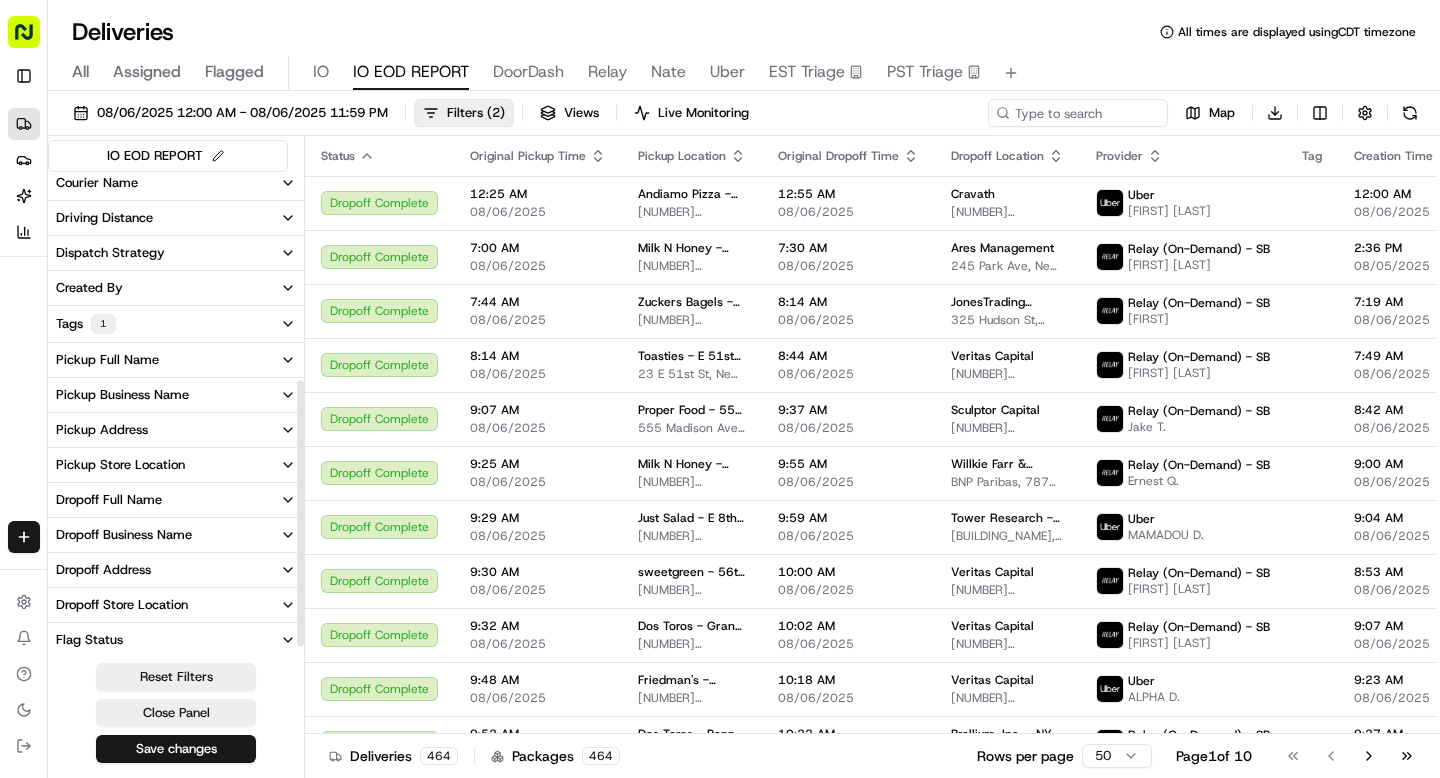scroll, scrollTop: 0, scrollLeft: 0, axis: both 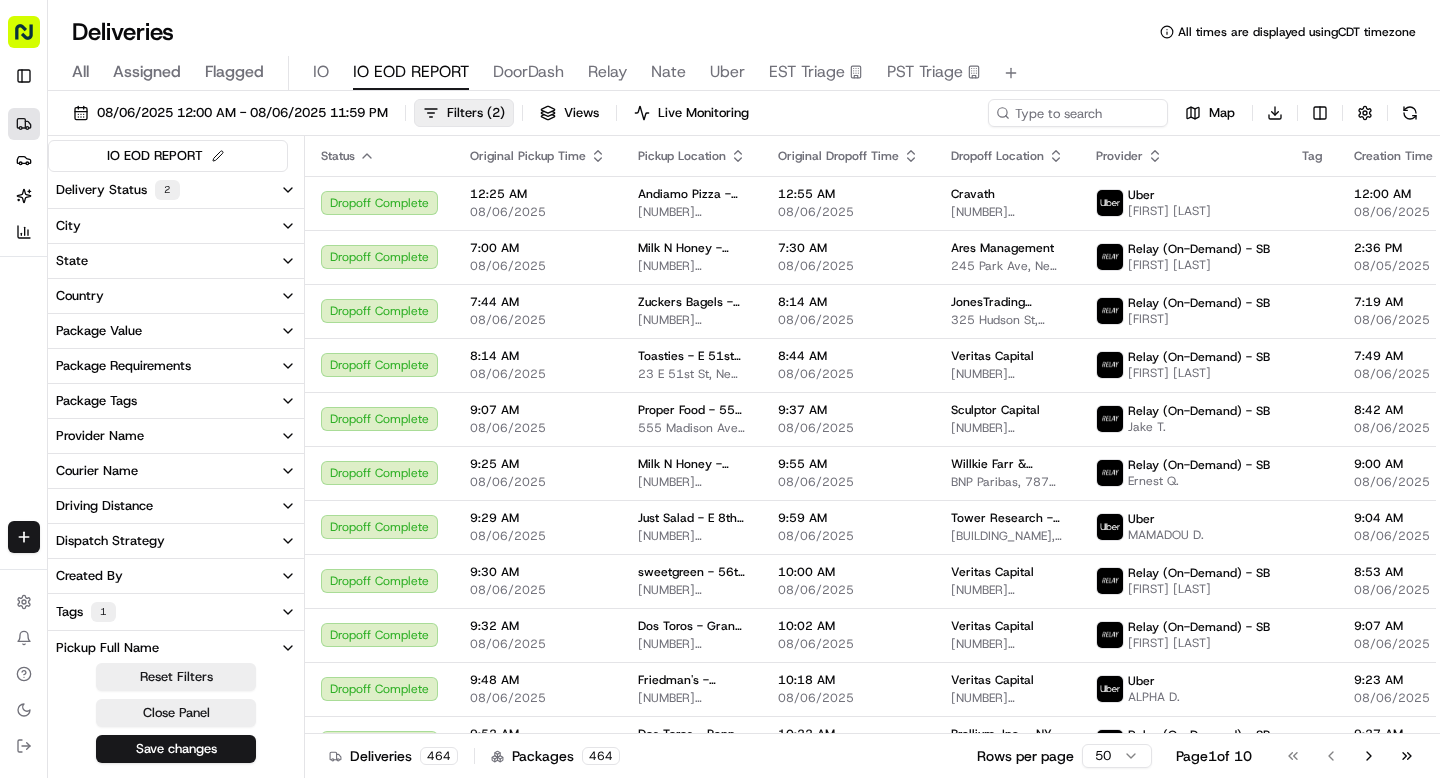 click on "Delivery Status 2" at bounding box center [176, 190] 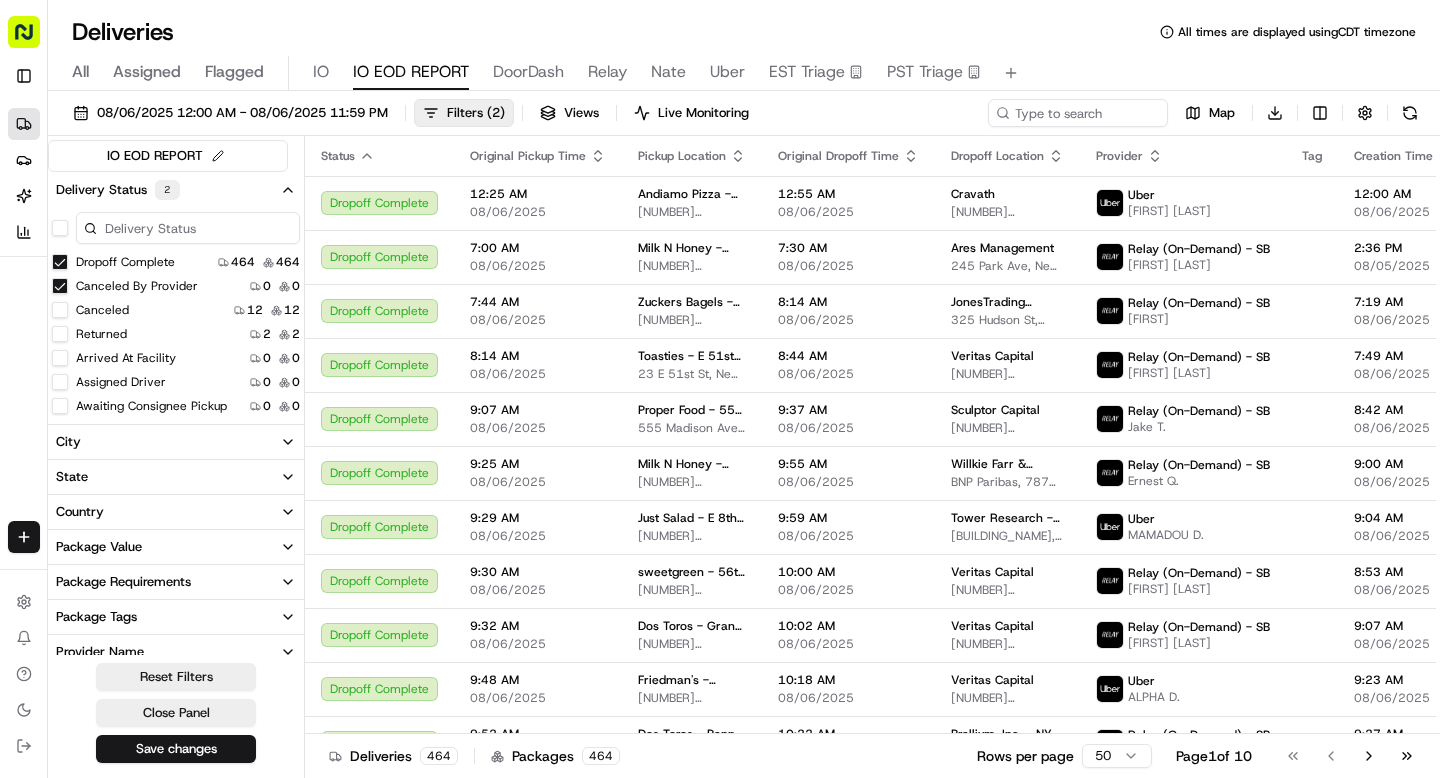 click on "Returned" at bounding box center (60, 334) 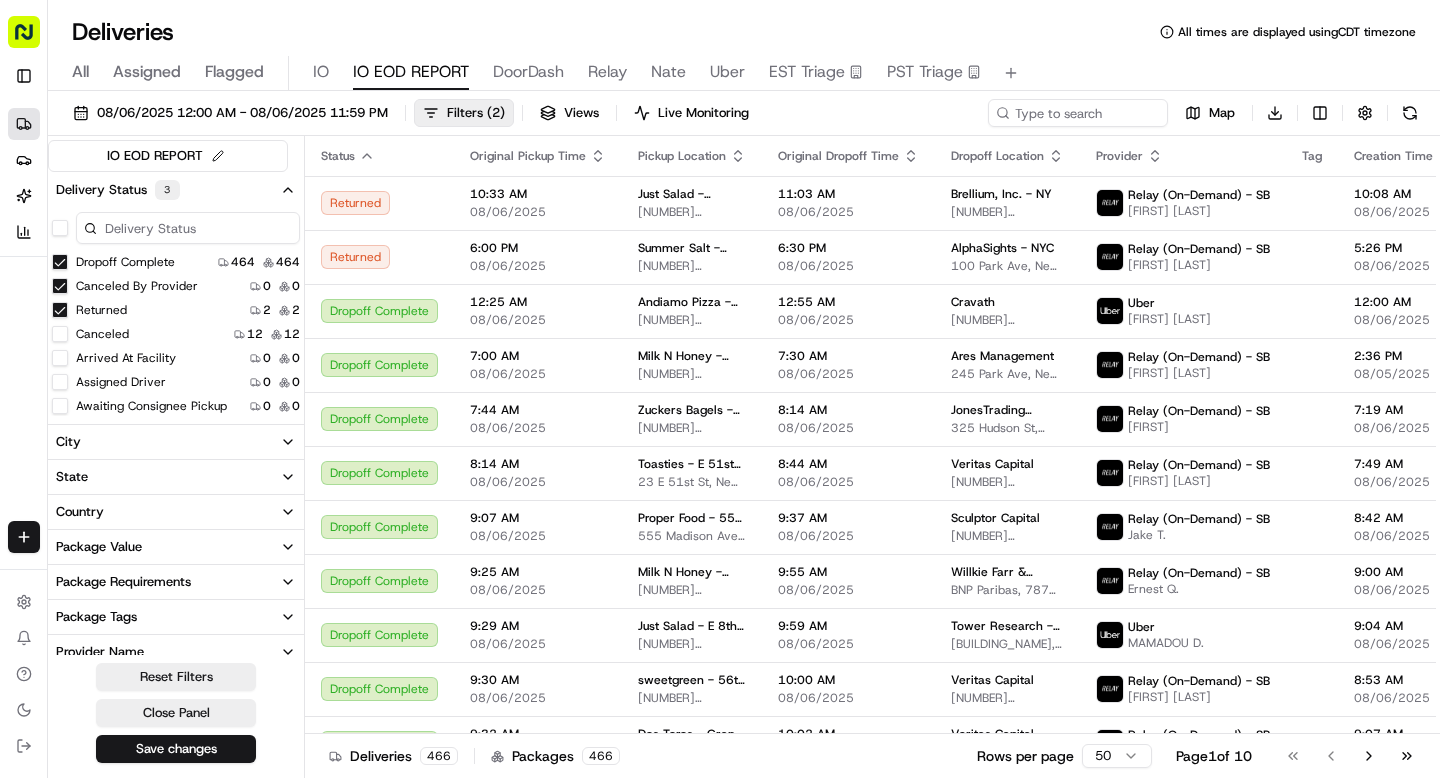 click on "Delivery Status 3" at bounding box center (176, 190) 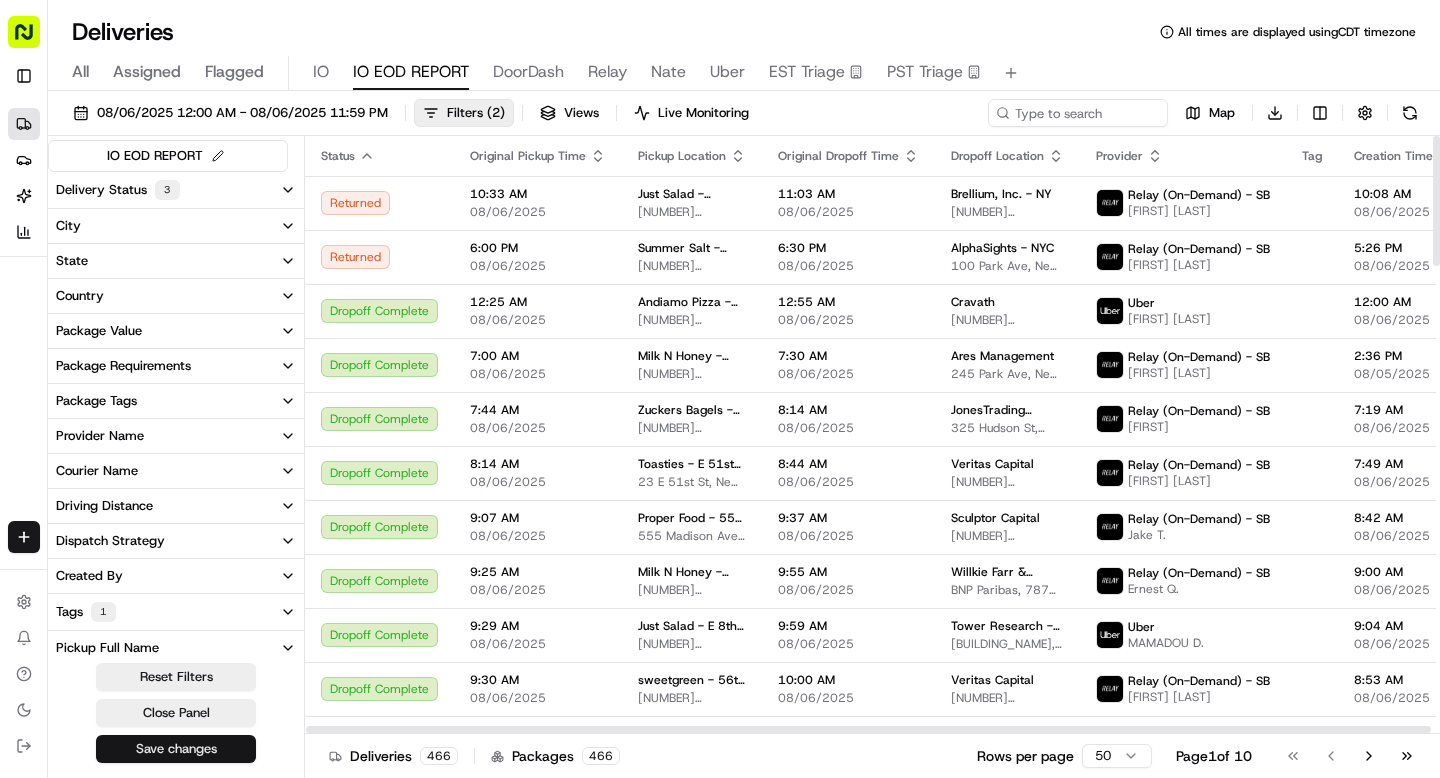 click on "Save changes" at bounding box center (176, 749) 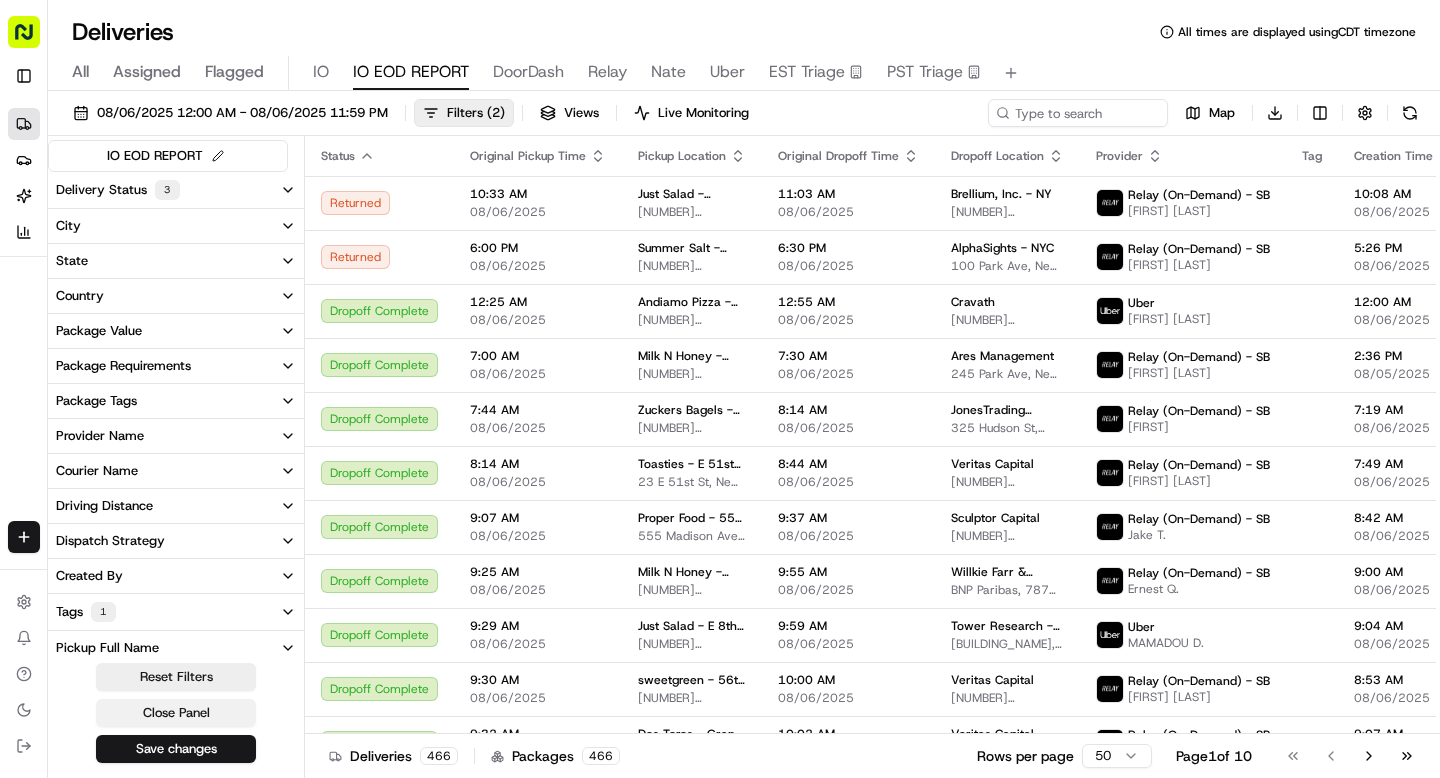 click on "Close Panel" at bounding box center (176, 713) 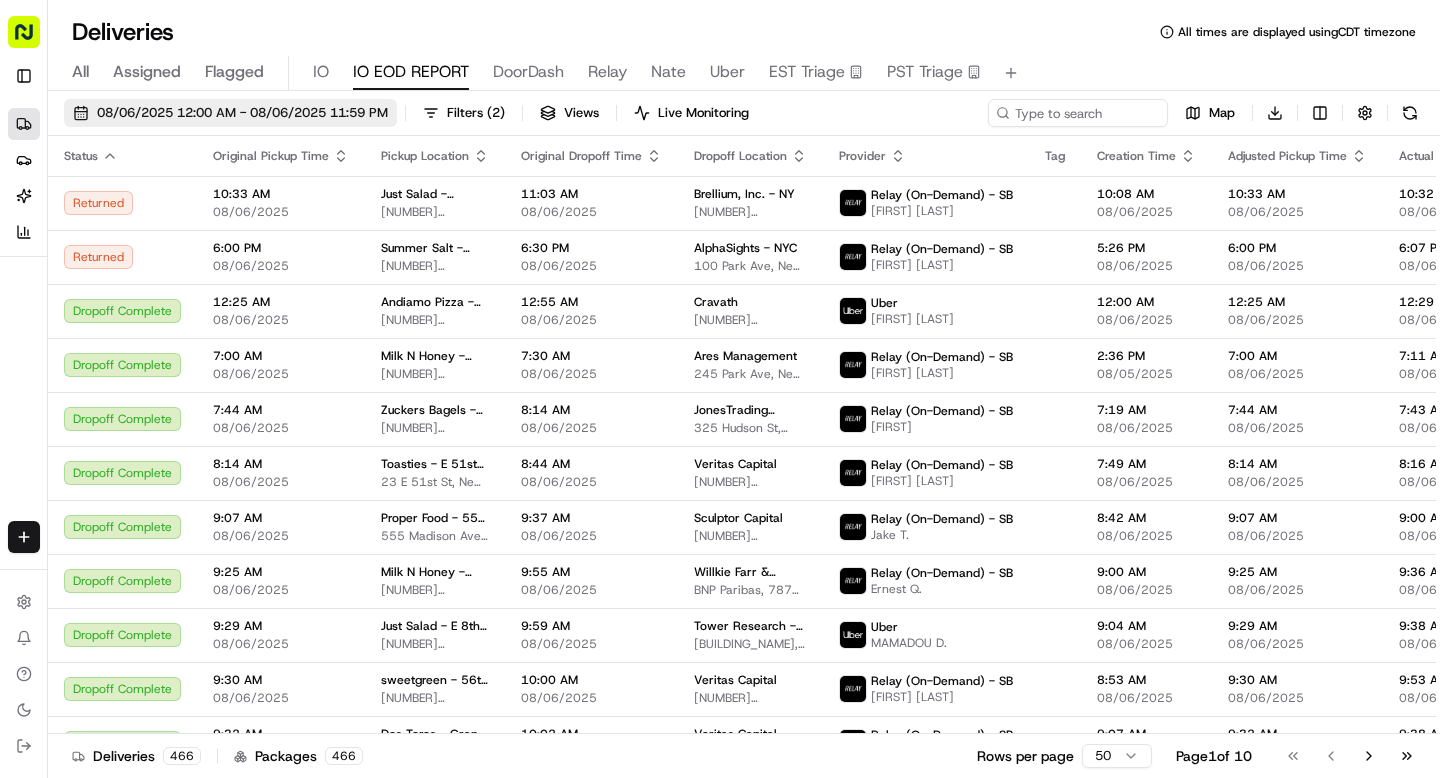 click on "08/06/2025 12:00 AM - 08/06/2025 11:59 PM" at bounding box center (242, 113) 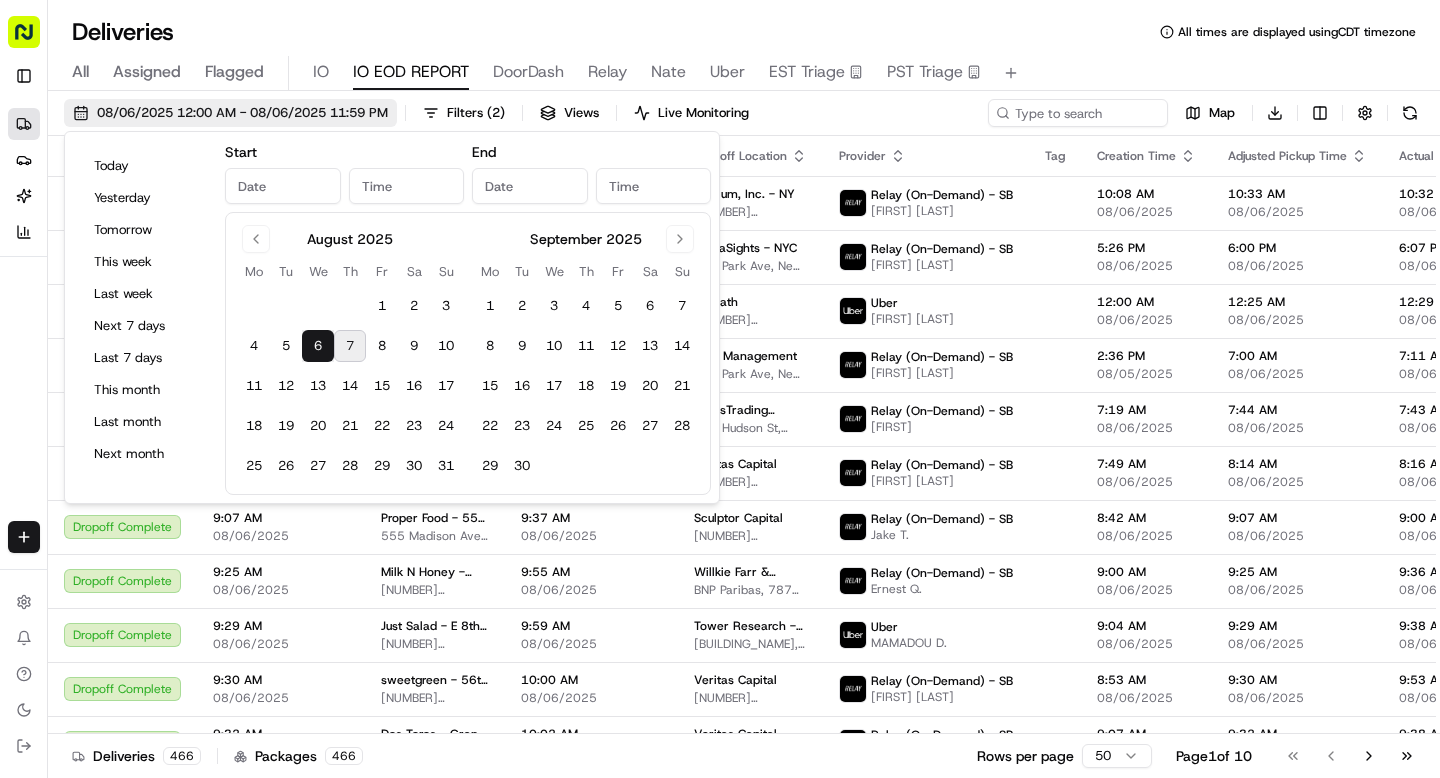 type on "Aug 6, 2025" 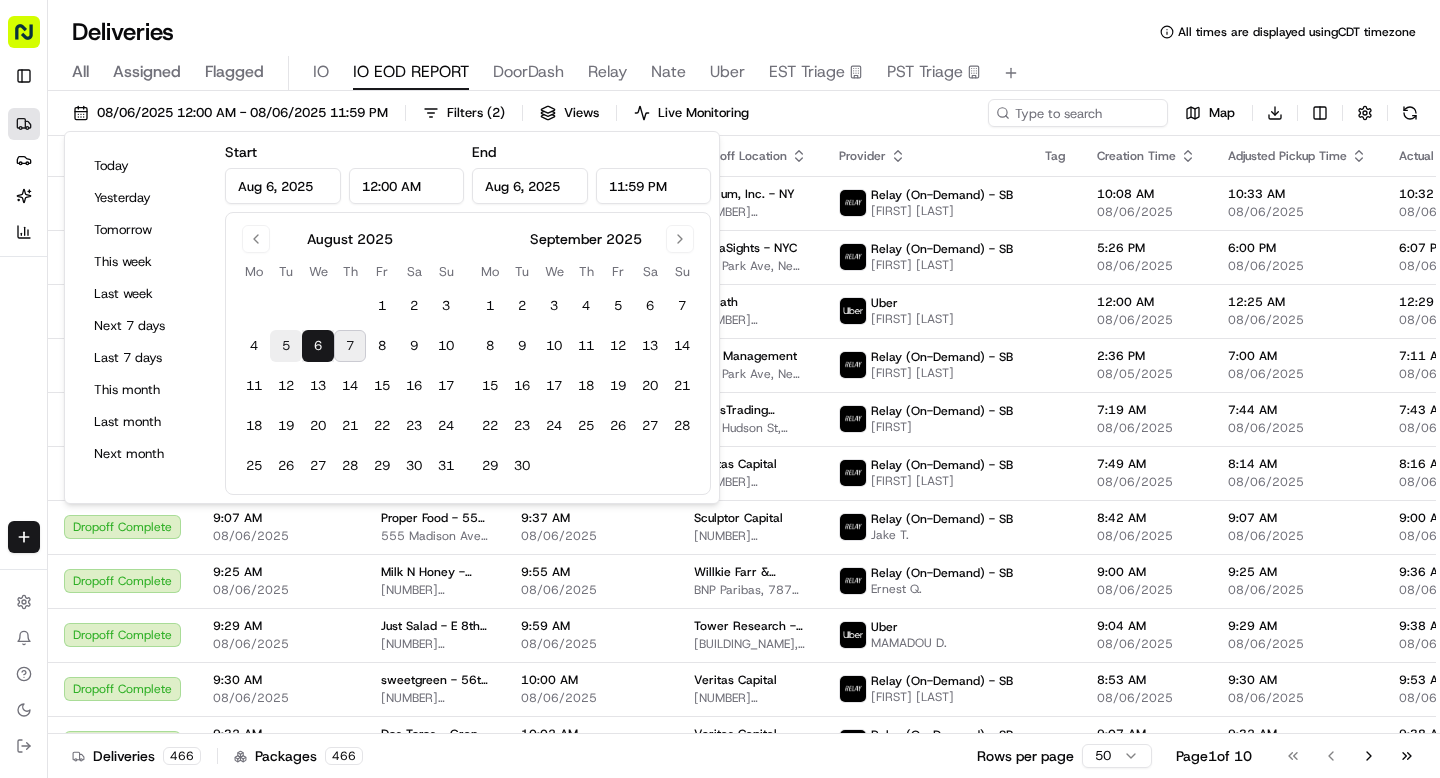 click on "5" at bounding box center [286, 346] 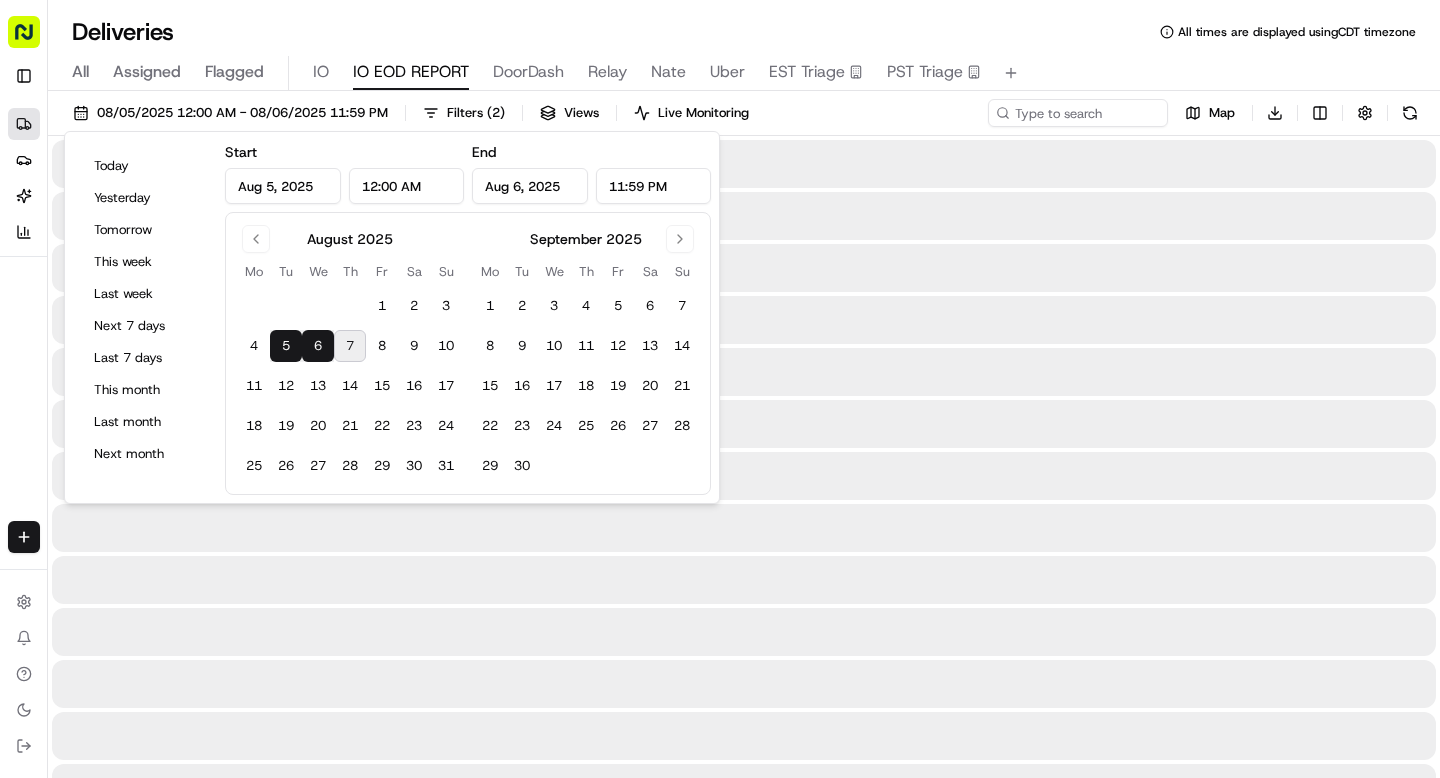 click on "5" at bounding box center [286, 346] 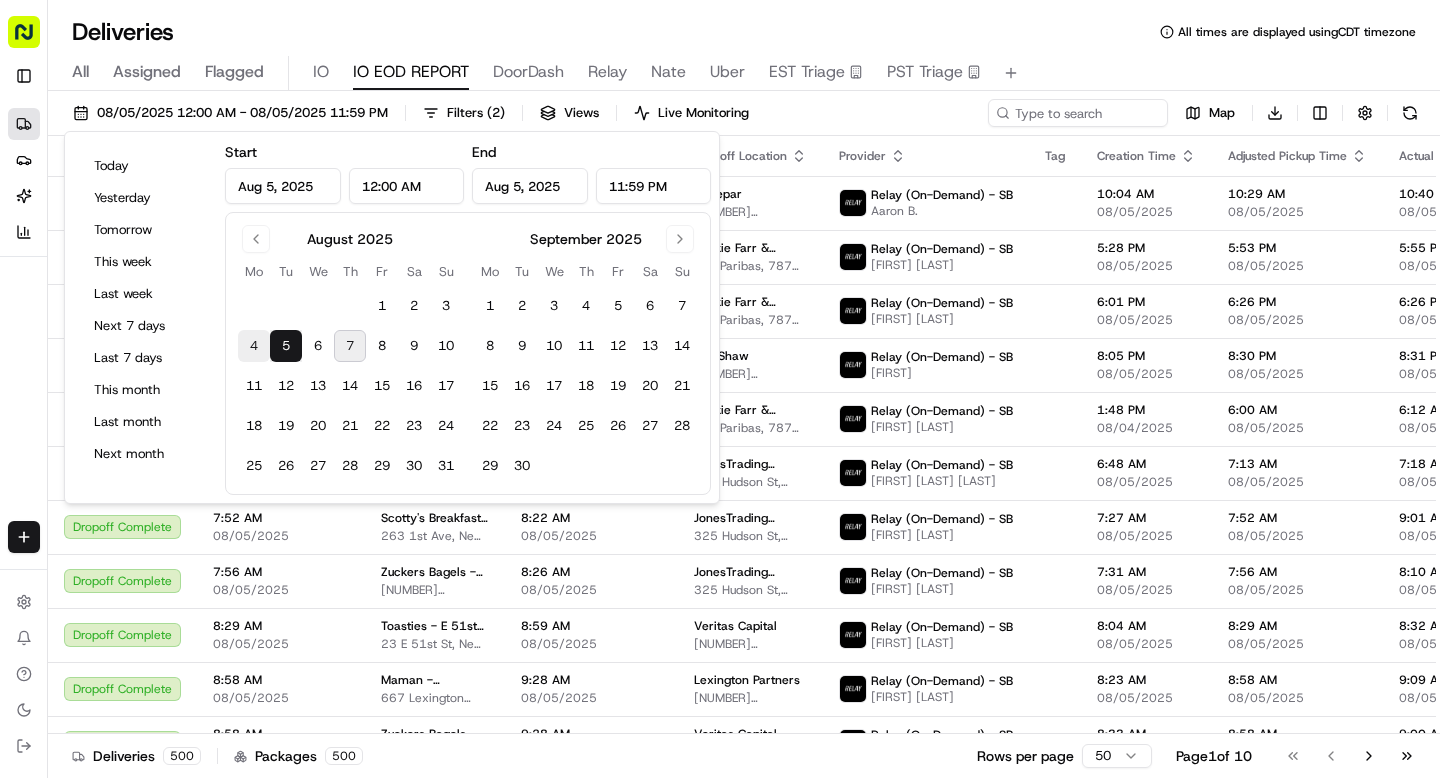 click on "4" at bounding box center (254, 346) 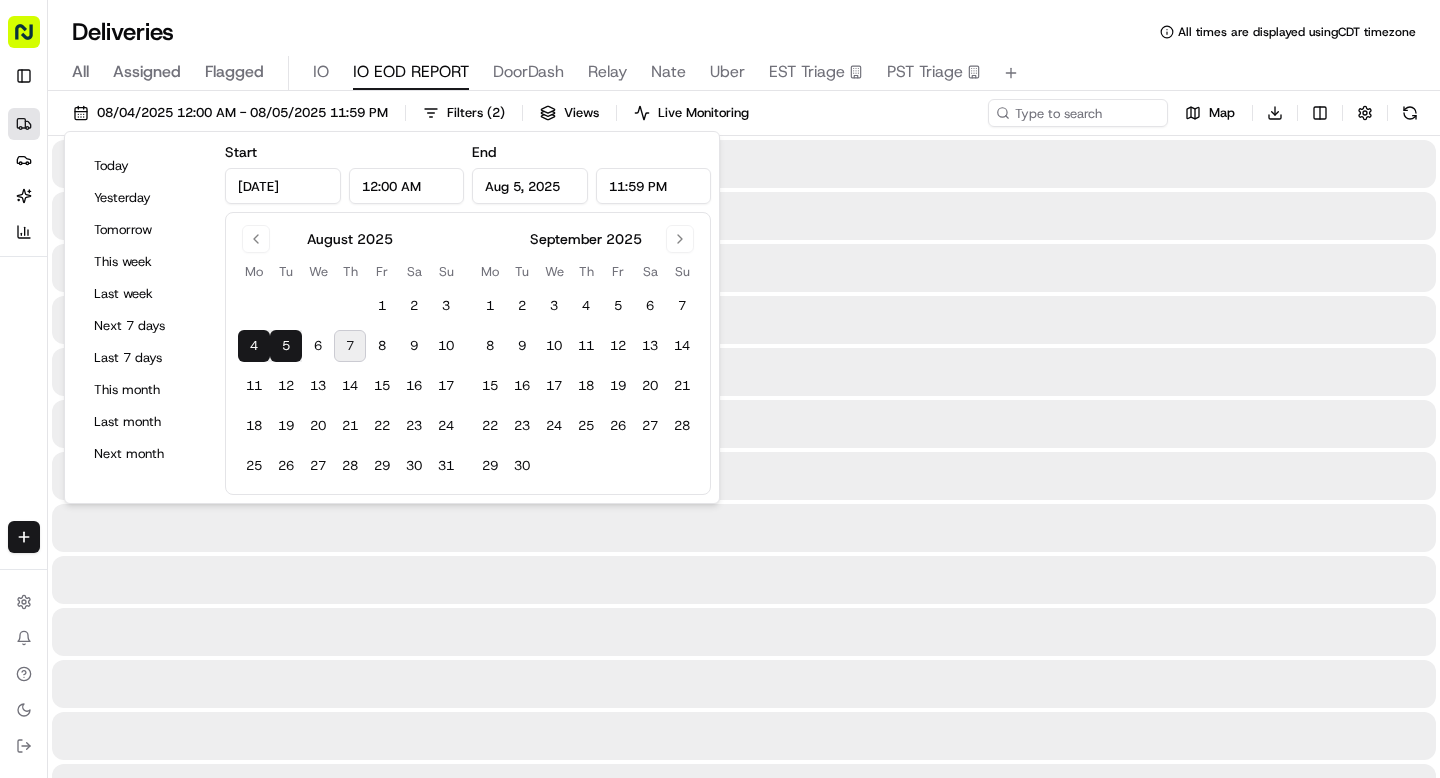 click on "4" at bounding box center (254, 346) 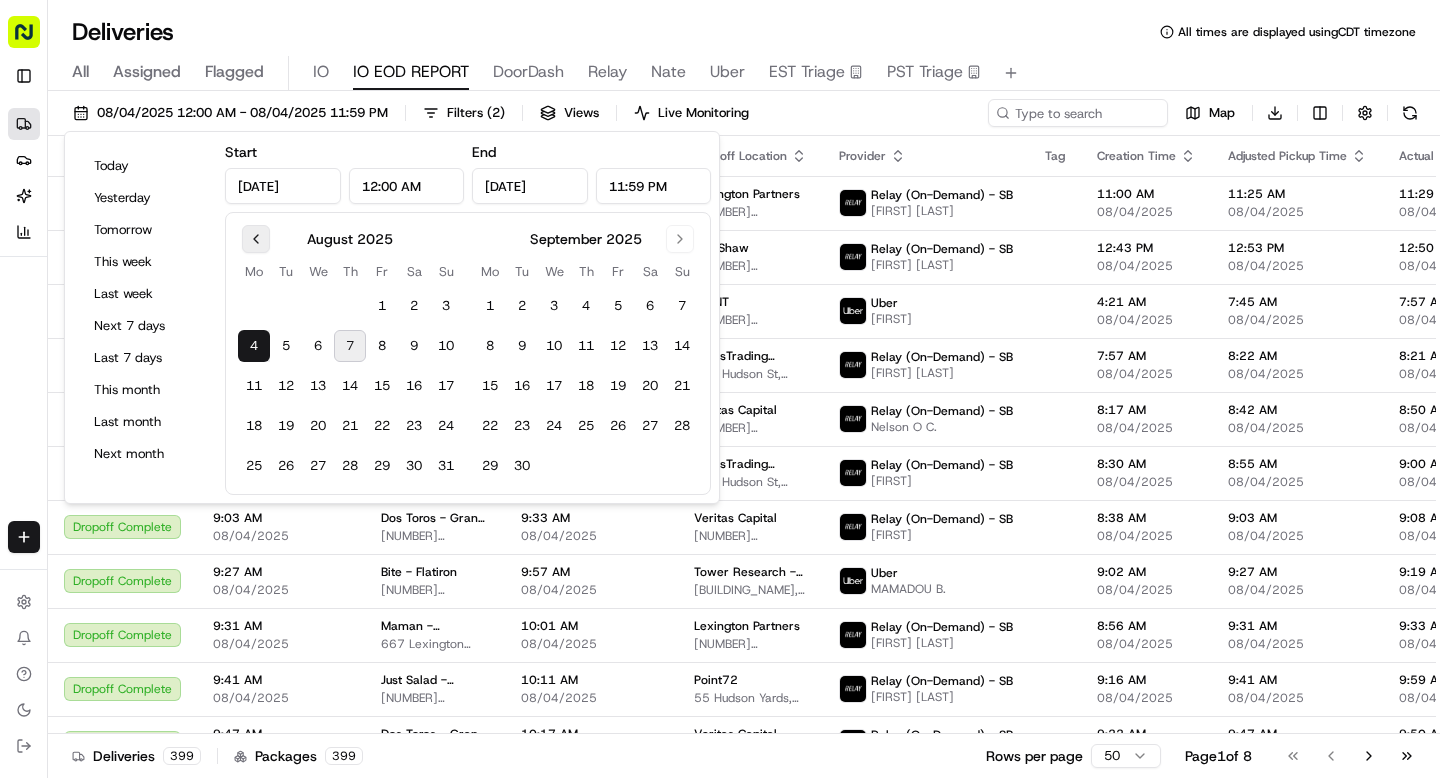 click at bounding box center [256, 239] 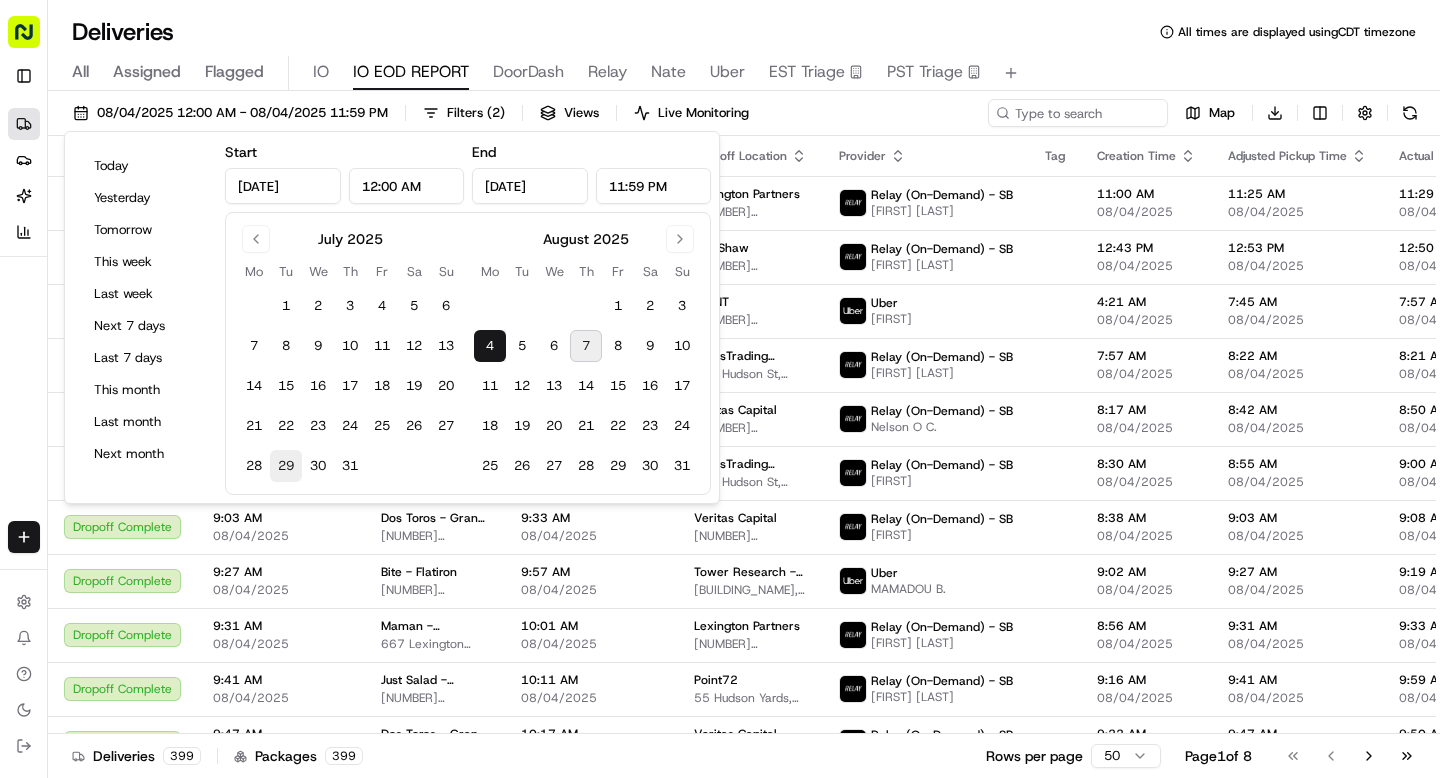 click on "29" at bounding box center [286, 466] 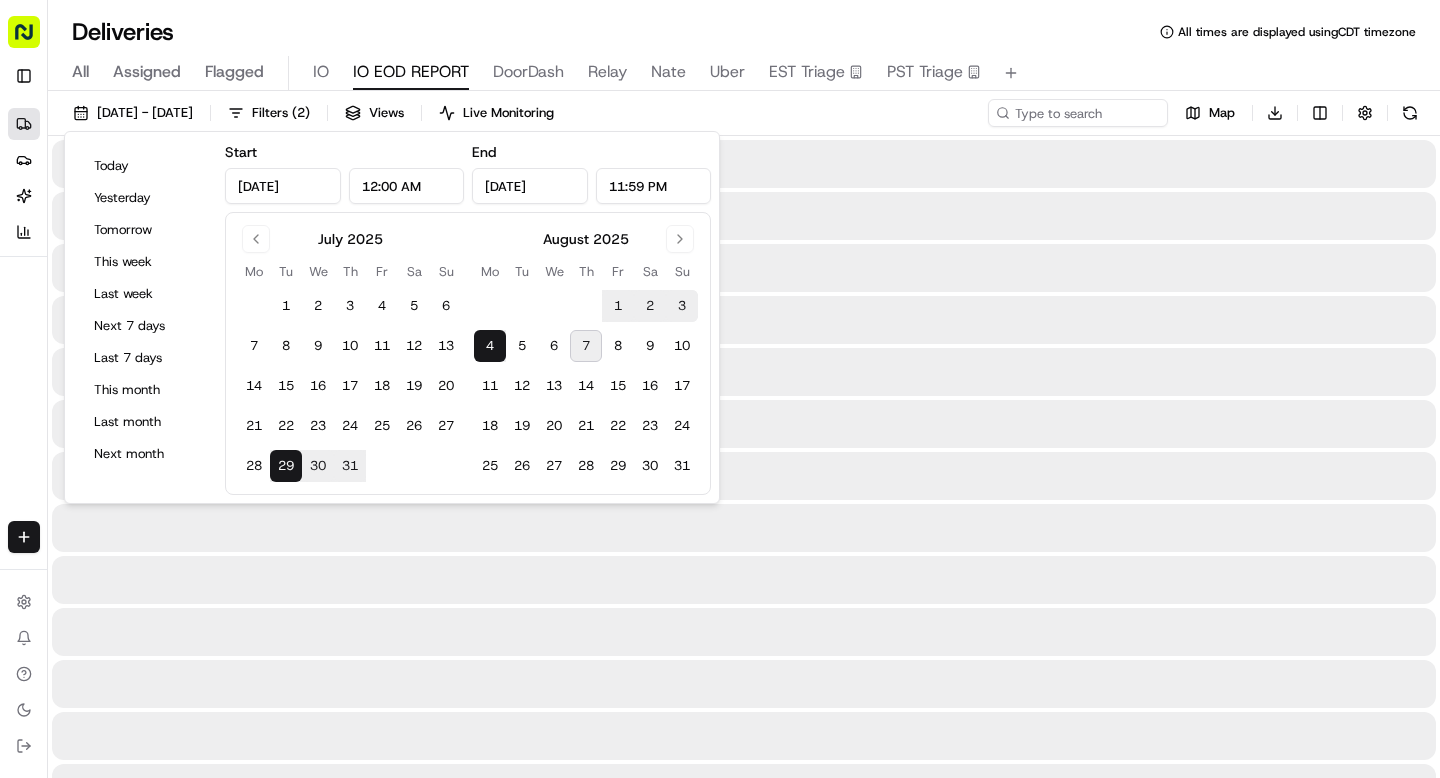 type on "Jul 29, 2025" 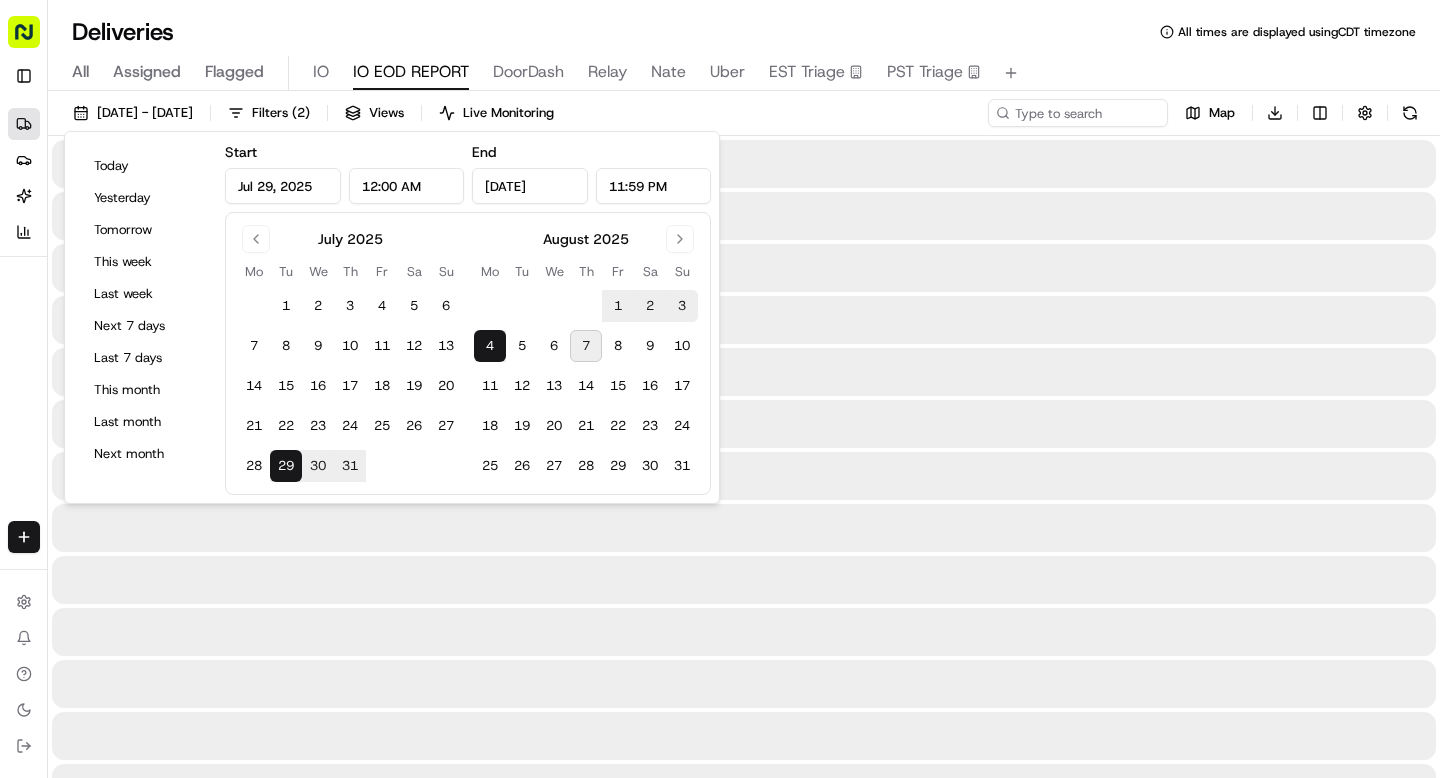 click on "29" at bounding box center [286, 466] 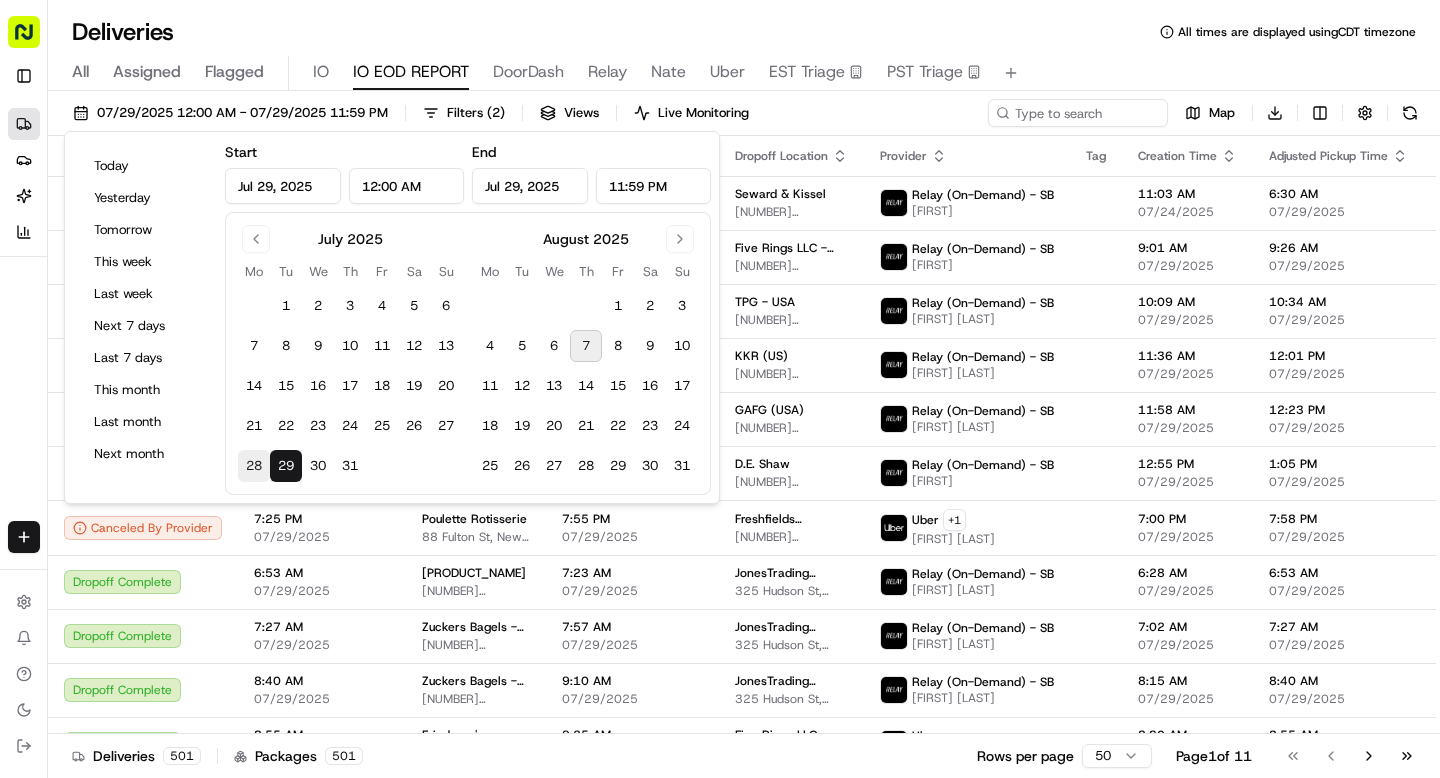 click on "28" at bounding box center [254, 466] 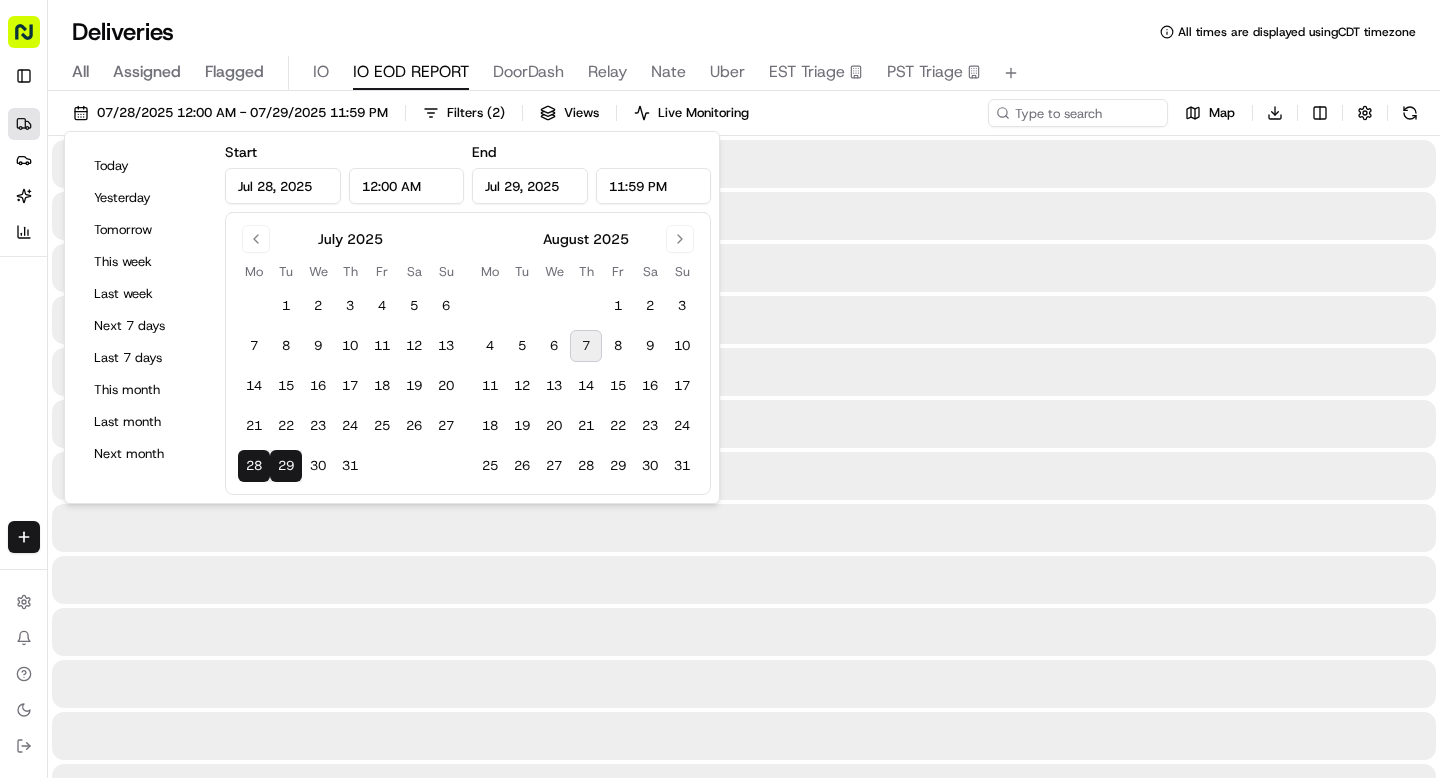 click on "28" at bounding box center [254, 466] 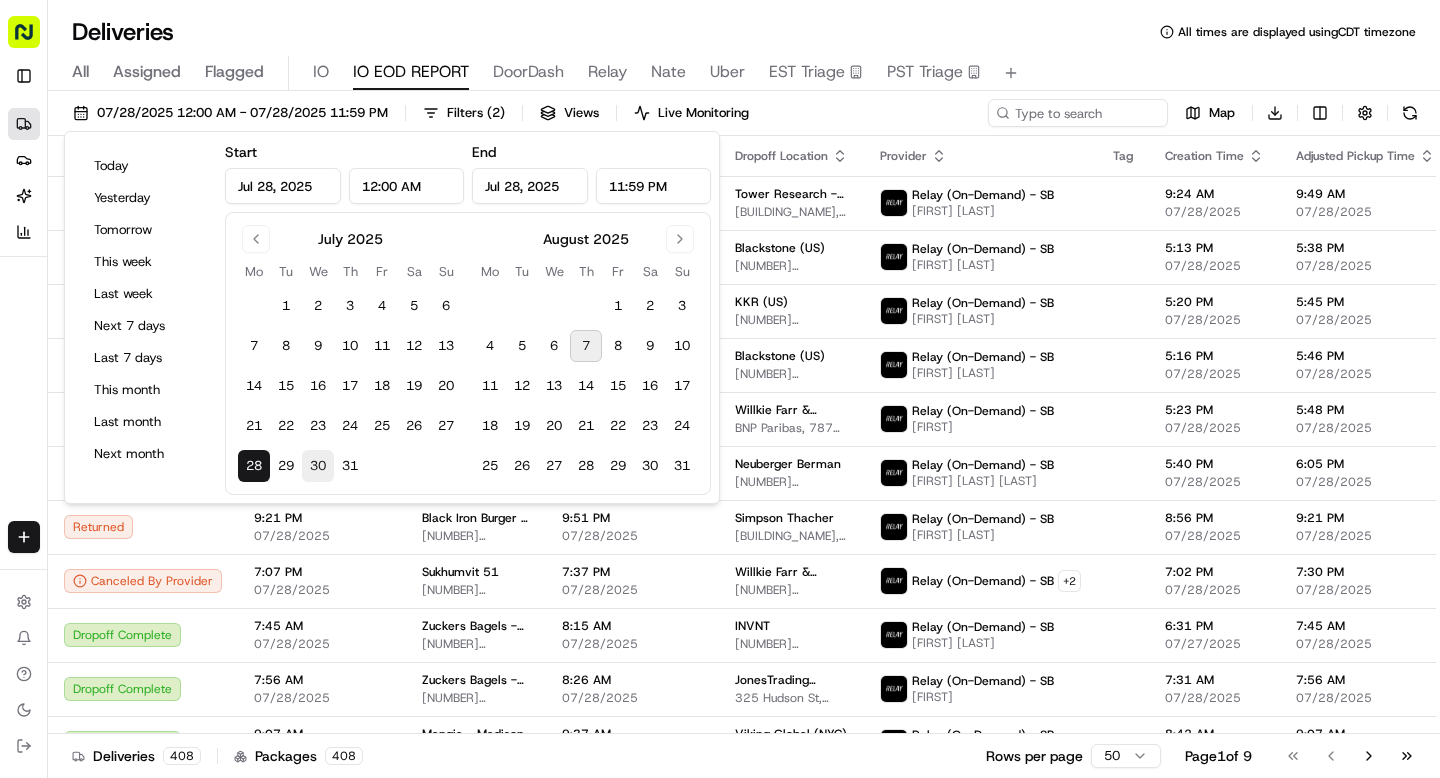 click on "30" at bounding box center [318, 466] 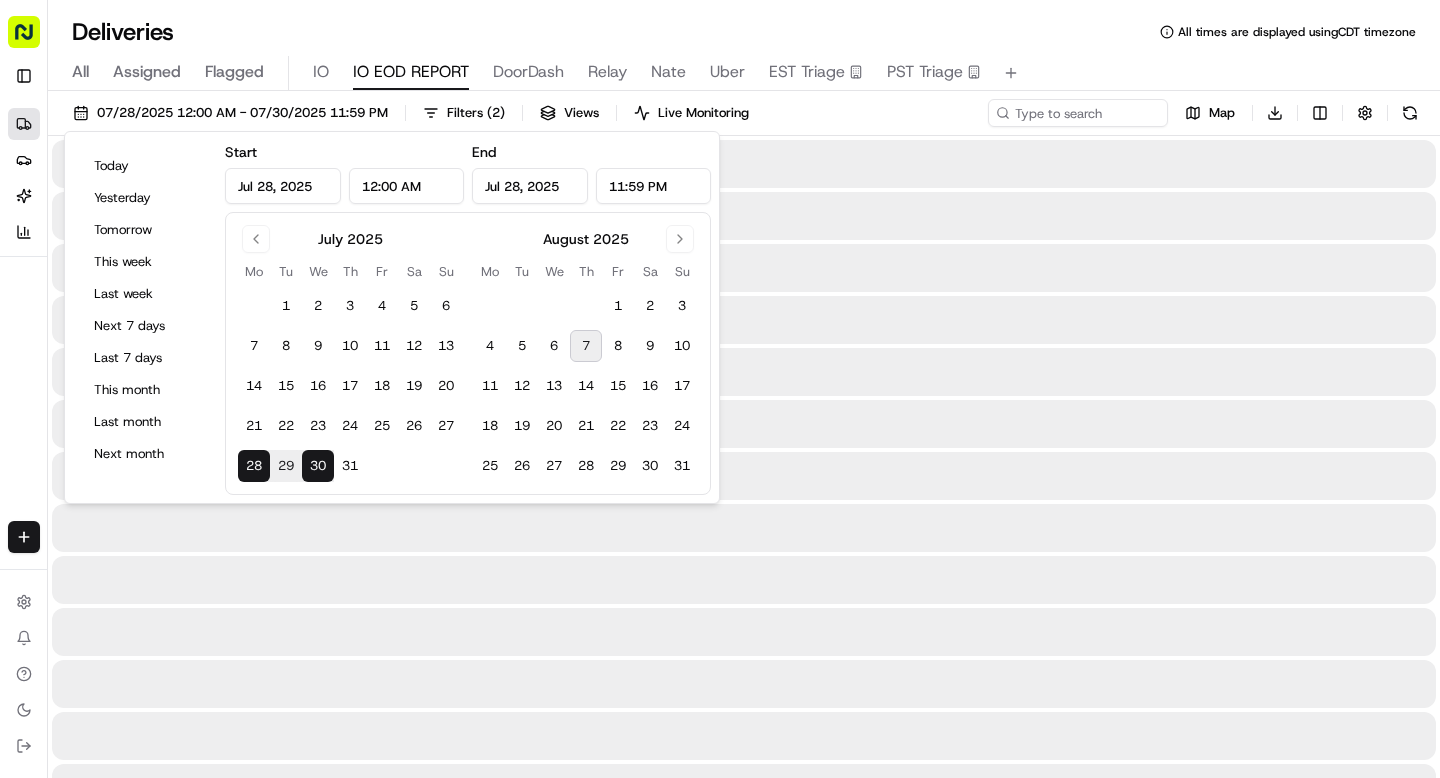 type on "Jul 30, 2025" 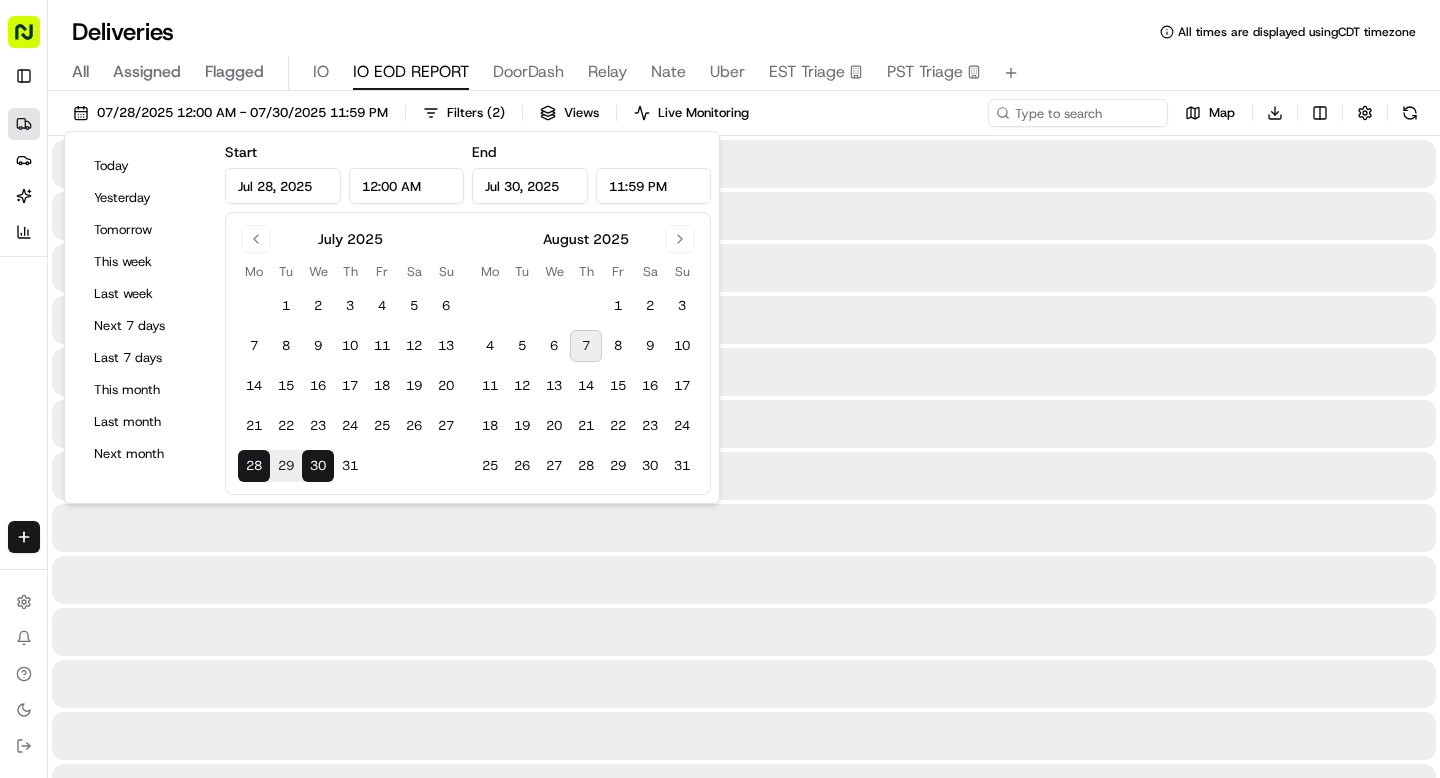 click on "30" at bounding box center (318, 466) 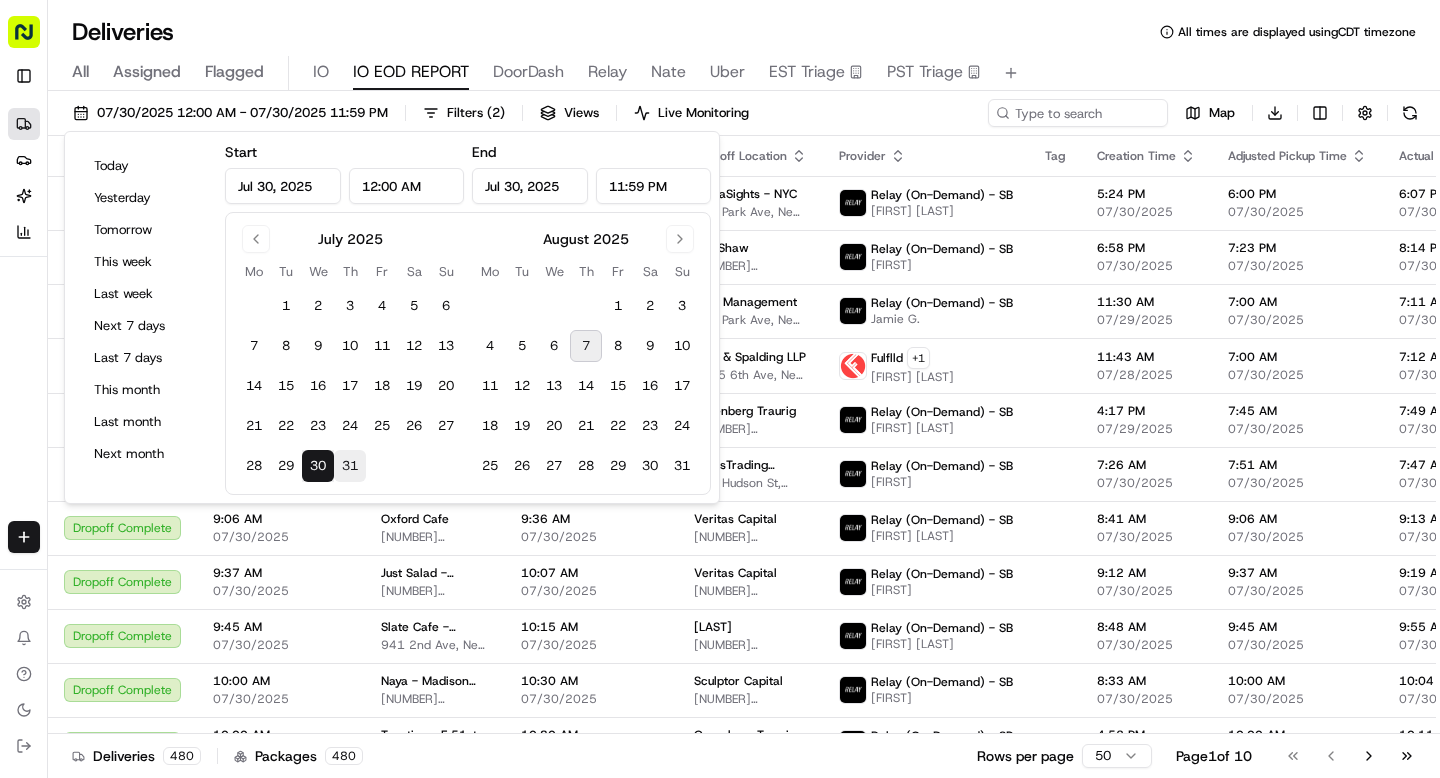 click on "31" at bounding box center [350, 466] 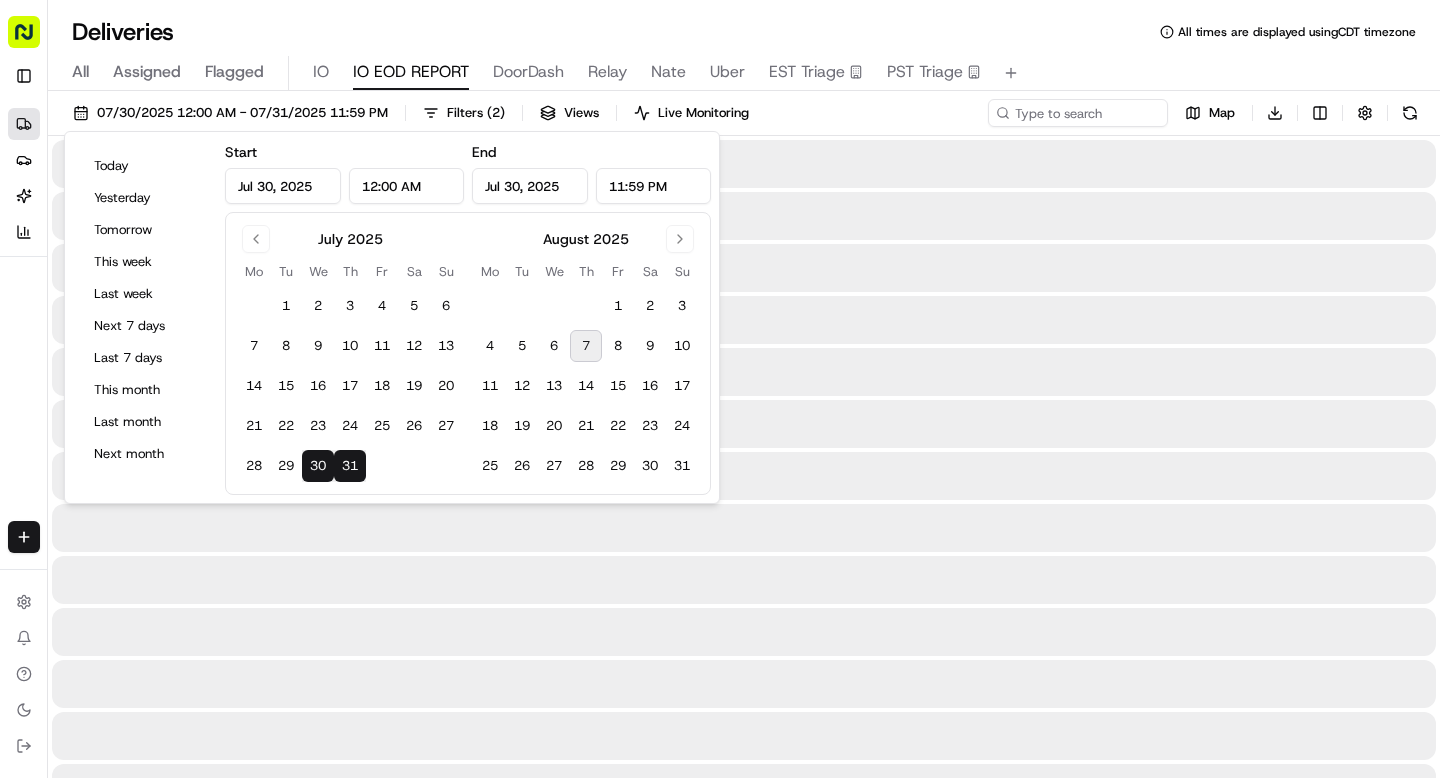 type on "Jul 31, 2025" 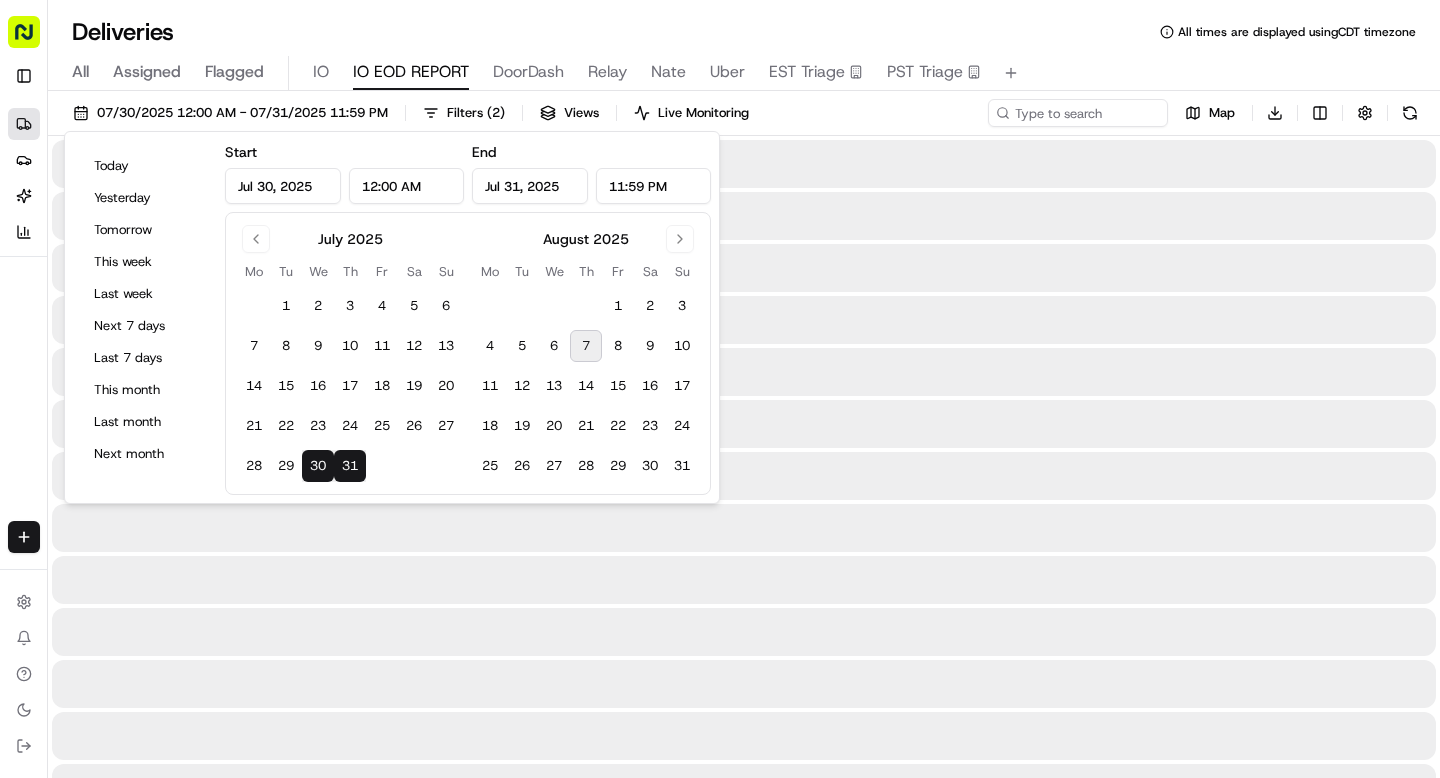 click on "31" at bounding box center [350, 466] 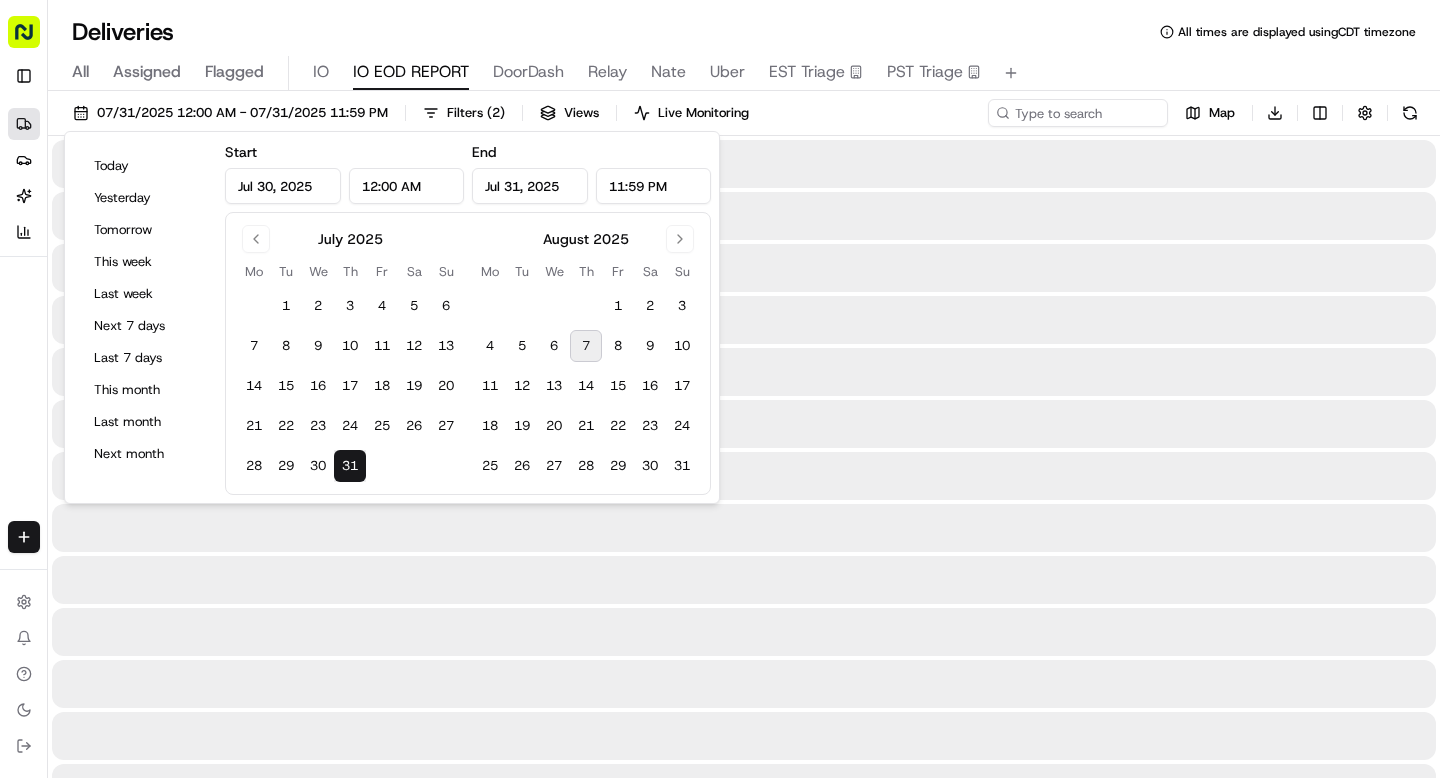 type on "Jul 31, 2025" 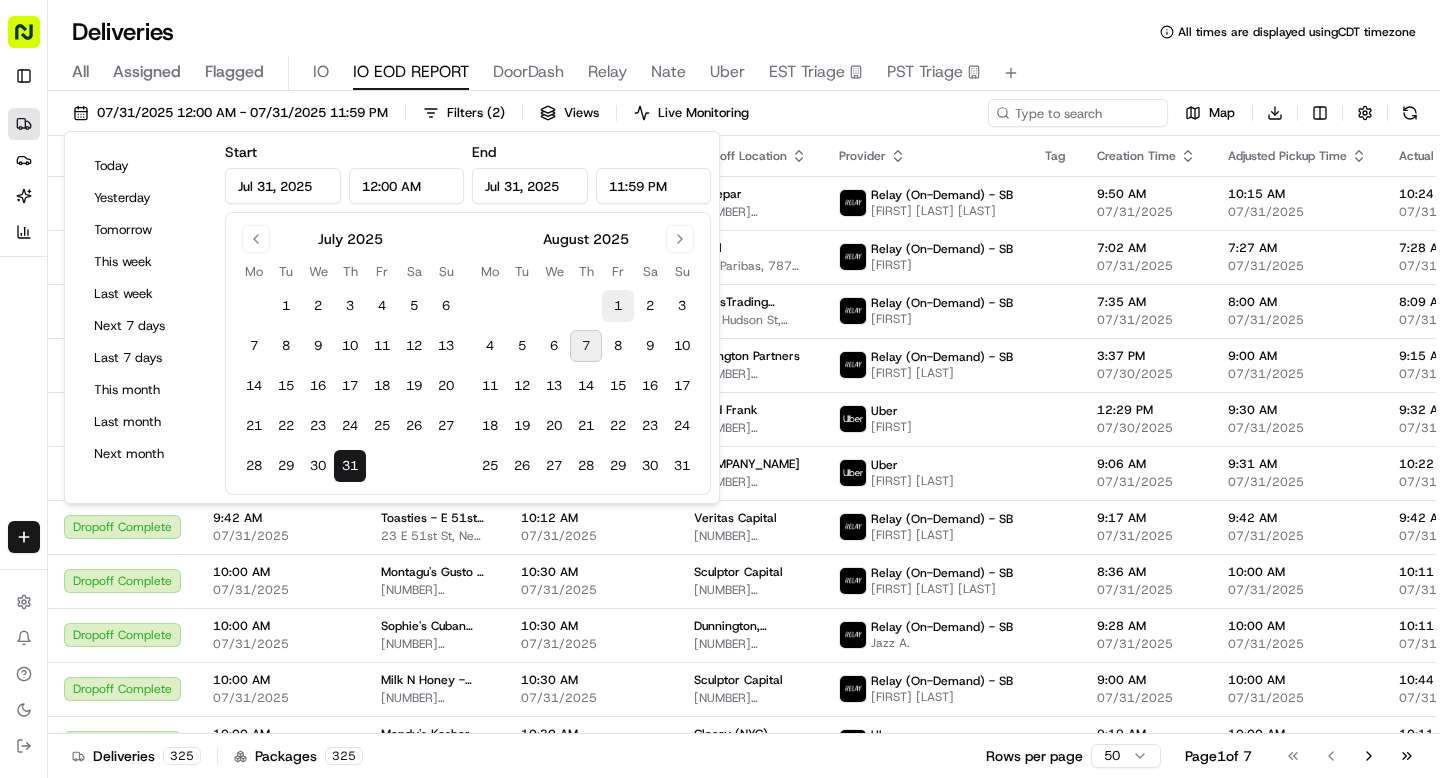 click on "1" at bounding box center (618, 306) 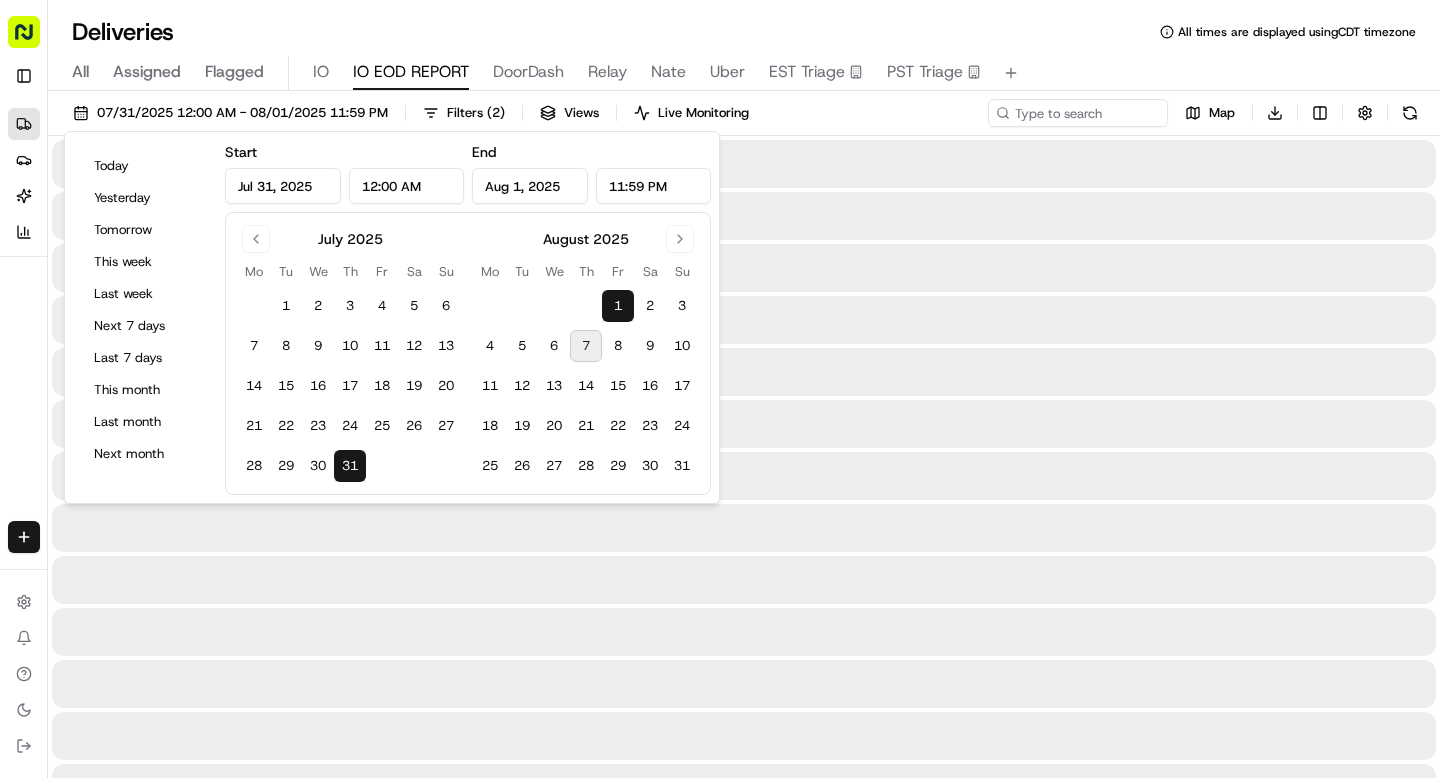 click on "1" at bounding box center [618, 306] 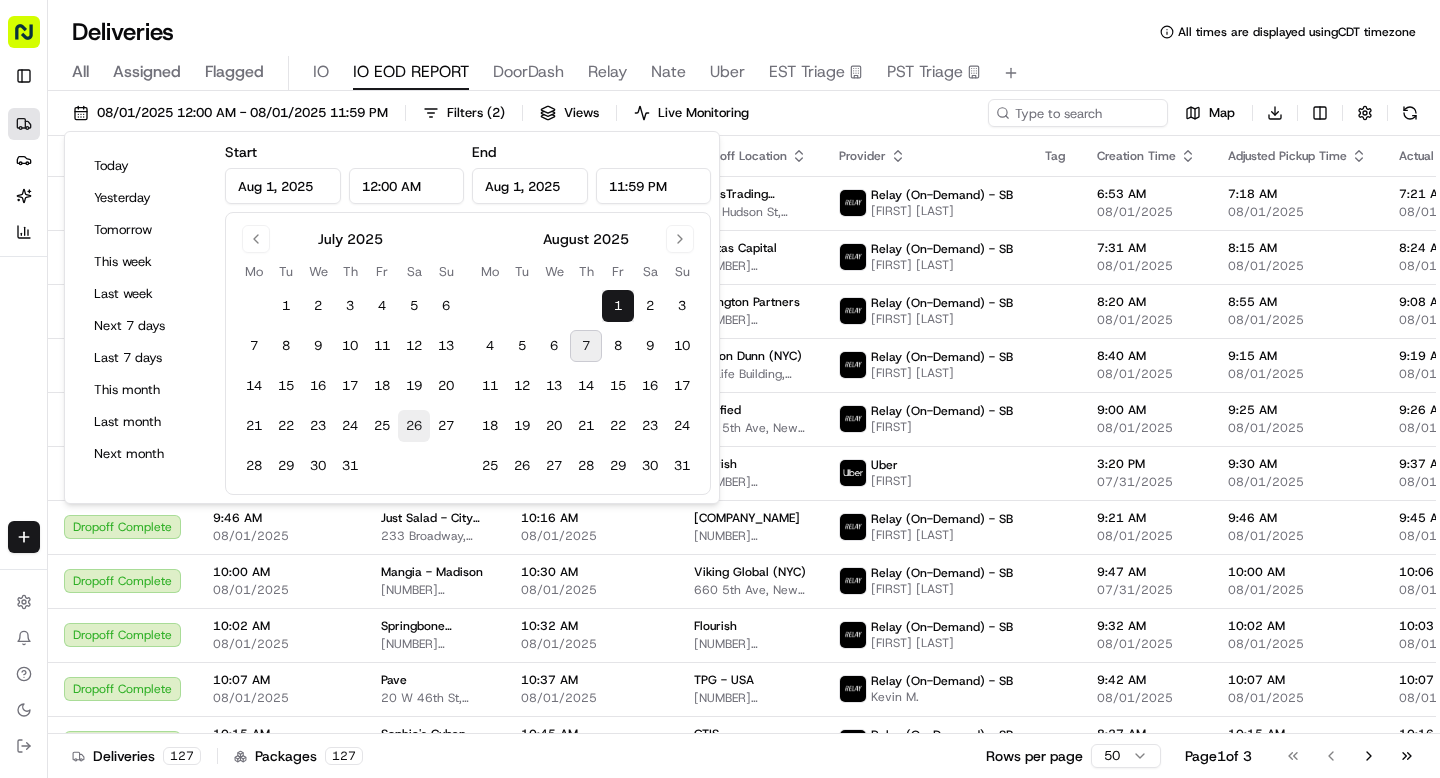 click on "26" at bounding box center (414, 426) 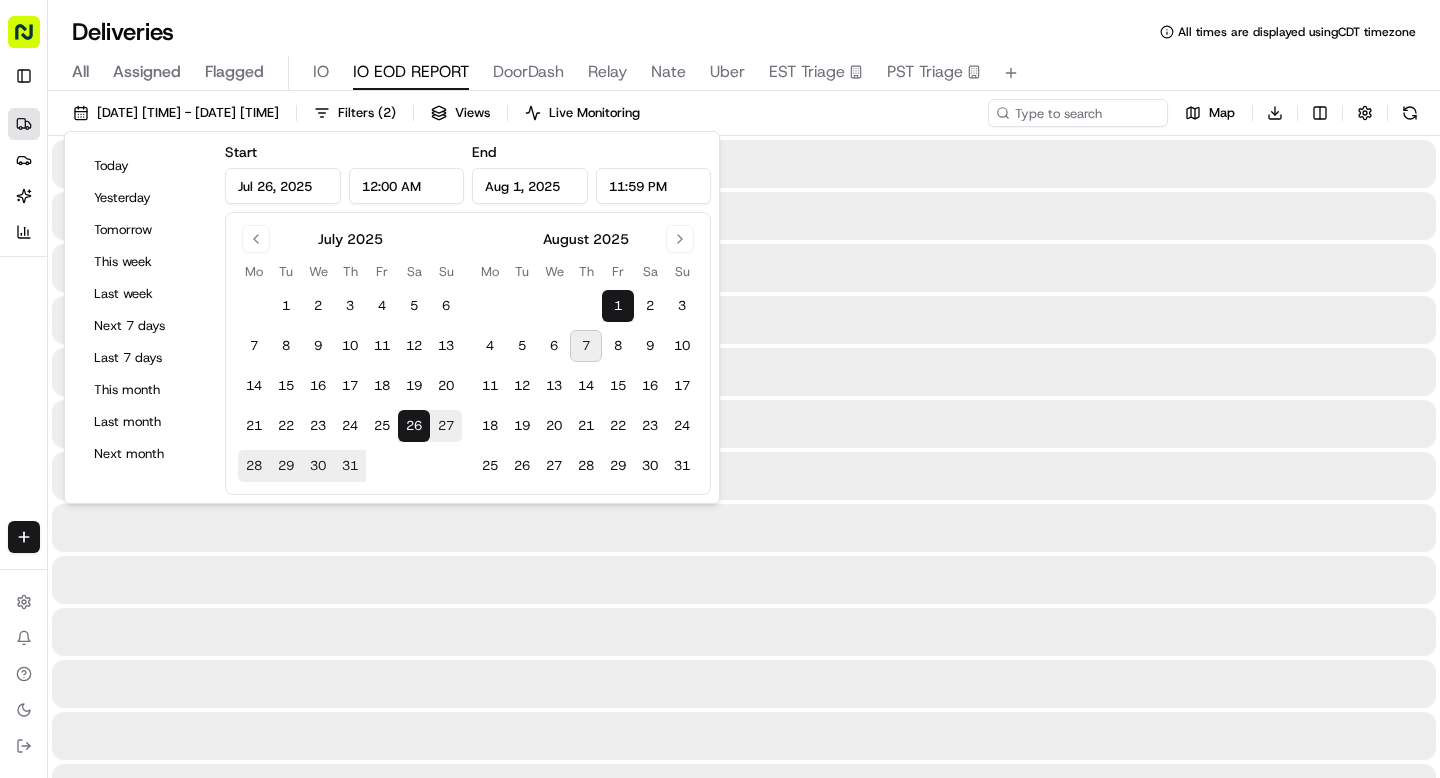 click on "26" at bounding box center [414, 426] 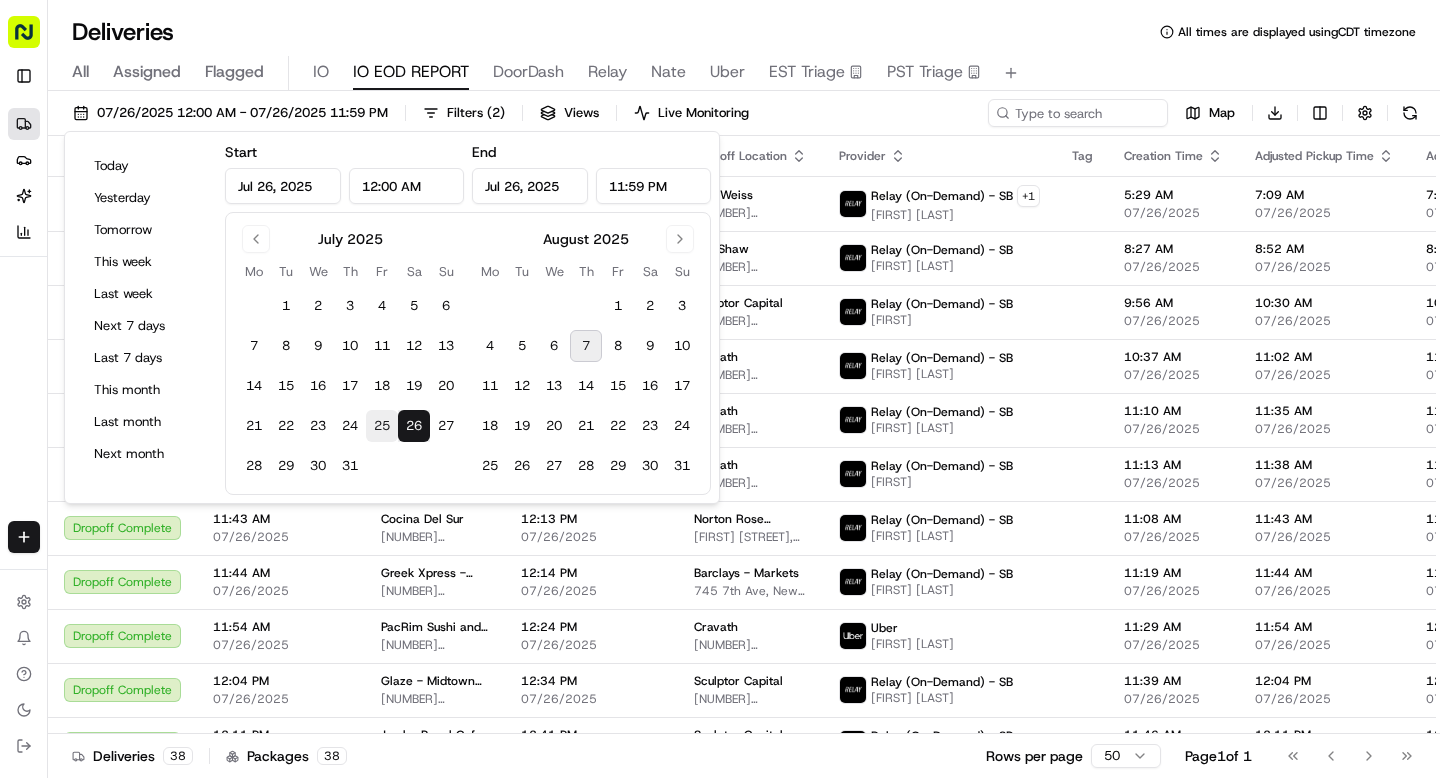 click on "25" at bounding box center (382, 426) 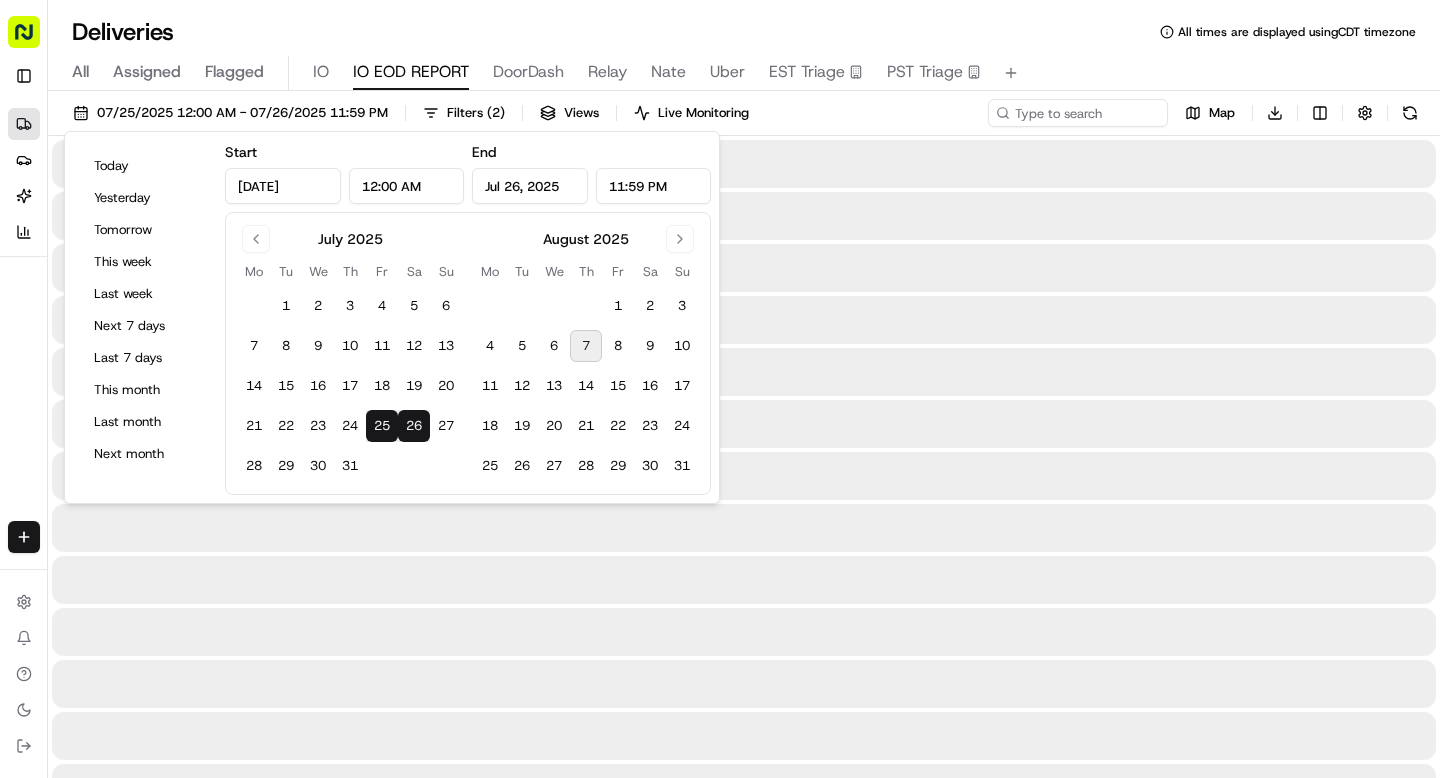 click on "25" at bounding box center (382, 426) 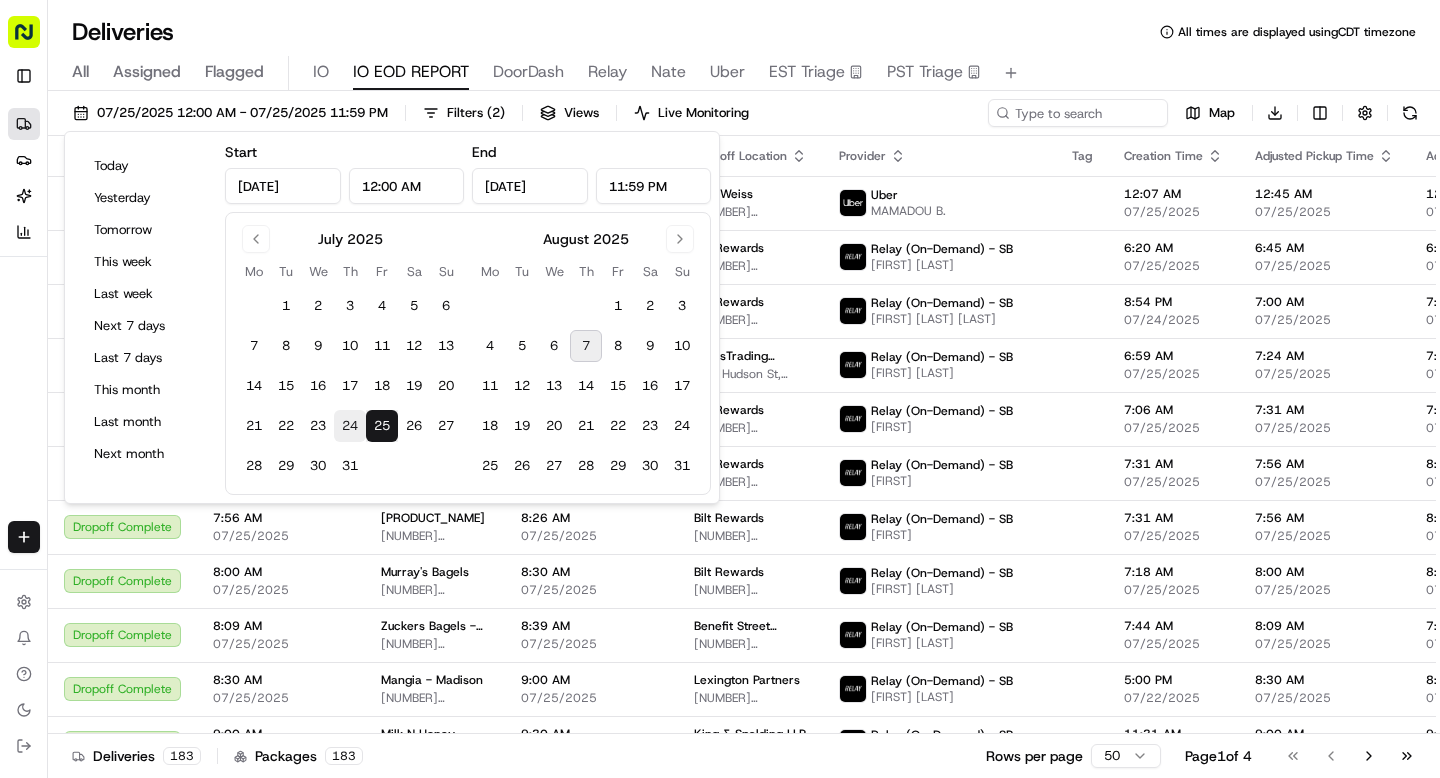 click on "24" at bounding box center (350, 426) 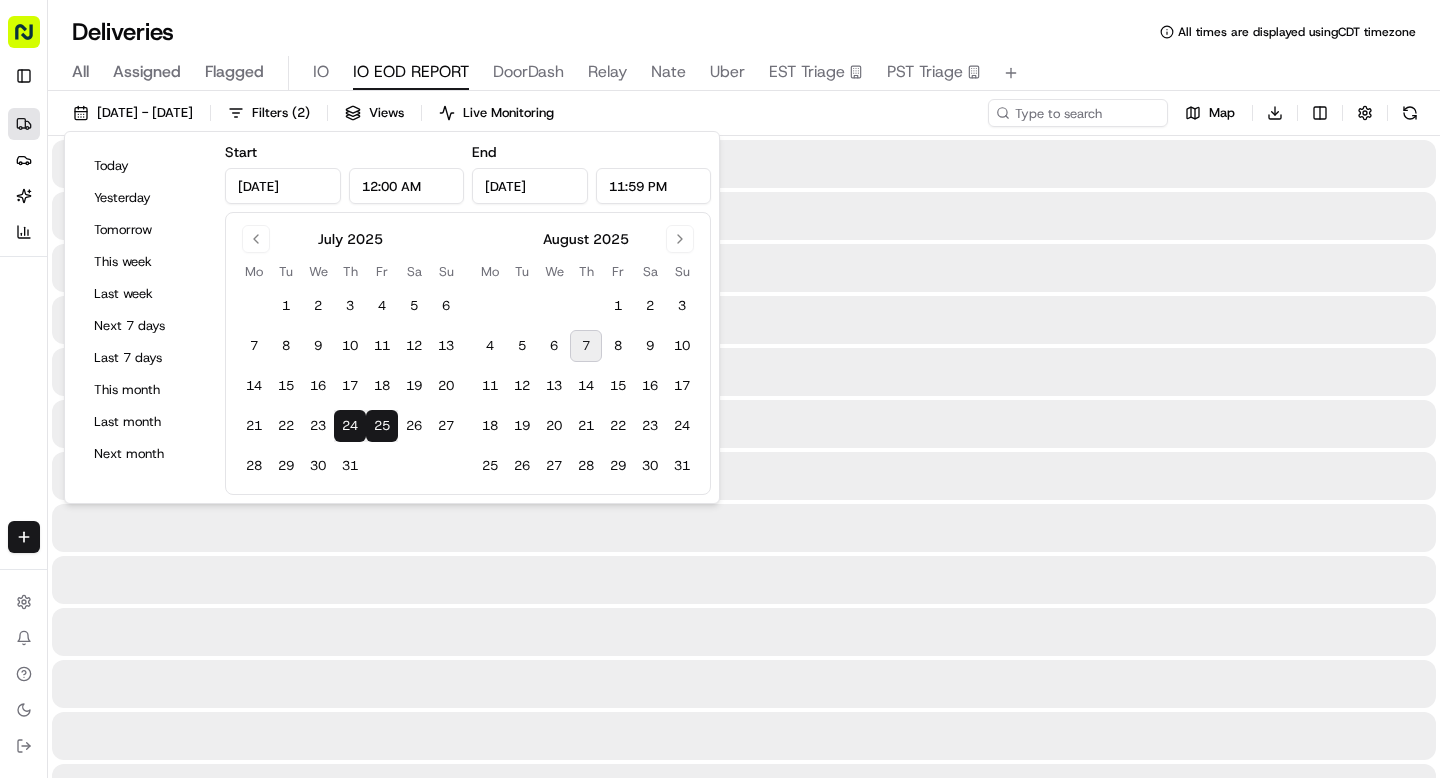 type on "Jul 24, 2025" 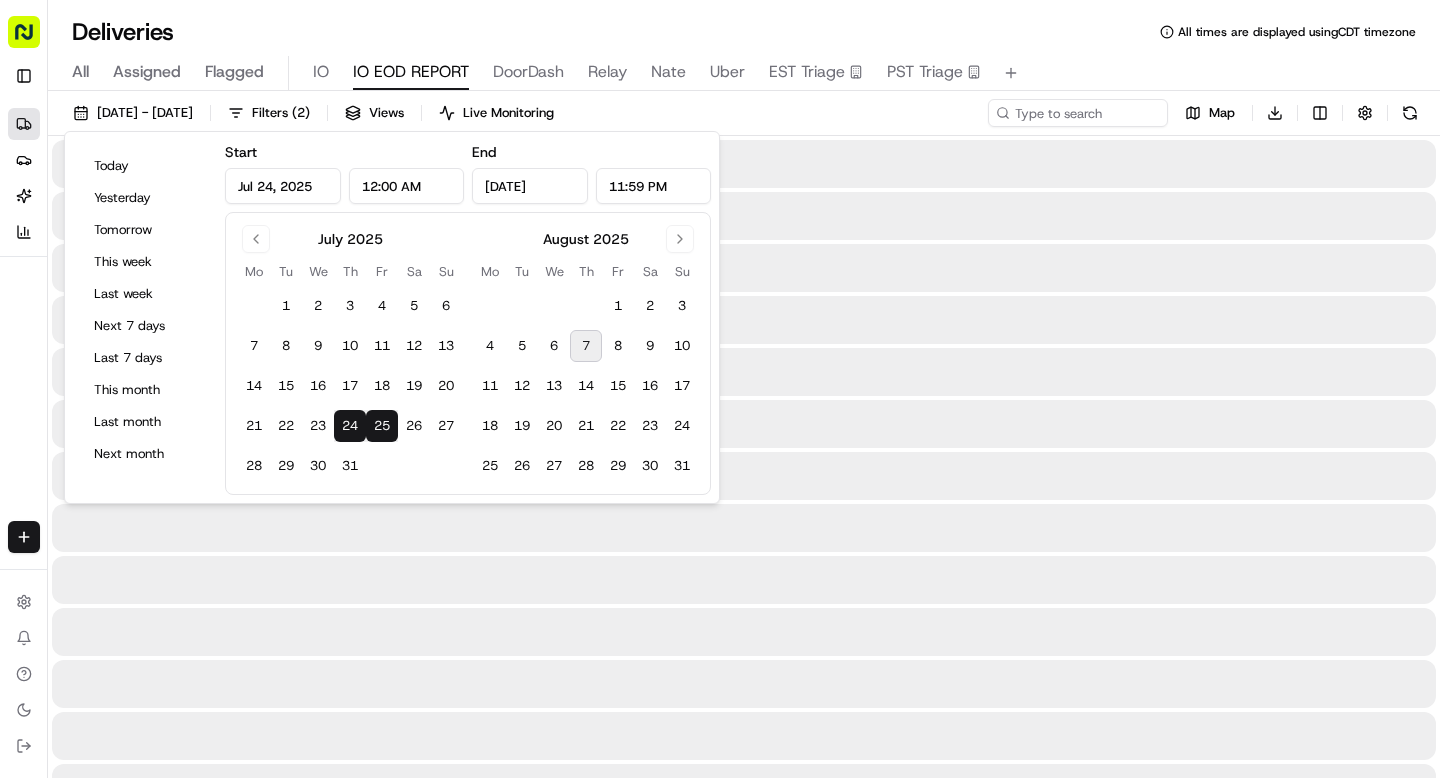 click on "24" at bounding box center (350, 426) 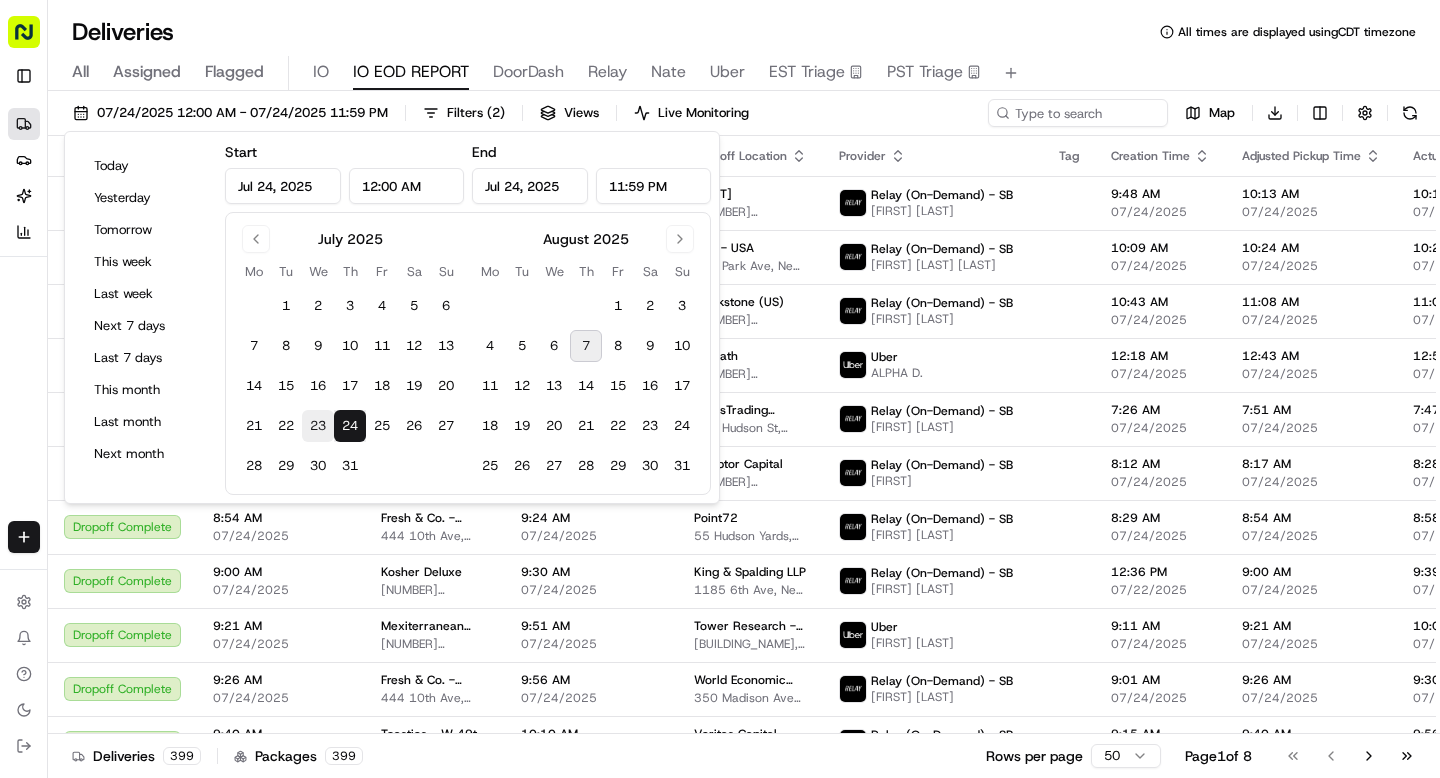 click on "23" at bounding box center [318, 426] 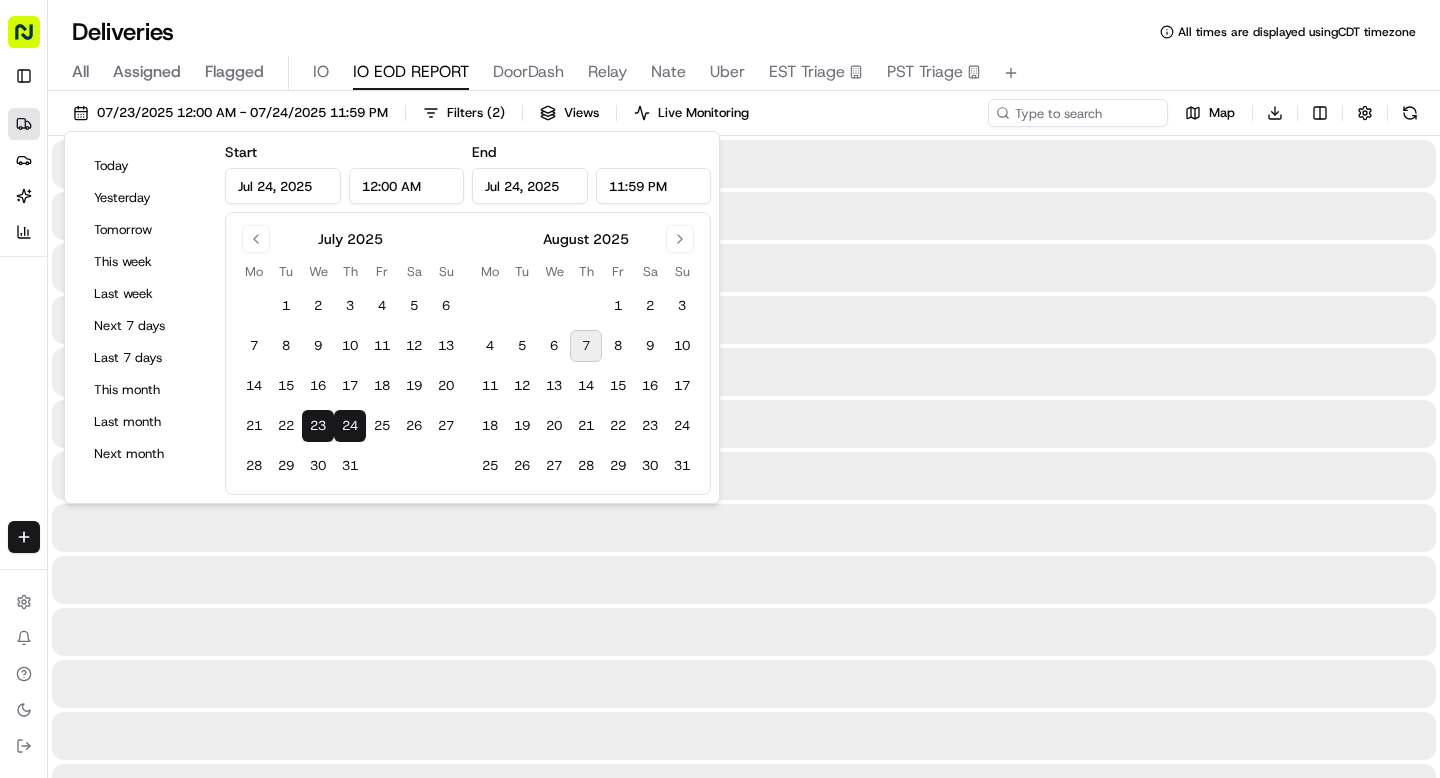 type on "Jul 23, 2025" 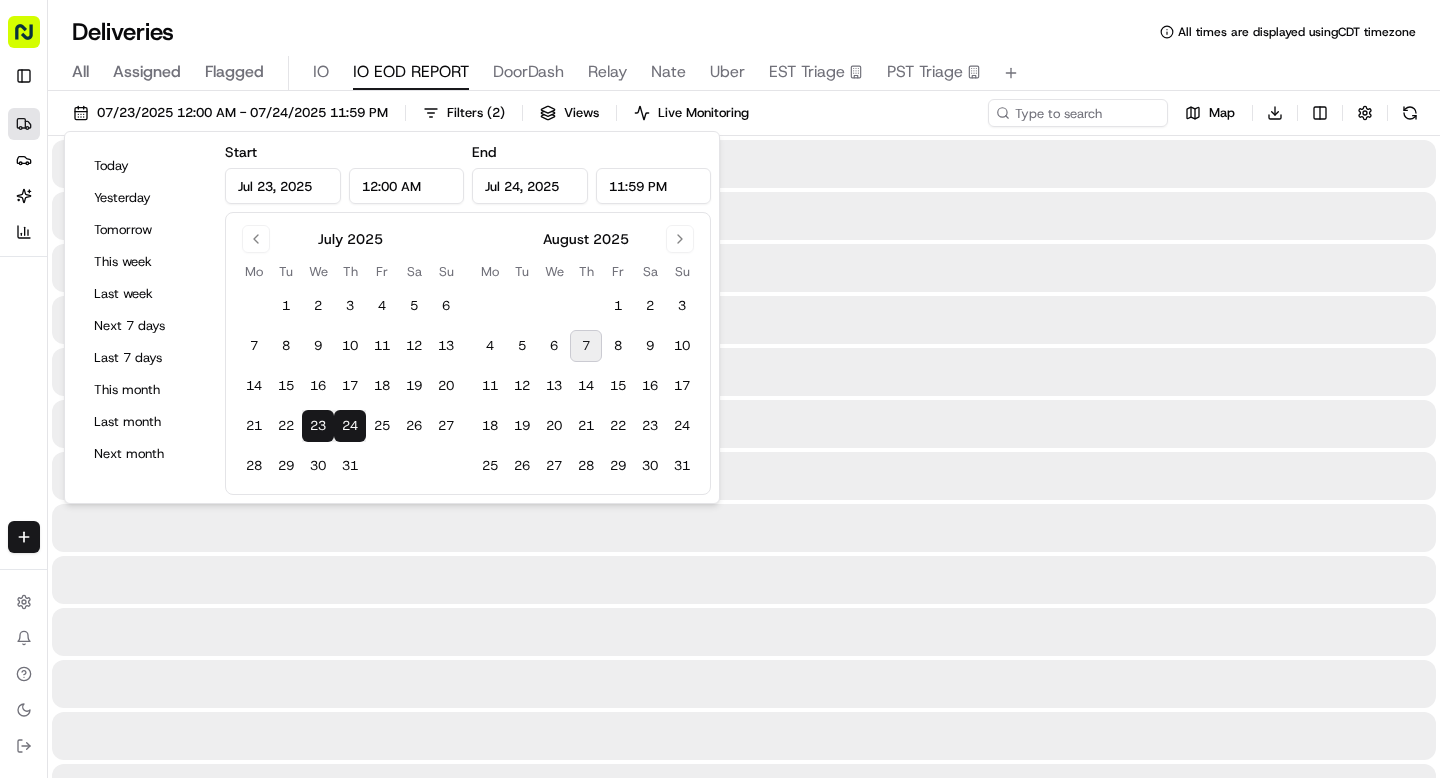 click on "23" at bounding box center [318, 426] 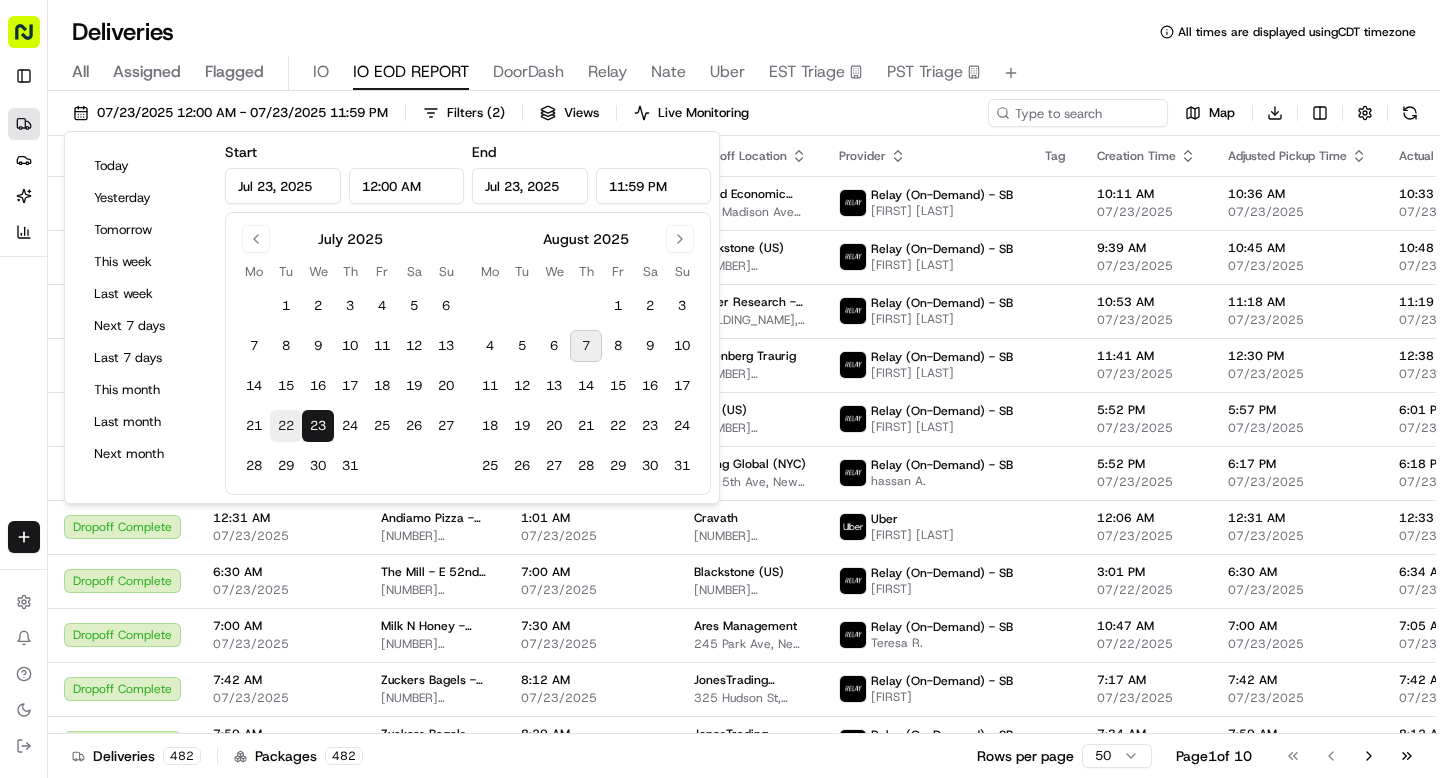 click on "22" at bounding box center [286, 426] 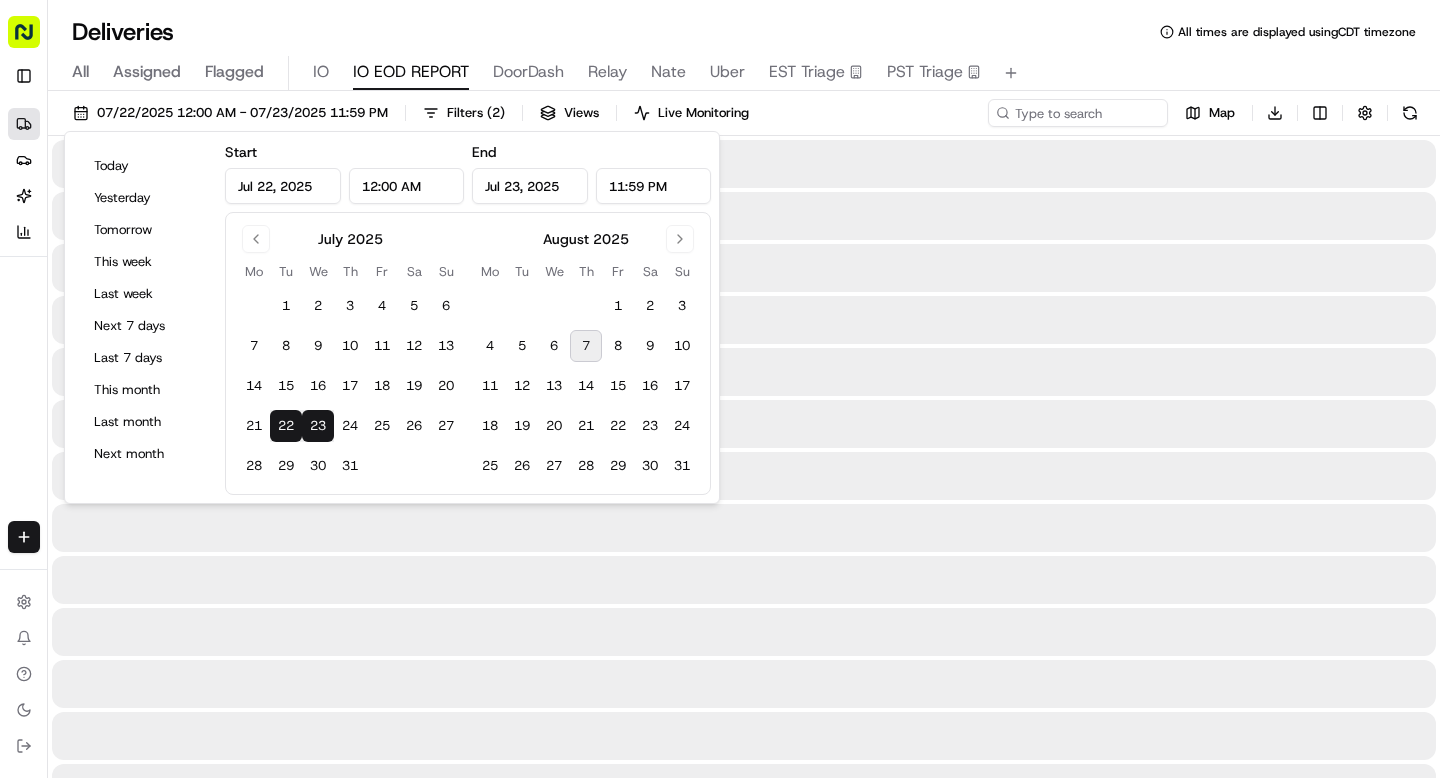 click on "22" at bounding box center [286, 426] 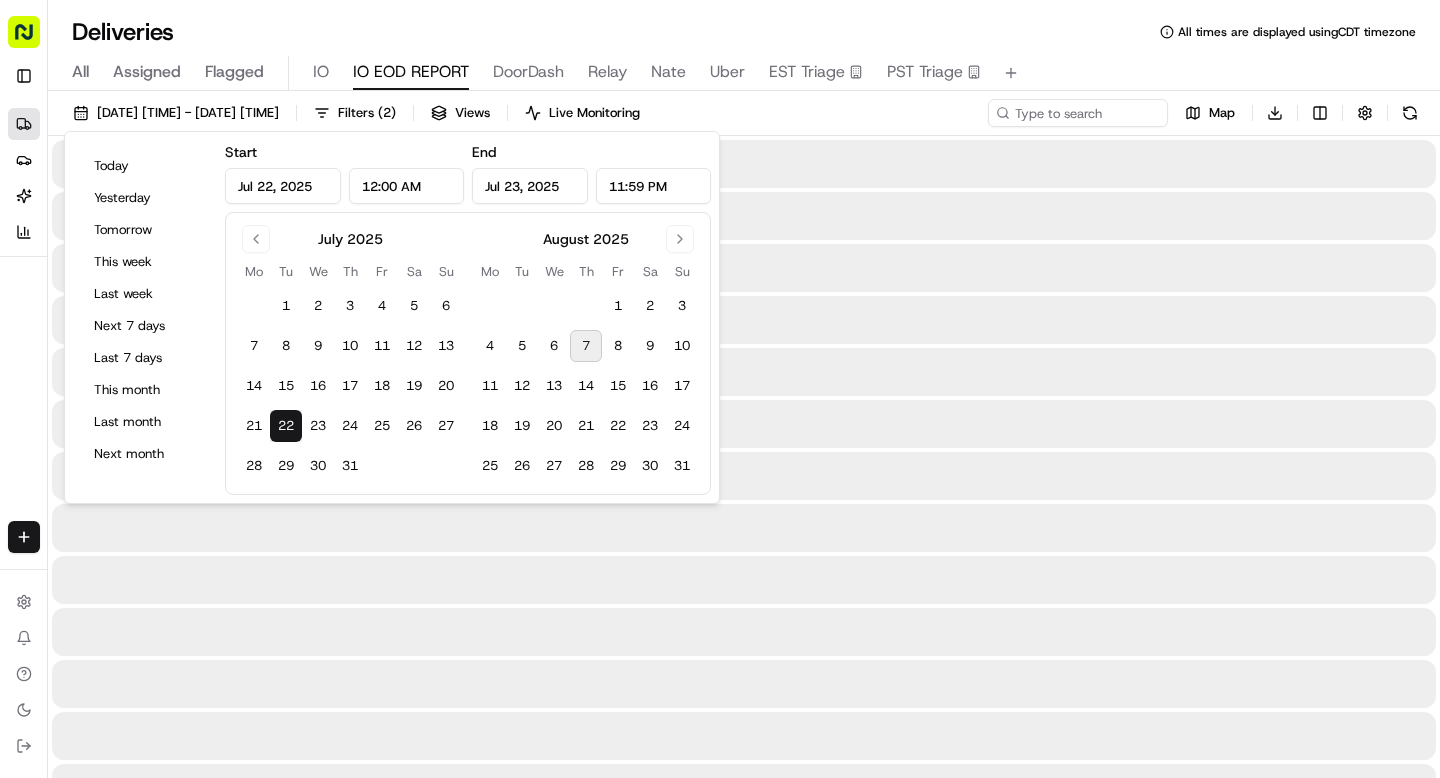 type on "Jul 22, 2025" 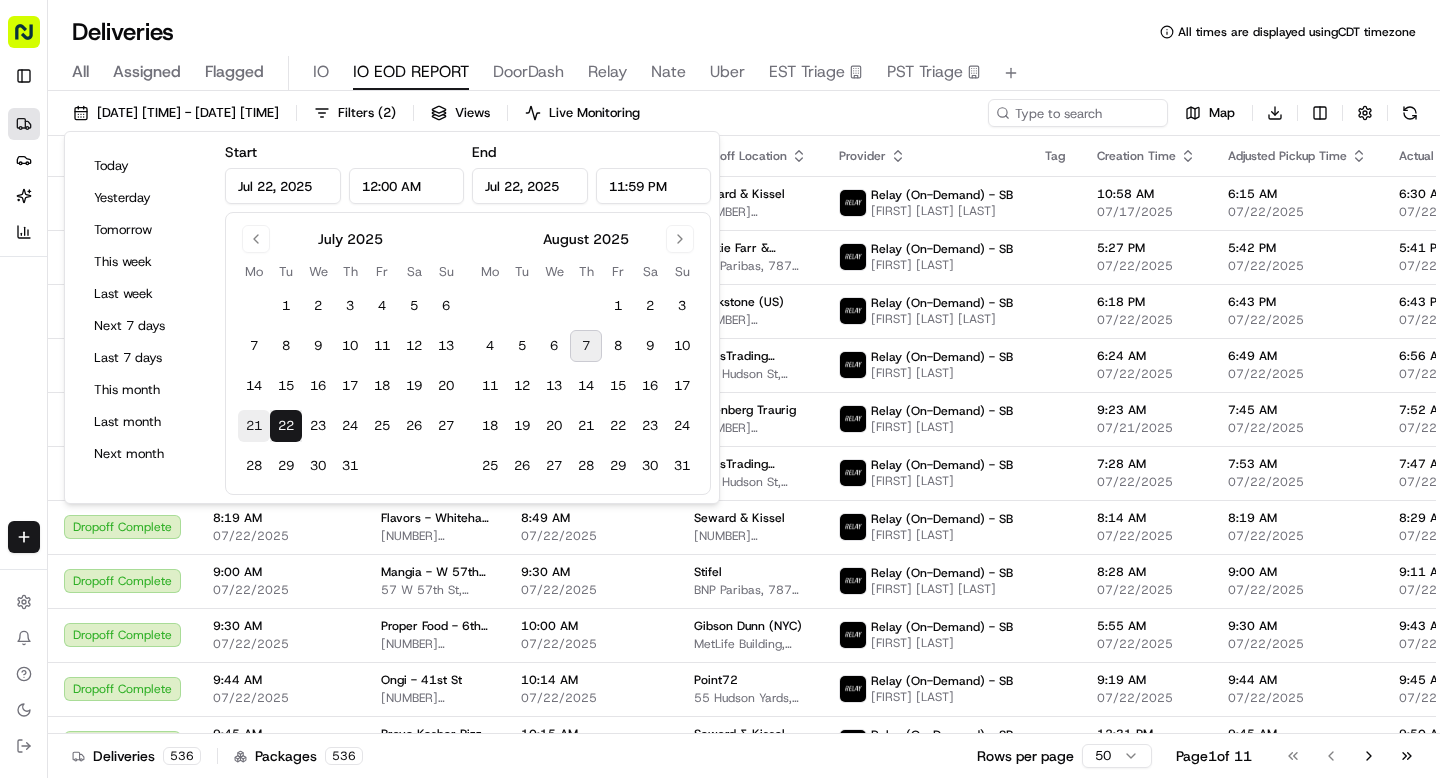 click on "21" at bounding box center [254, 426] 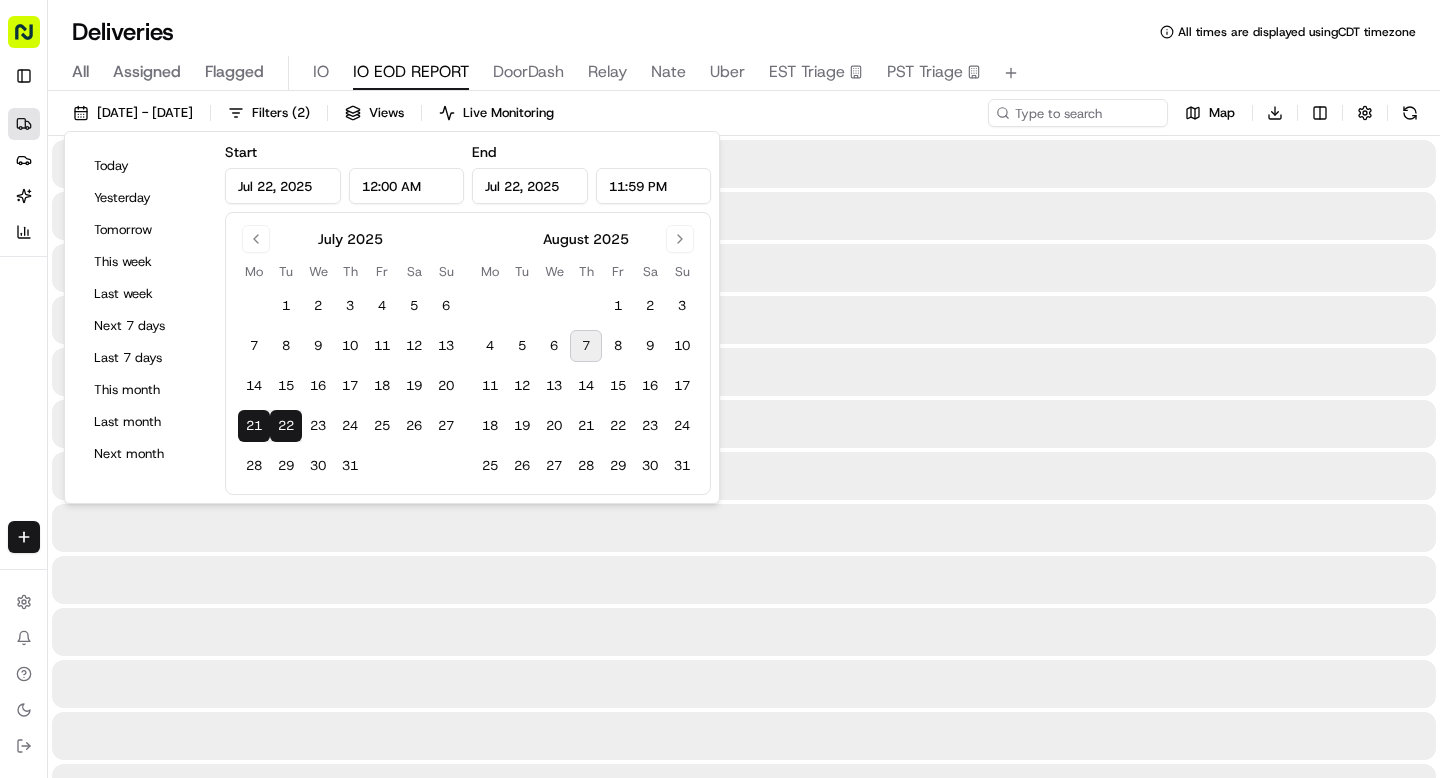 type on "Jul 21, 2025" 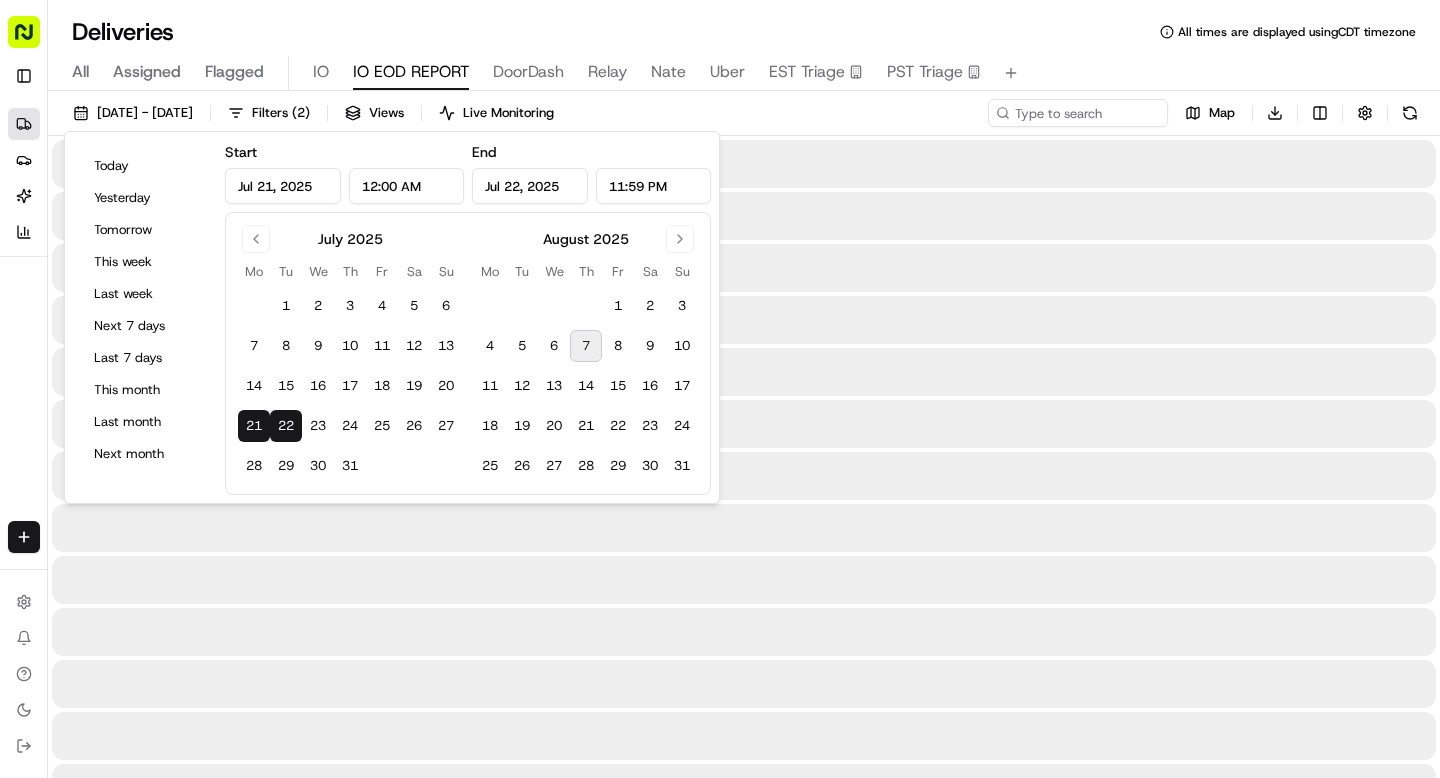 click on "21" at bounding box center [254, 426] 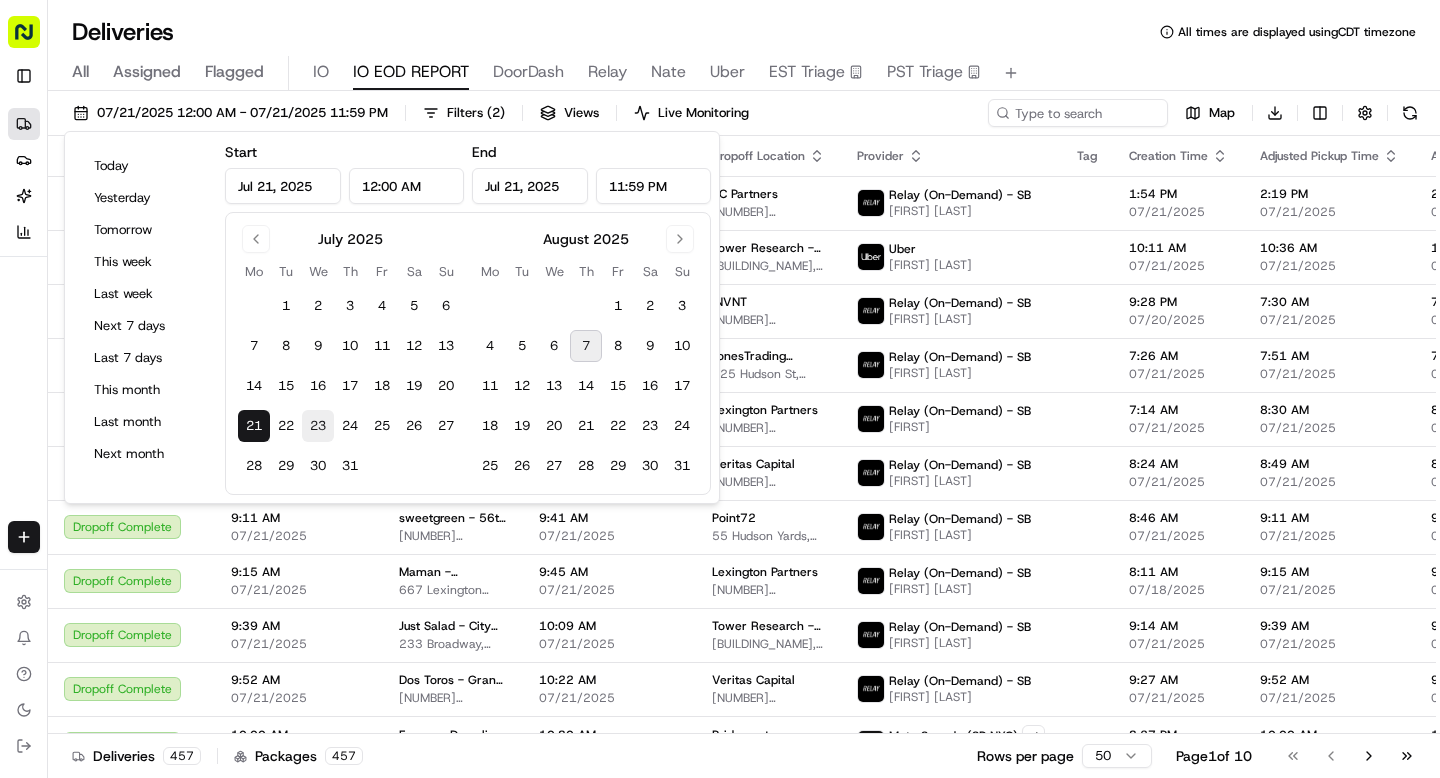 click on "23" at bounding box center (318, 426) 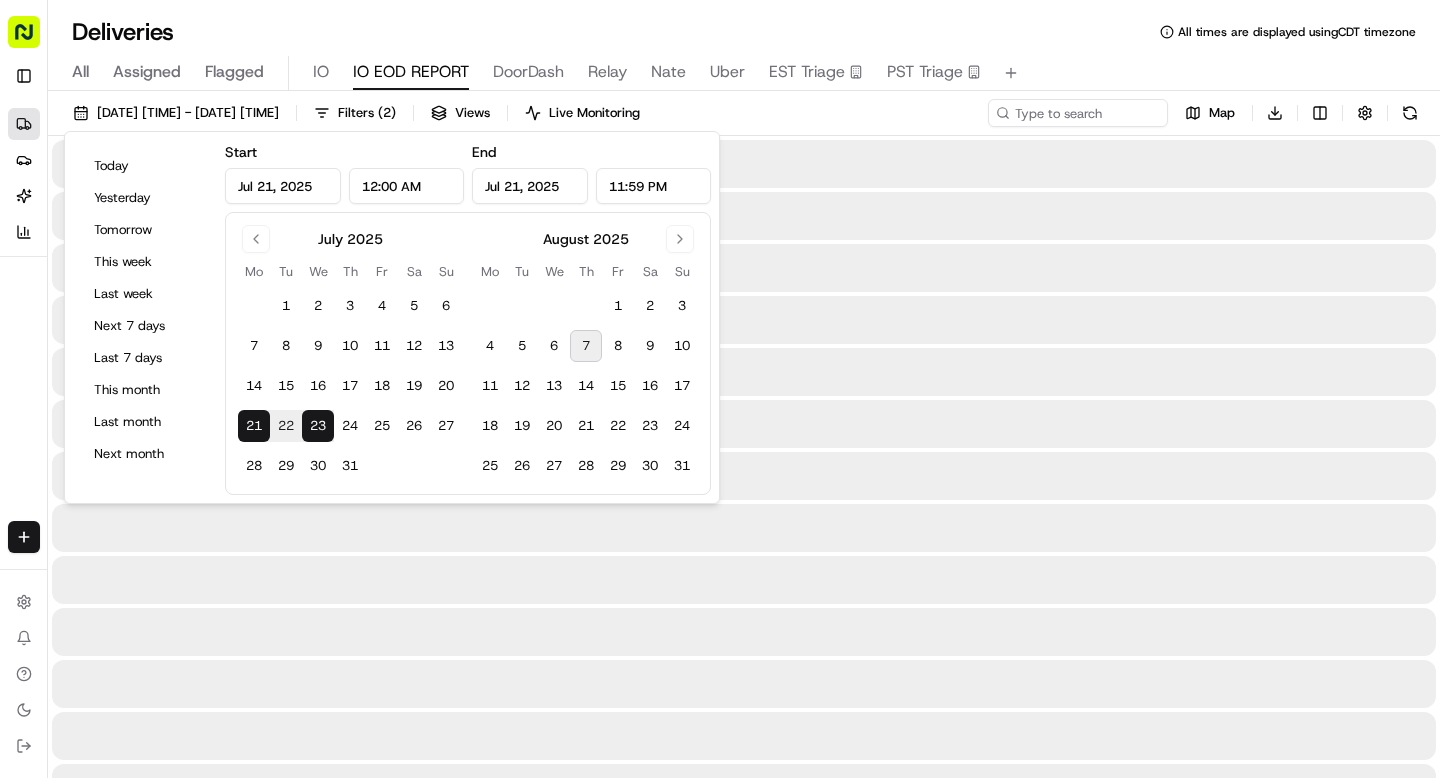 type on "Jul 23, 2025" 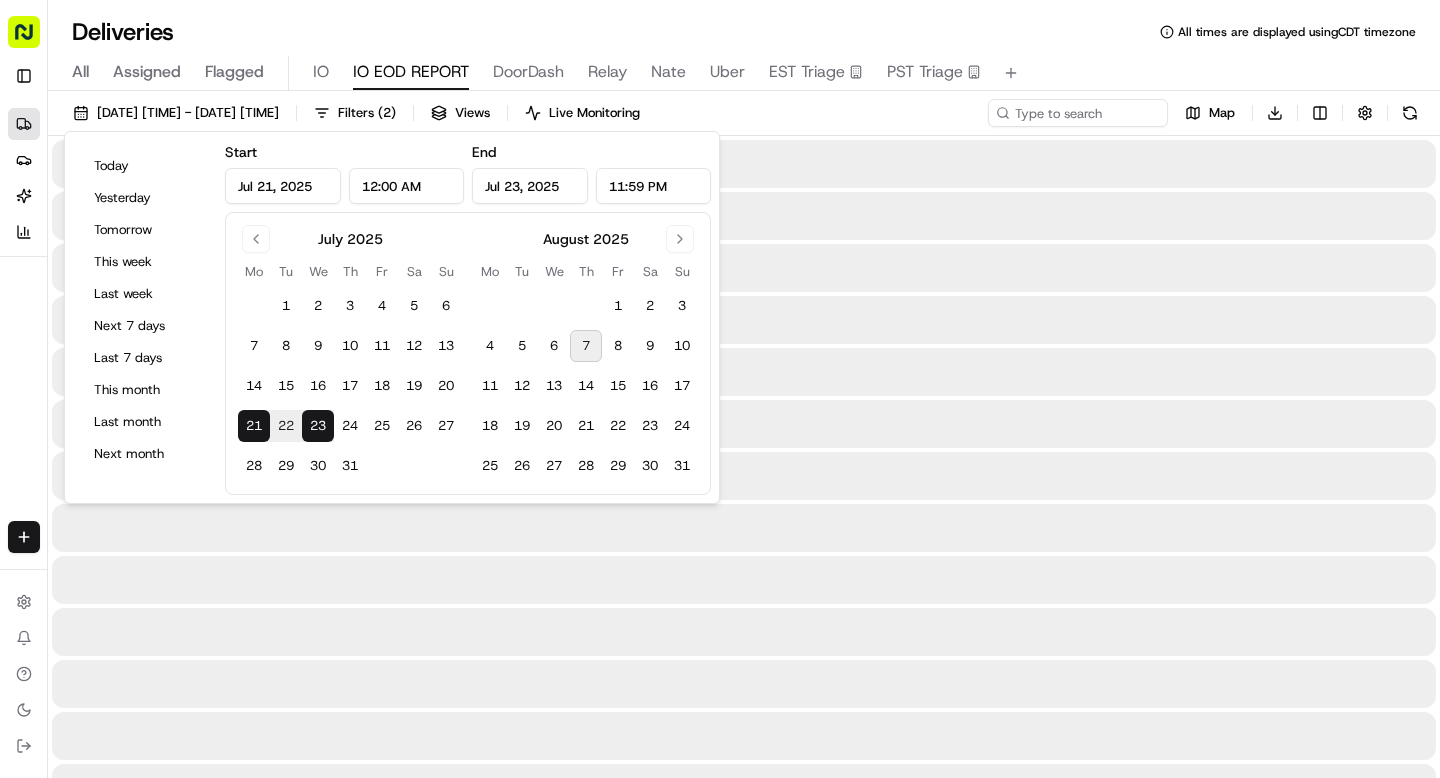 click on "23" at bounding box center (318, 426) 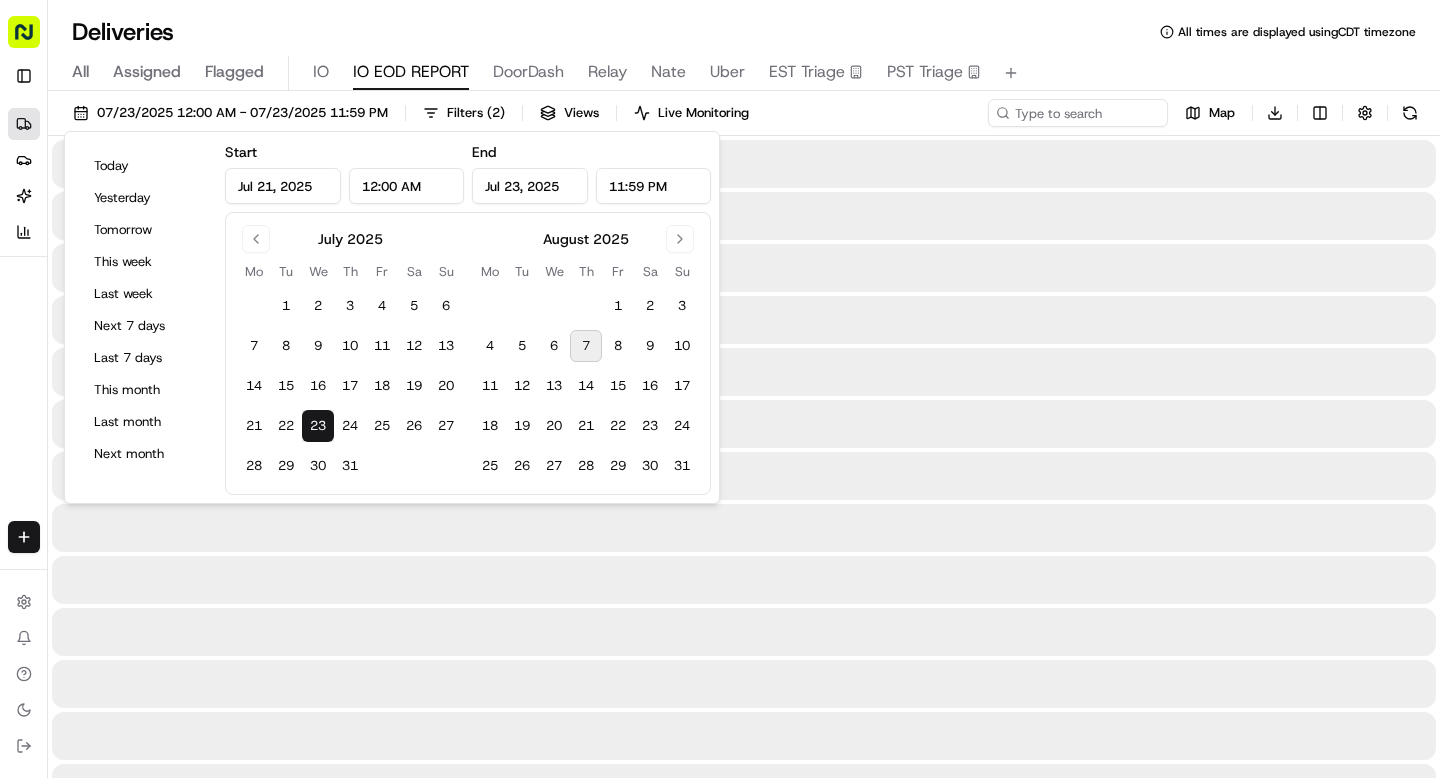 type on "Jul 23, 2025" 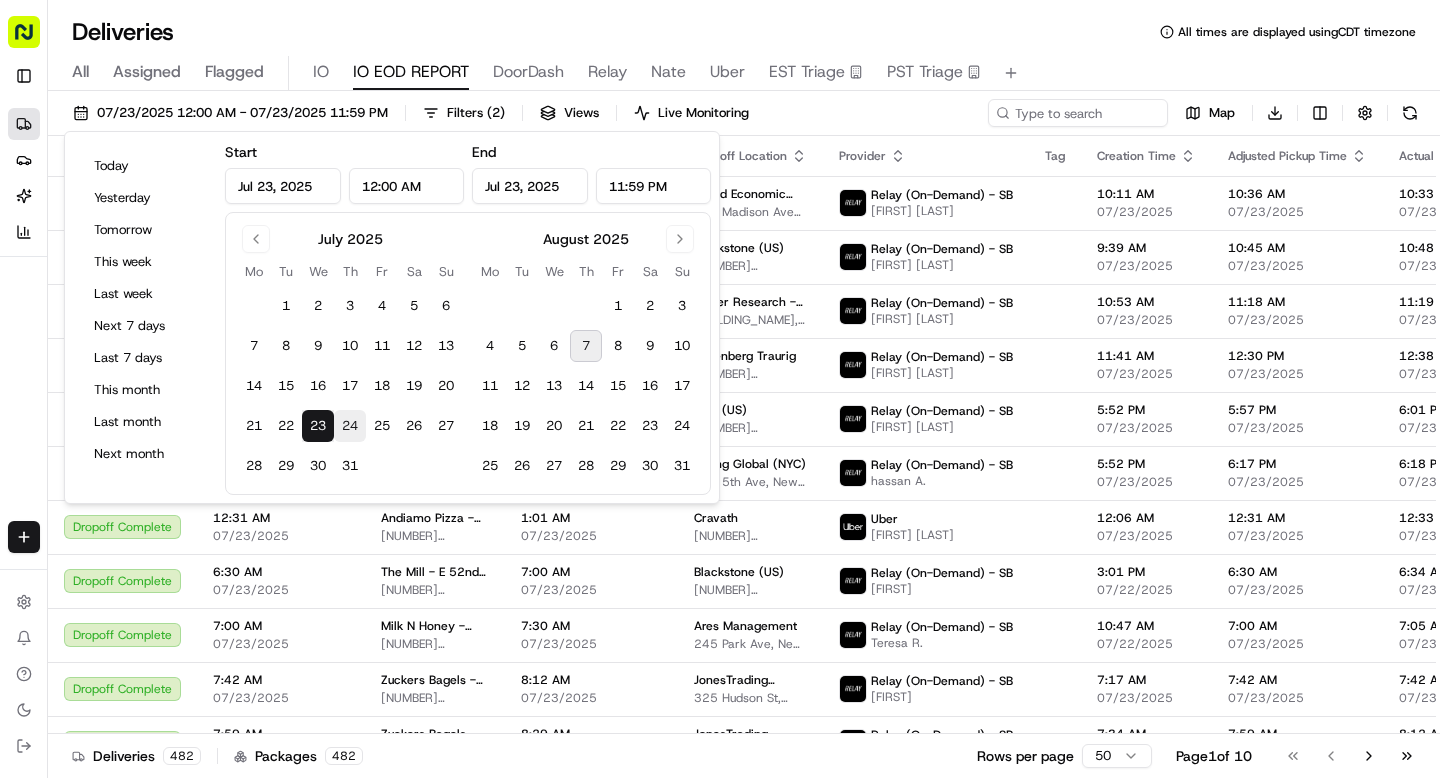 click on "24" at bounding box center [350, 426] 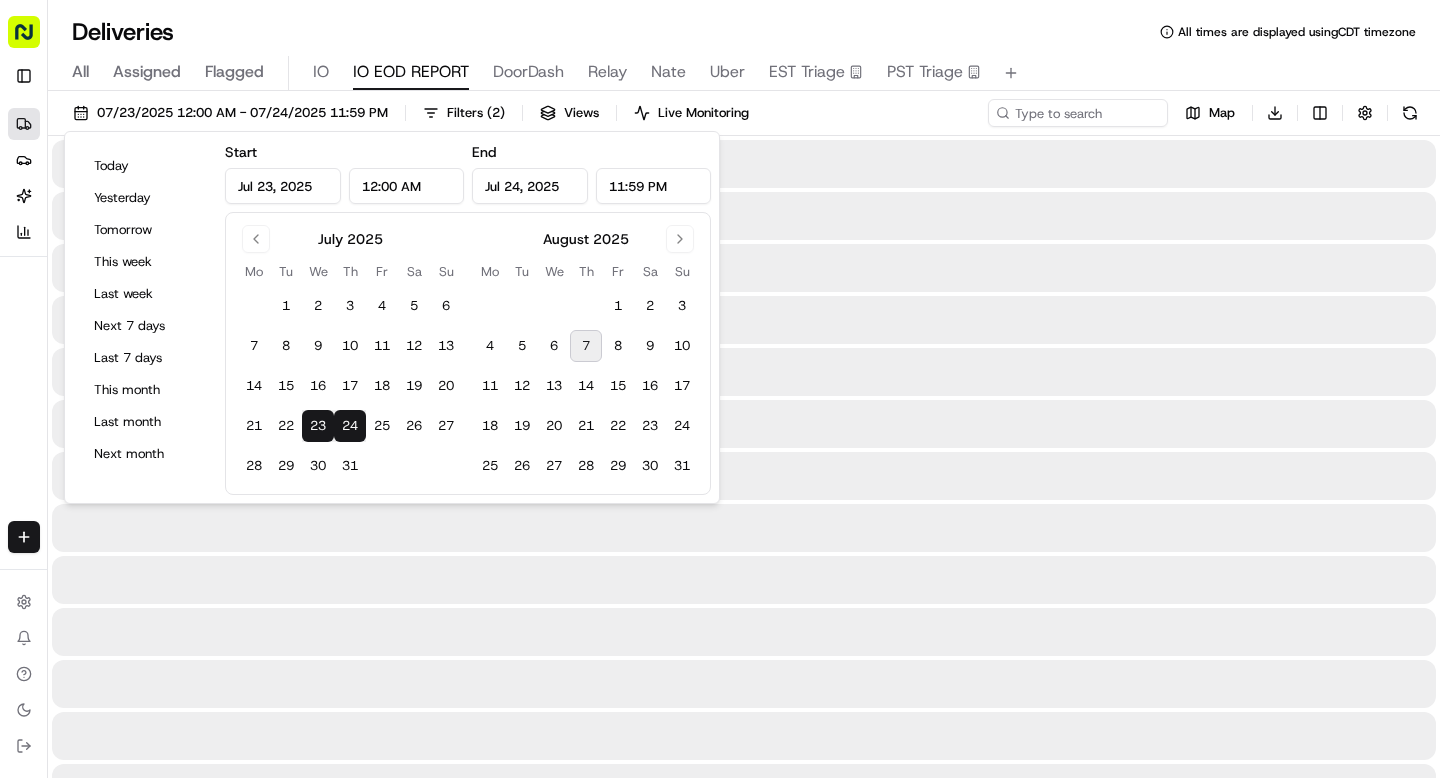 click on "24" at bounding box center [350, 426] 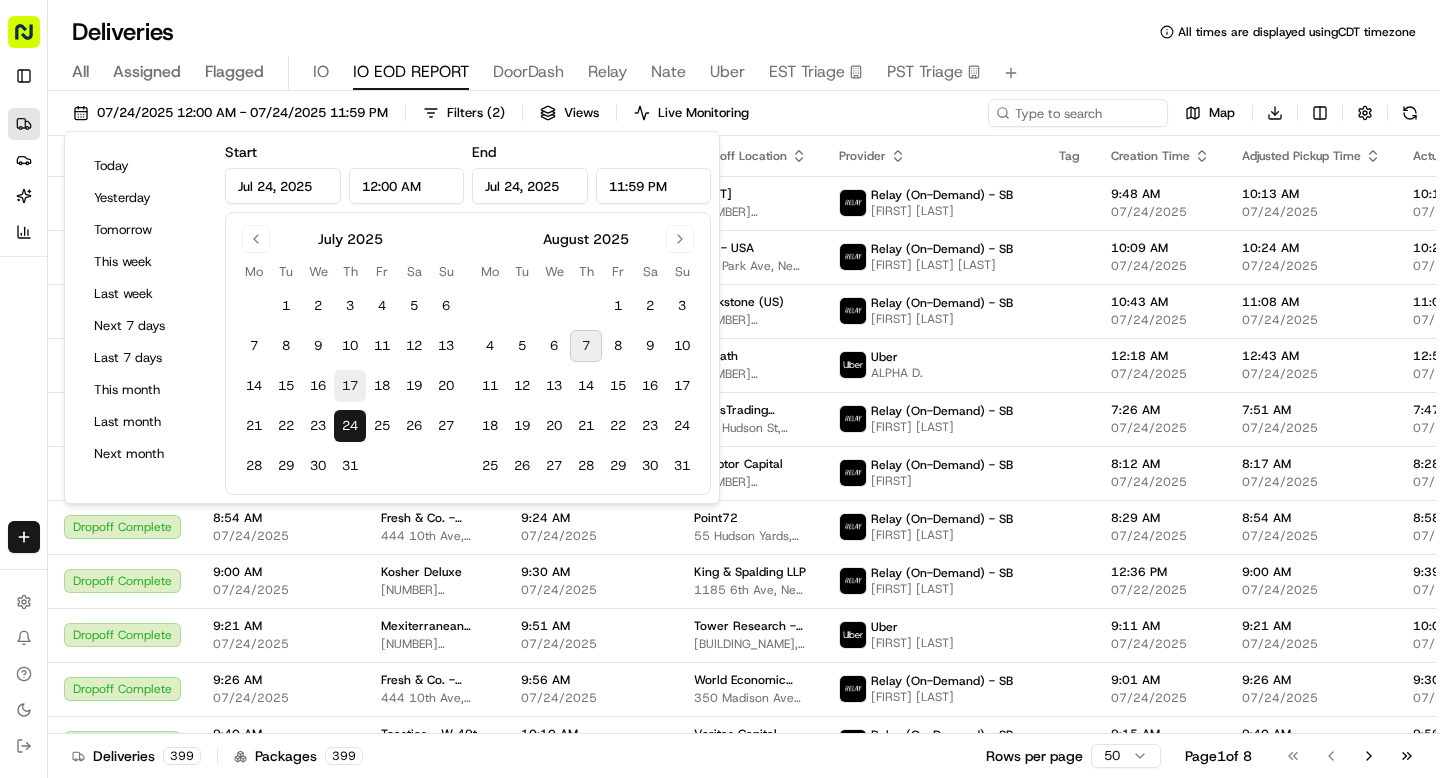 click on "17" at bounding box center (350, 386) 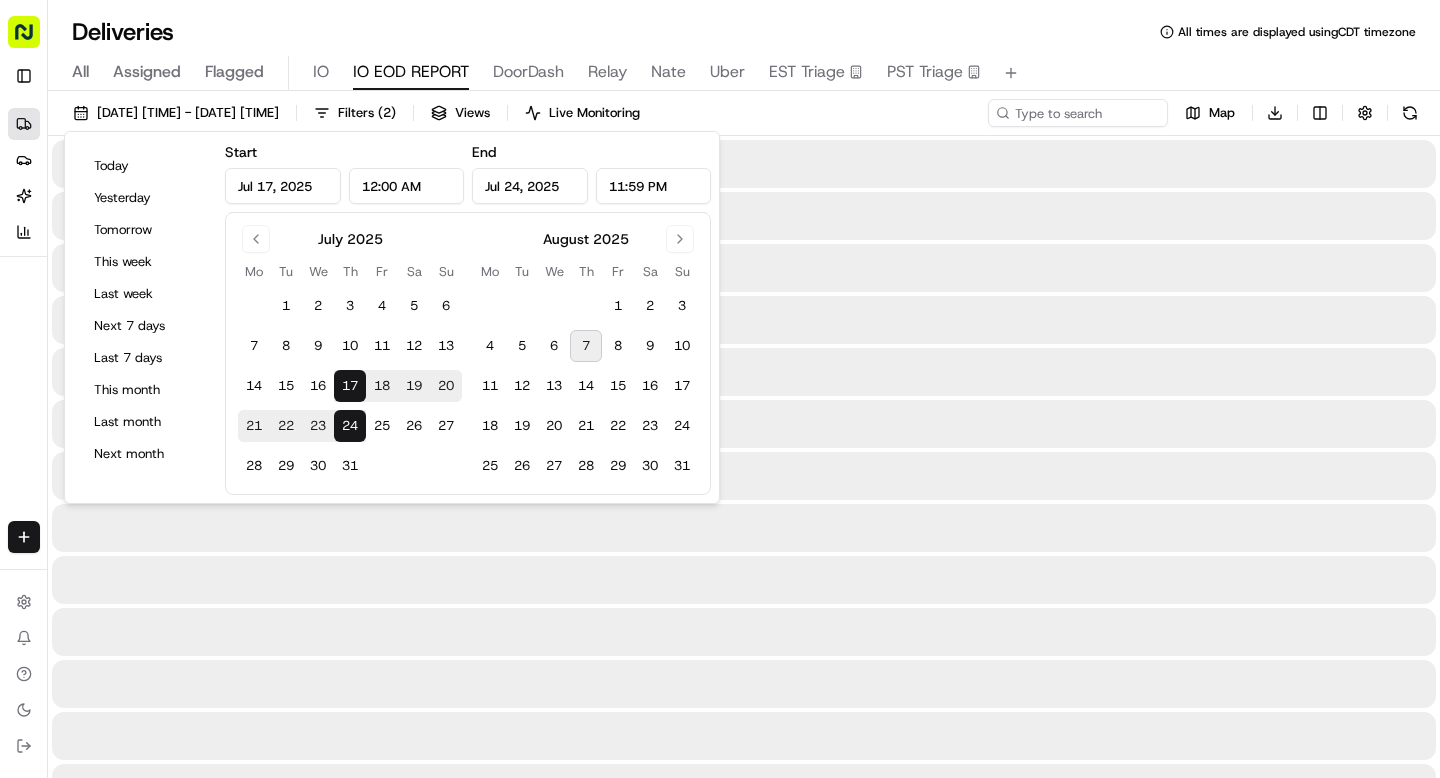 click on "17" at bounding box center (350, 386) 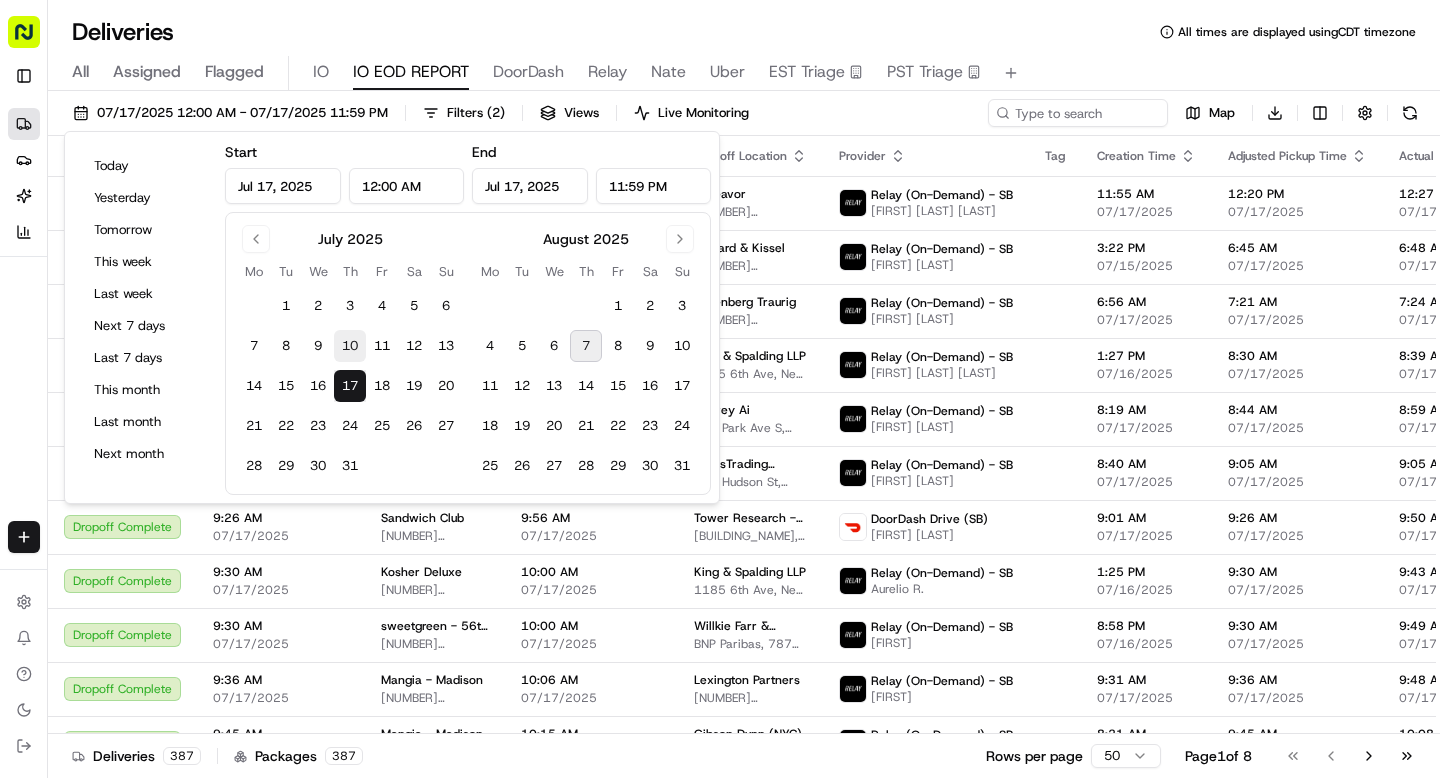click on "10" at bounding box center [350, 346] 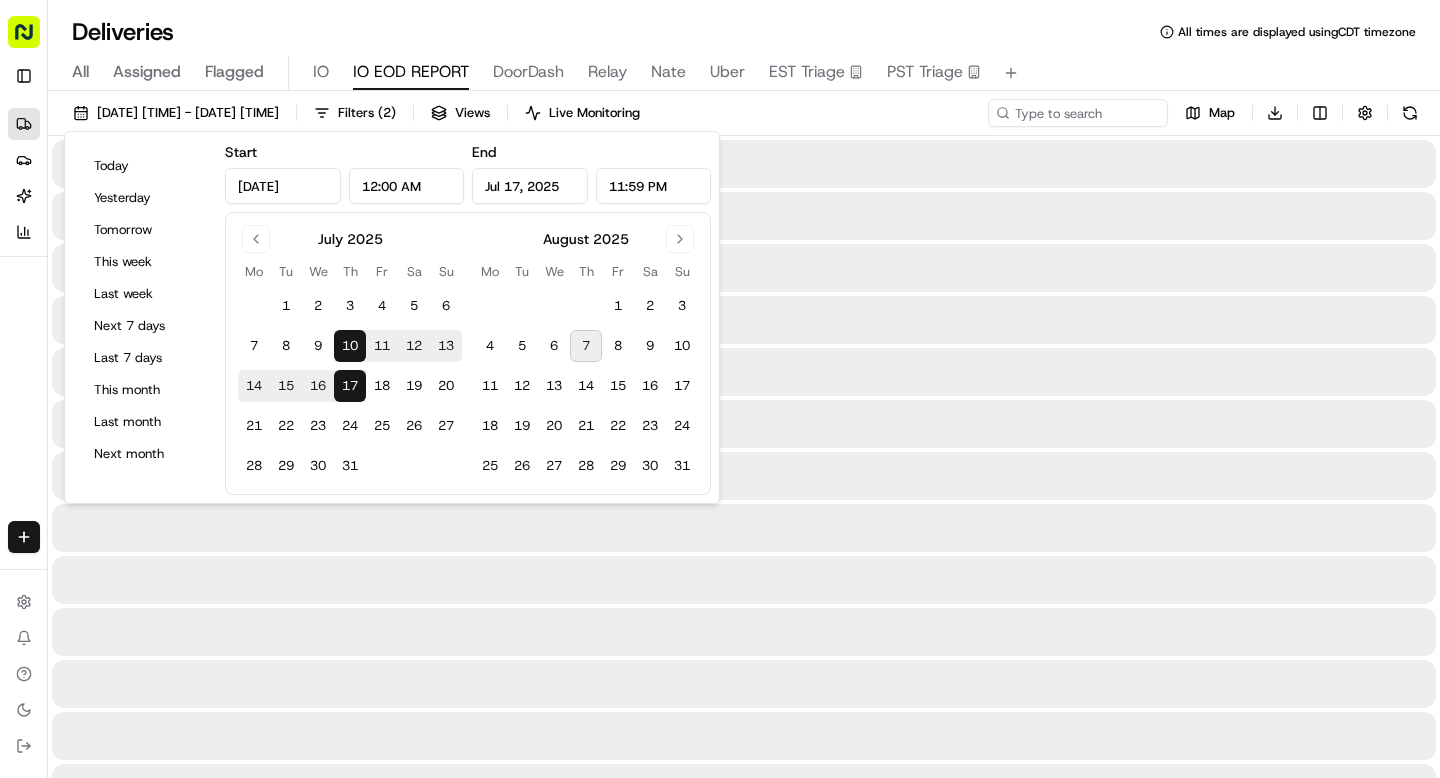 click on "10" at bounding box center [350, 346] 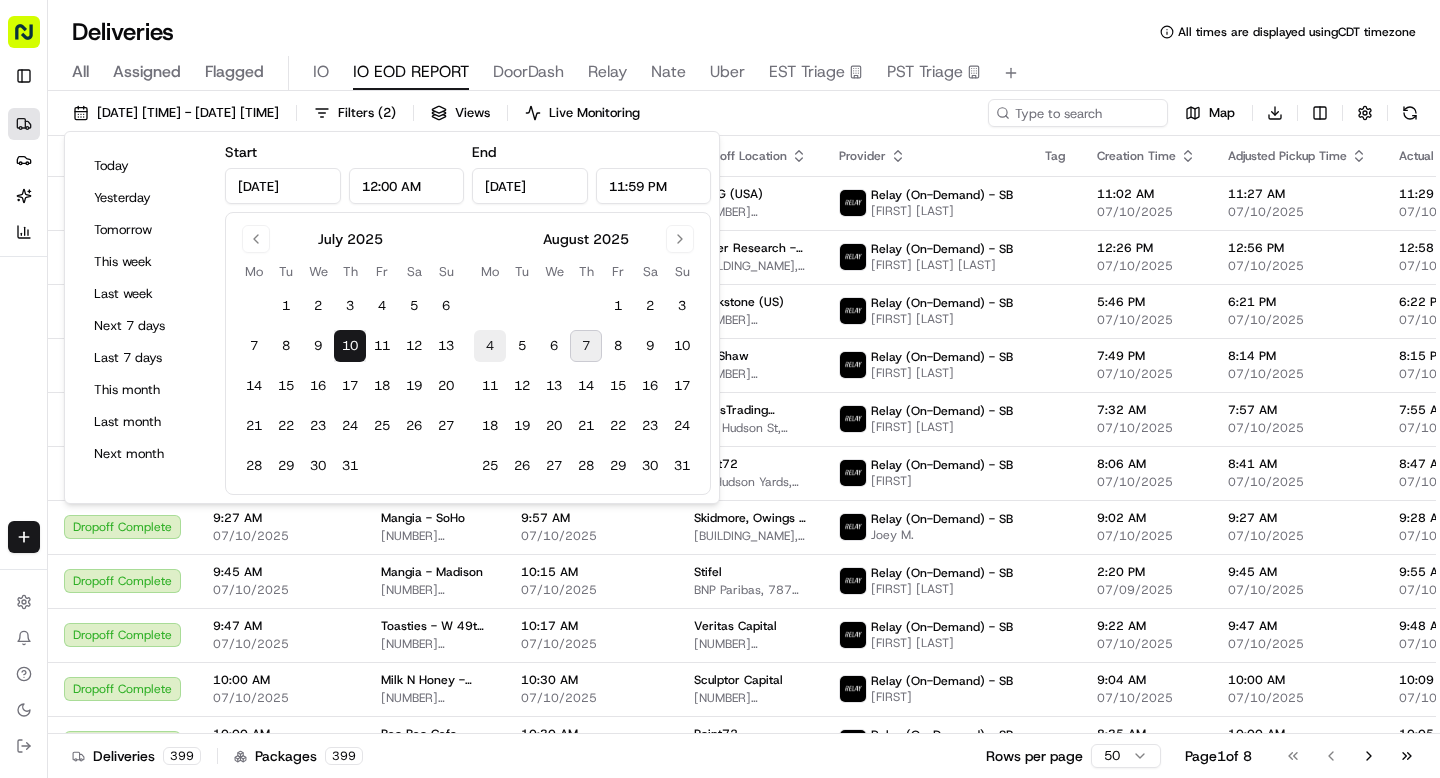 click on "4" at bounding box center (490, 346) 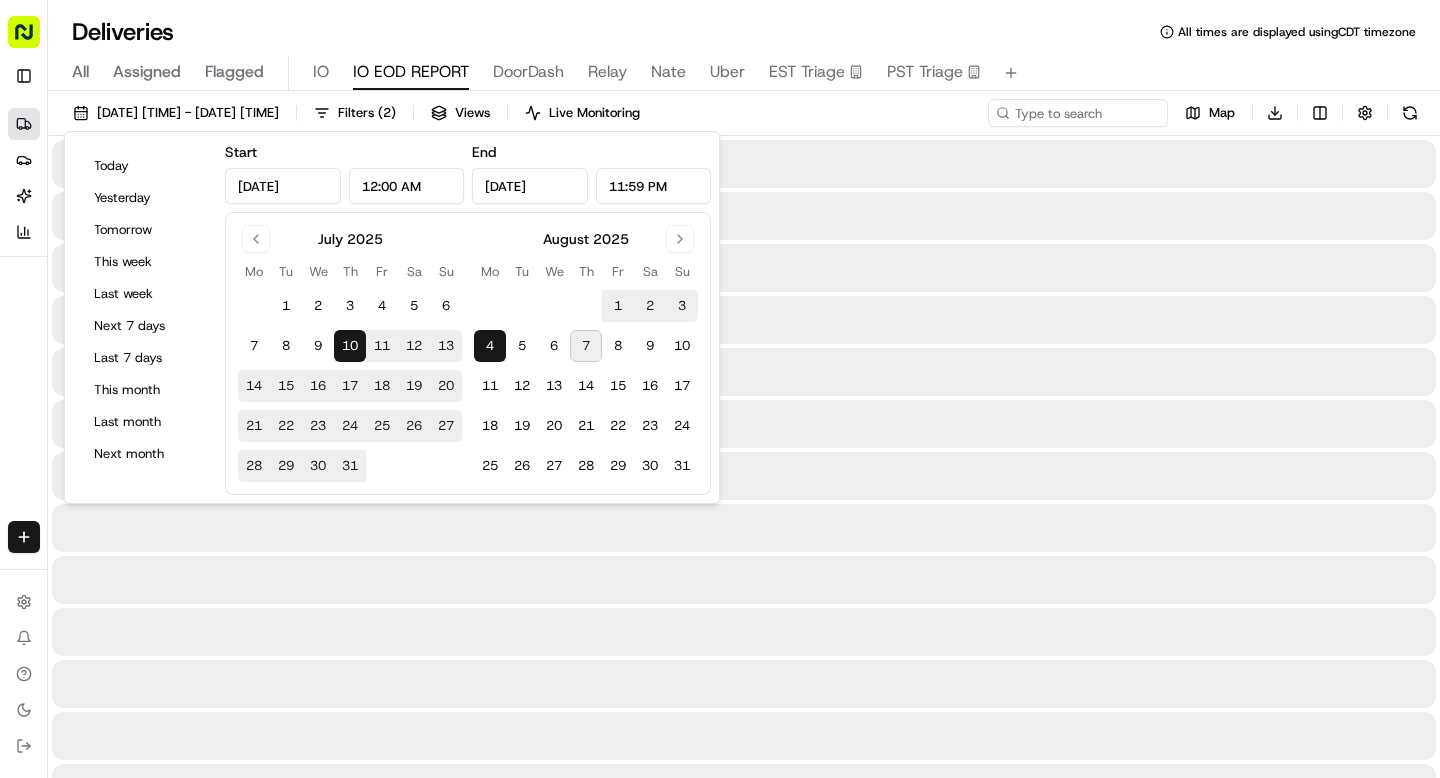 click on "4" at bounding box center (490, 346) 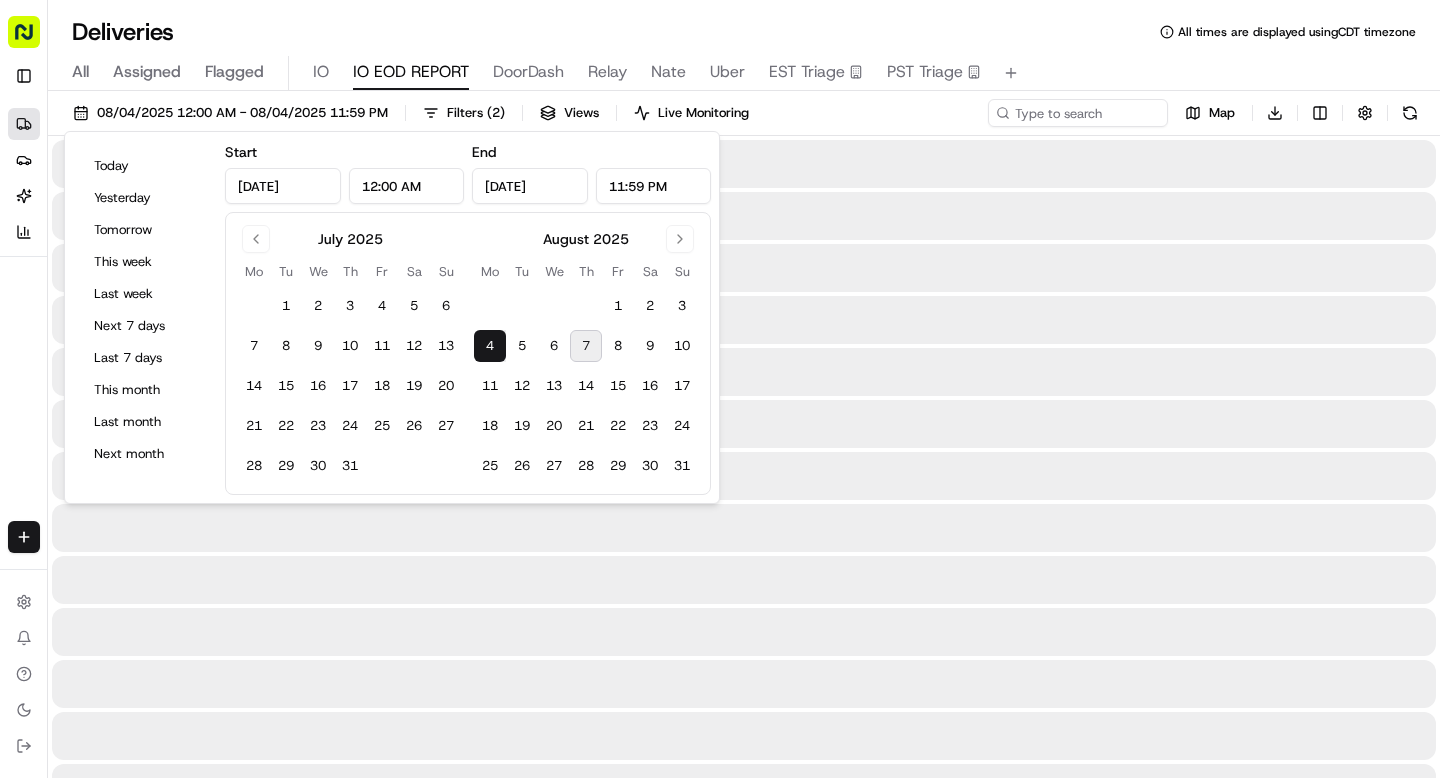 type on "[DATE]" 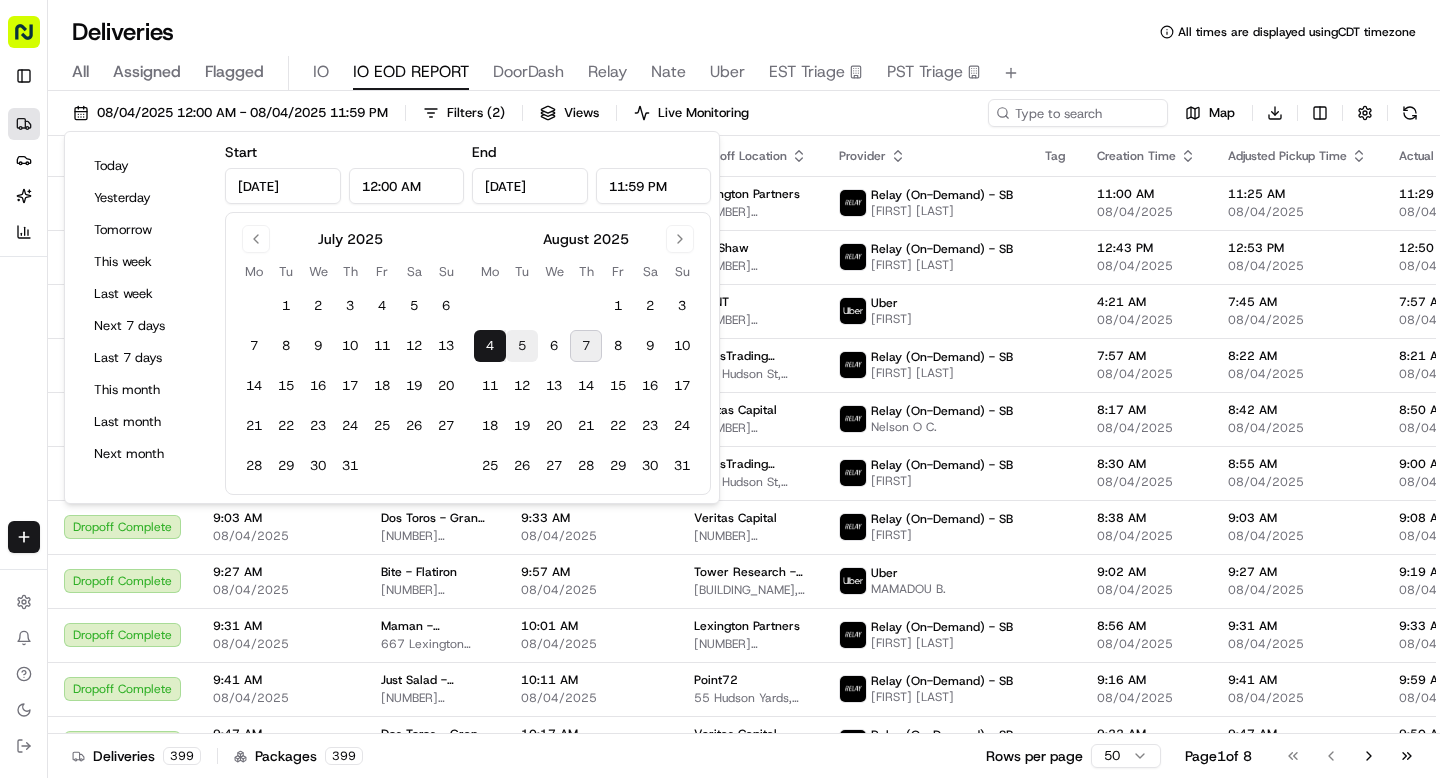 click on "5" at bounding box center (522, 346) 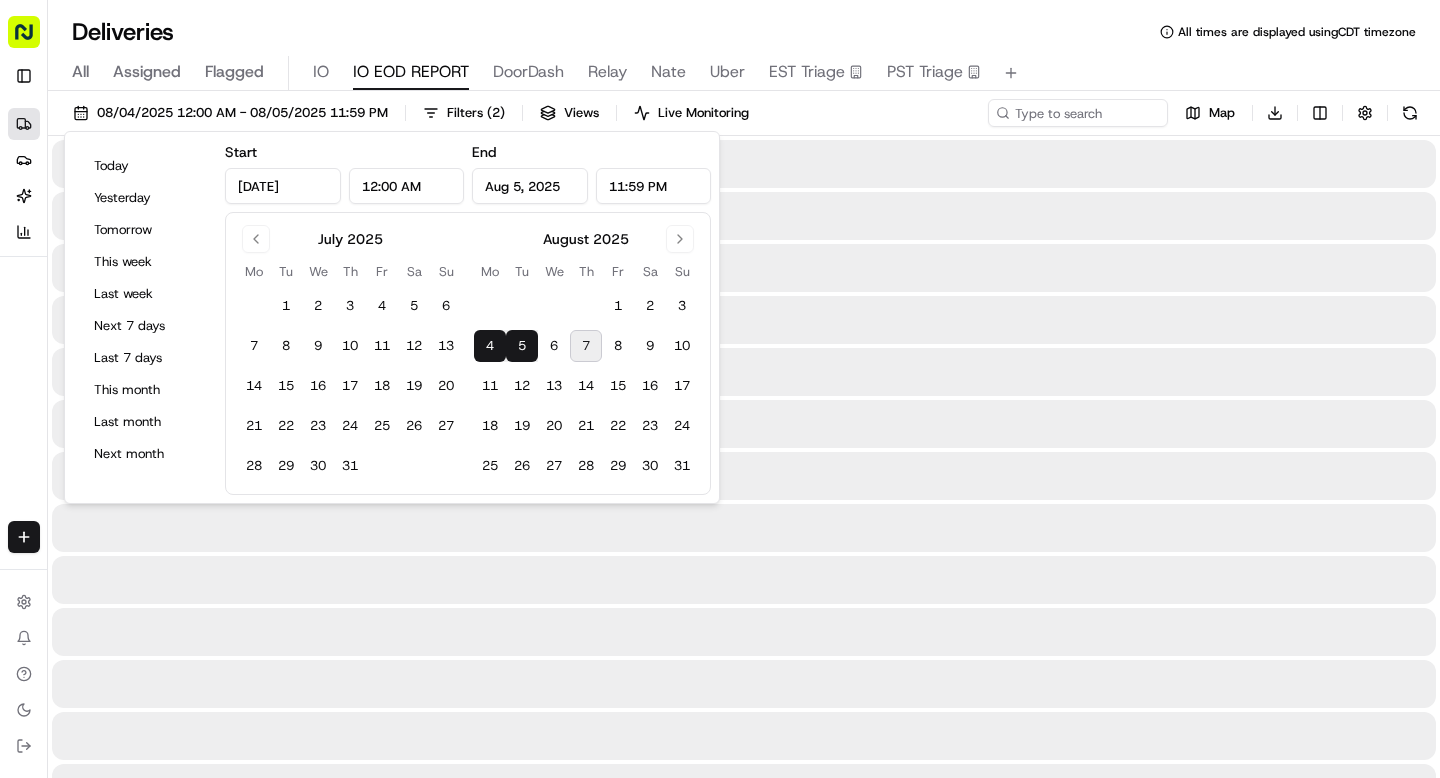 click on "5" at bounding box center [522, 346] 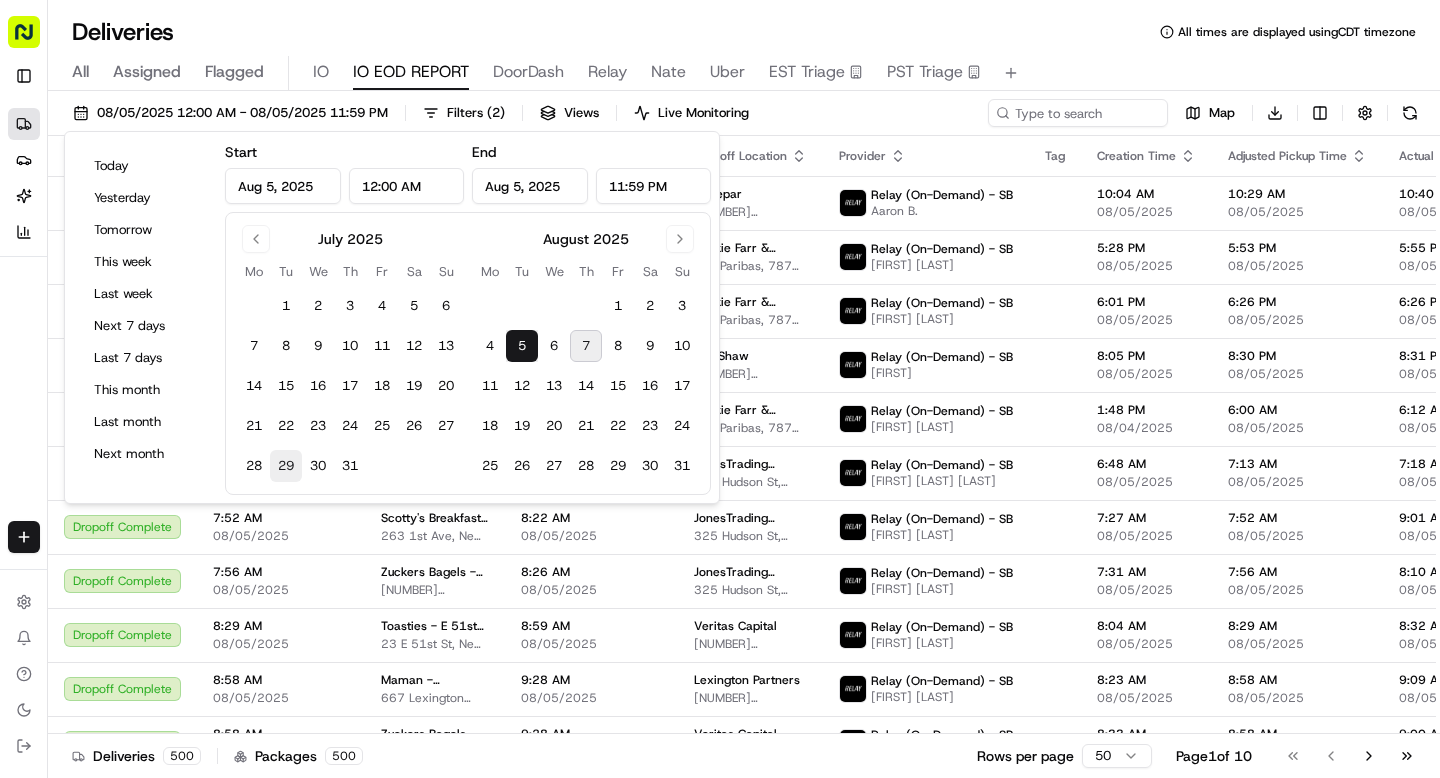 click on "29" at bounding box center [286, 466] 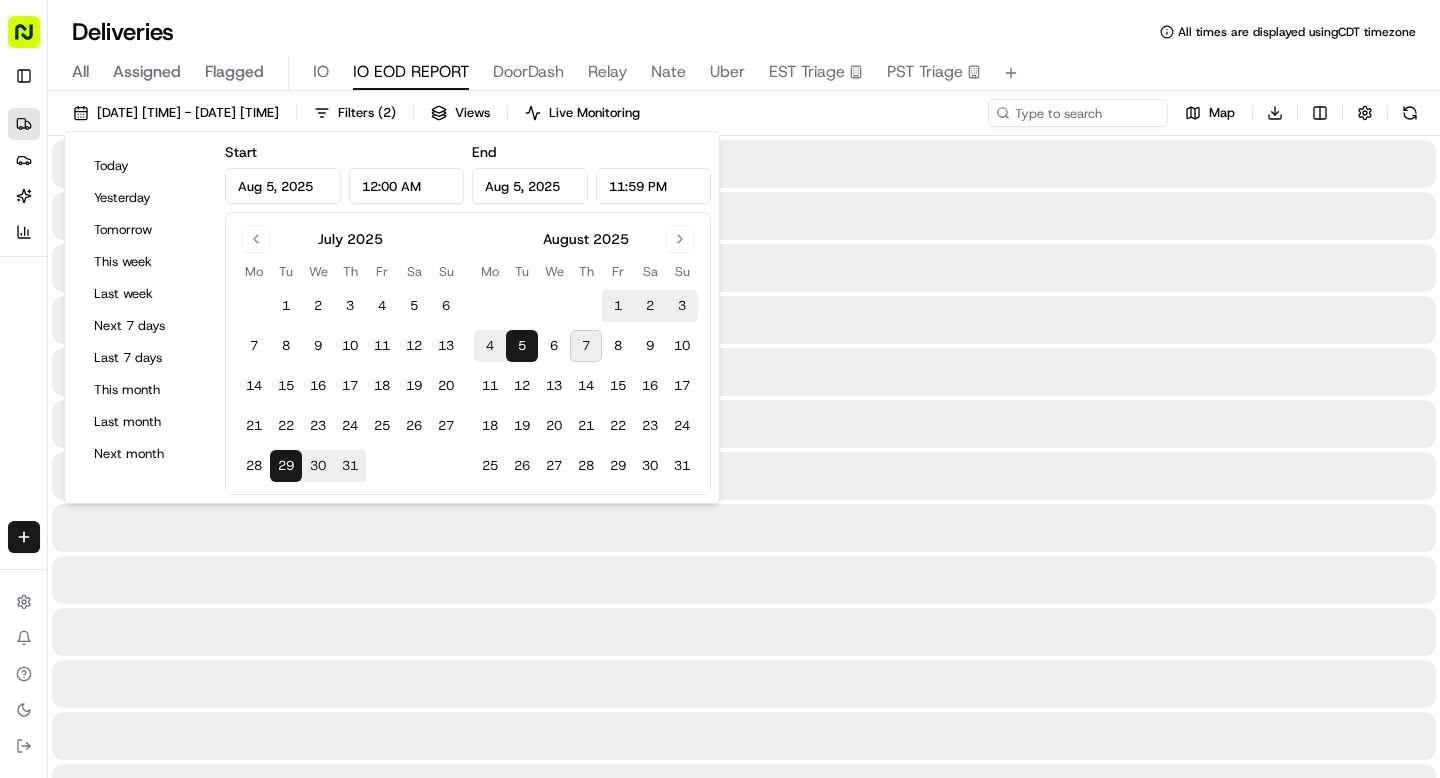 type on "Jul 29, 2025" 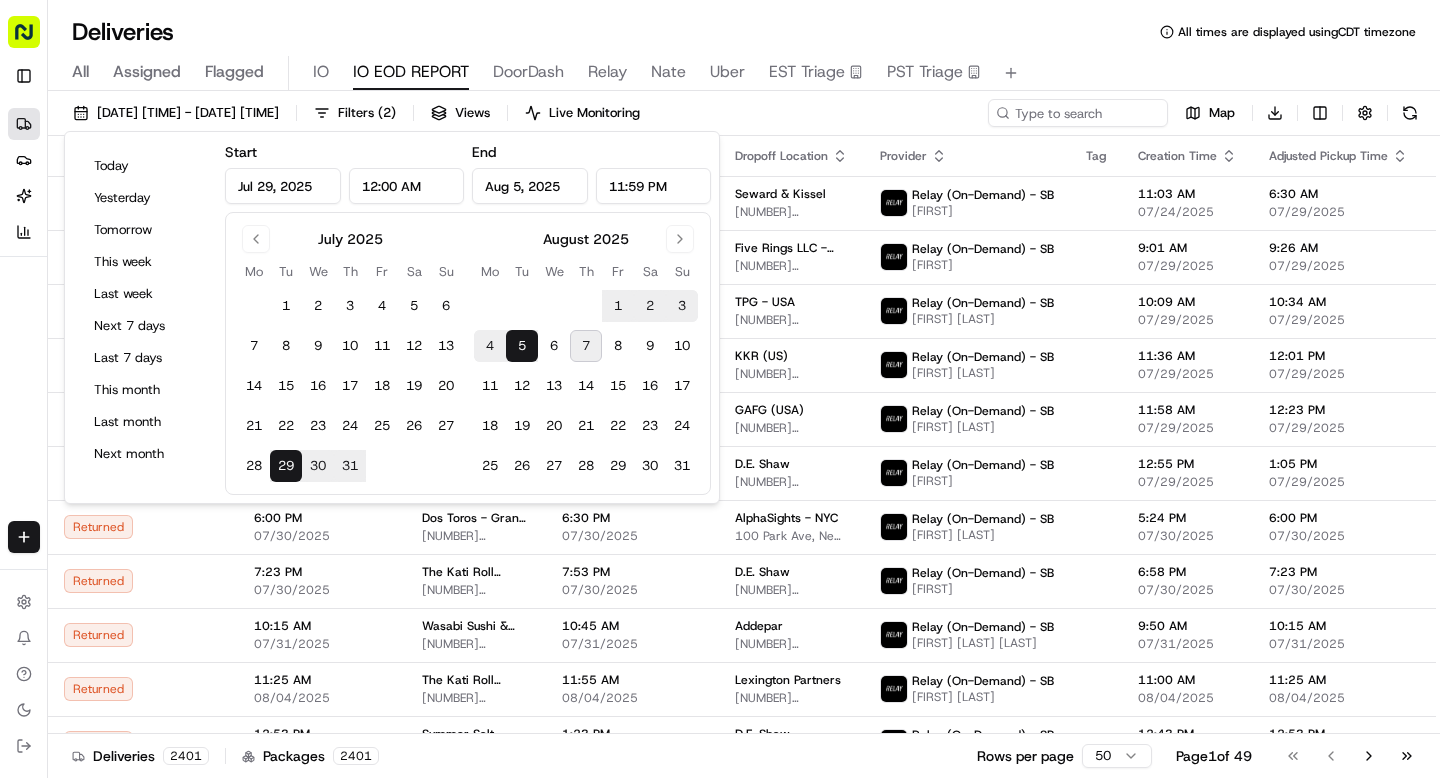 click on "29" at bounding box center [286, 466] 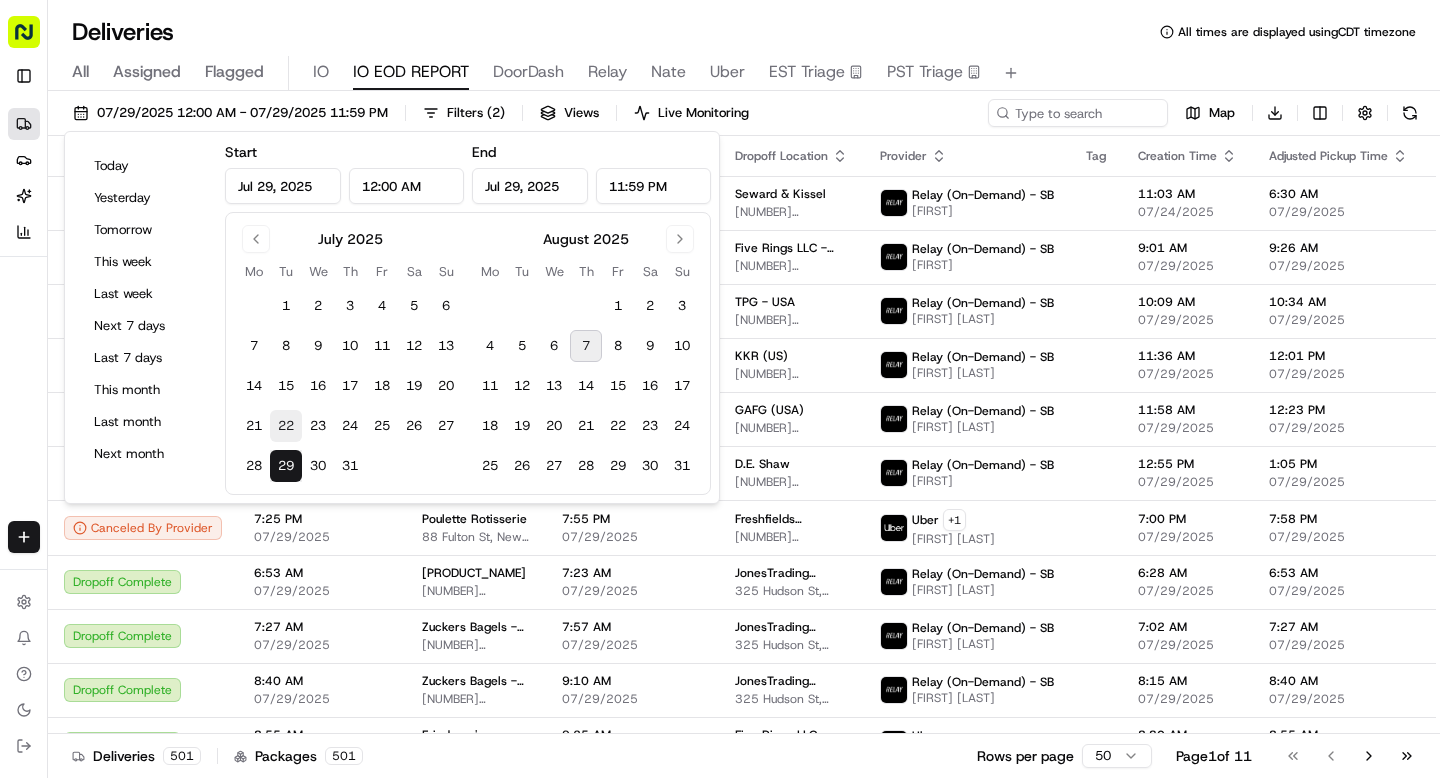click on "22" at bounding box center [286, 426] 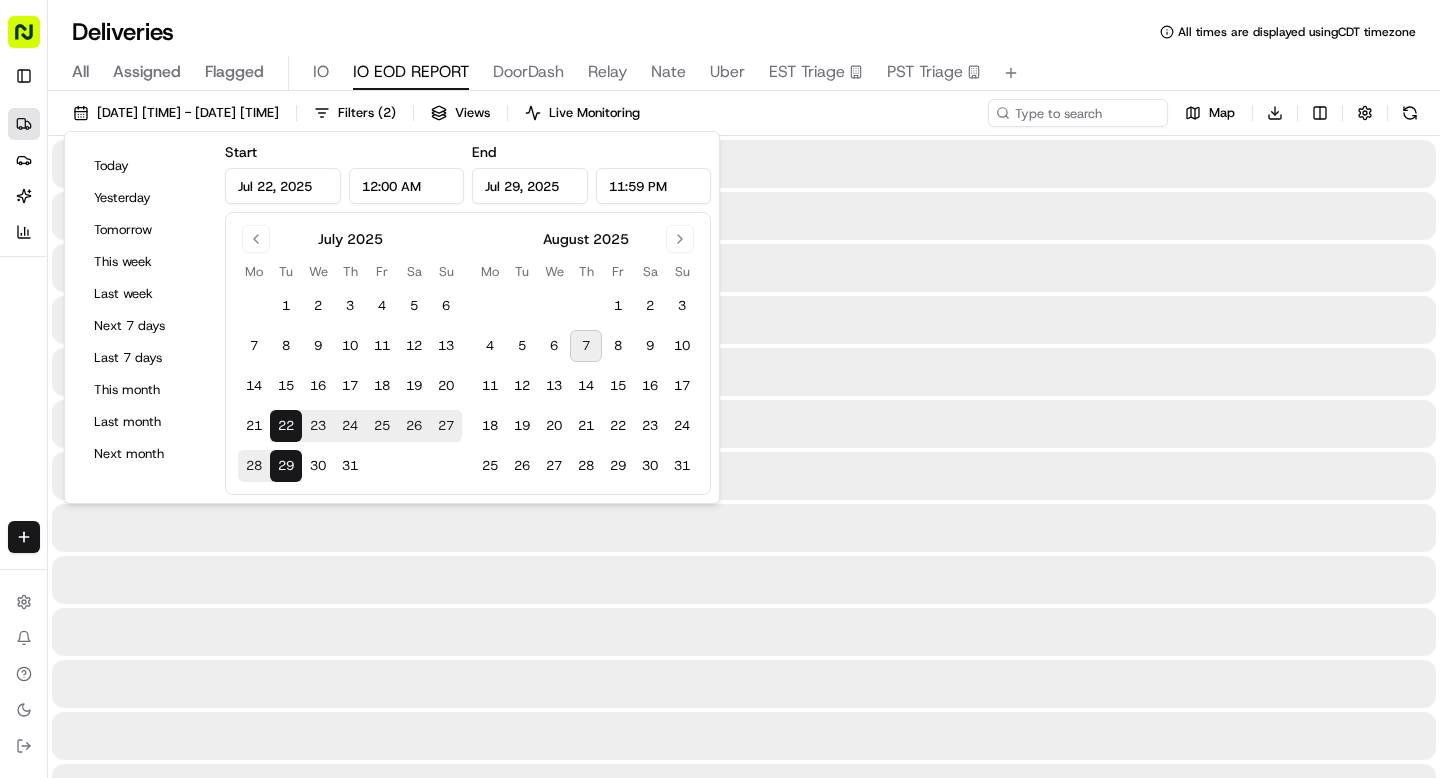 click on "22" at bounding box center (286, 426) 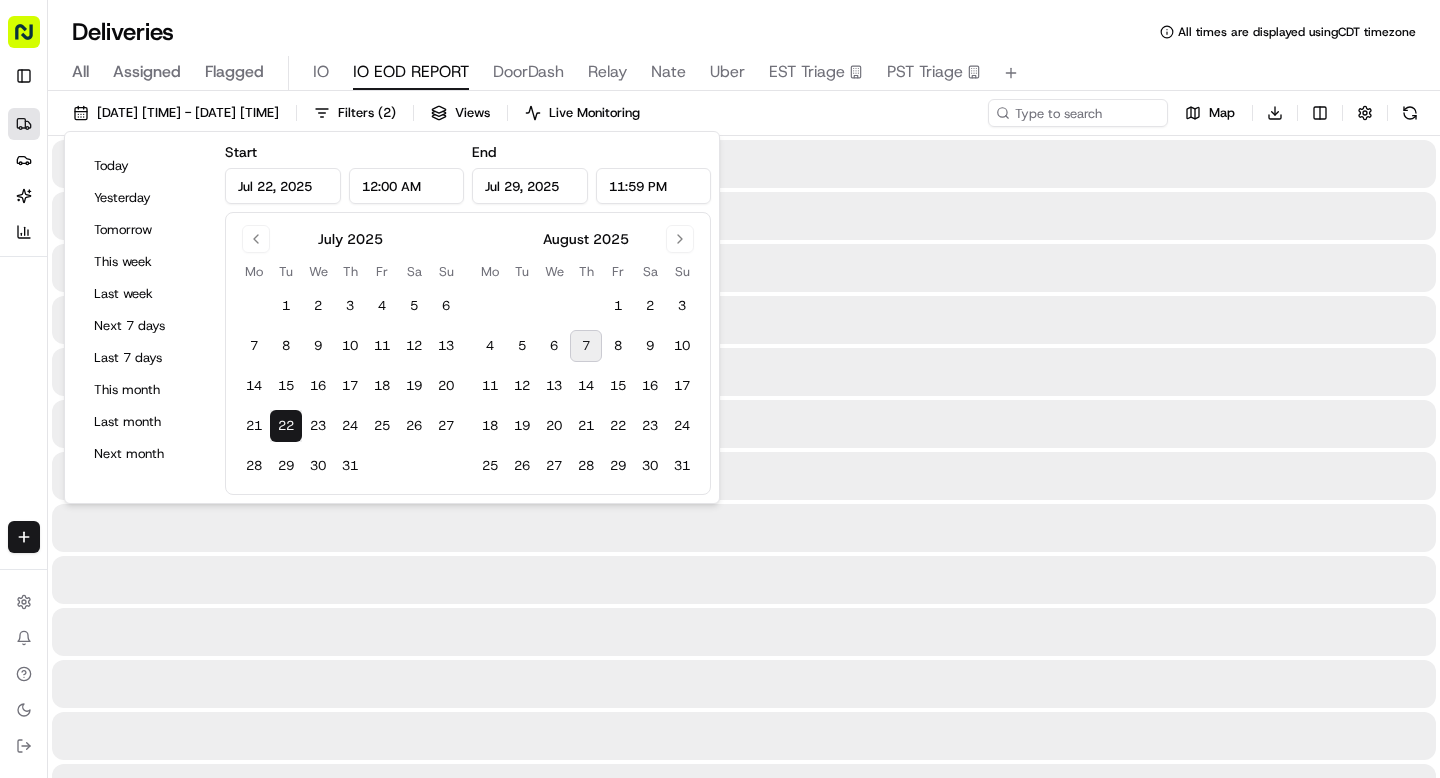 type on "Jul 22, 2025" 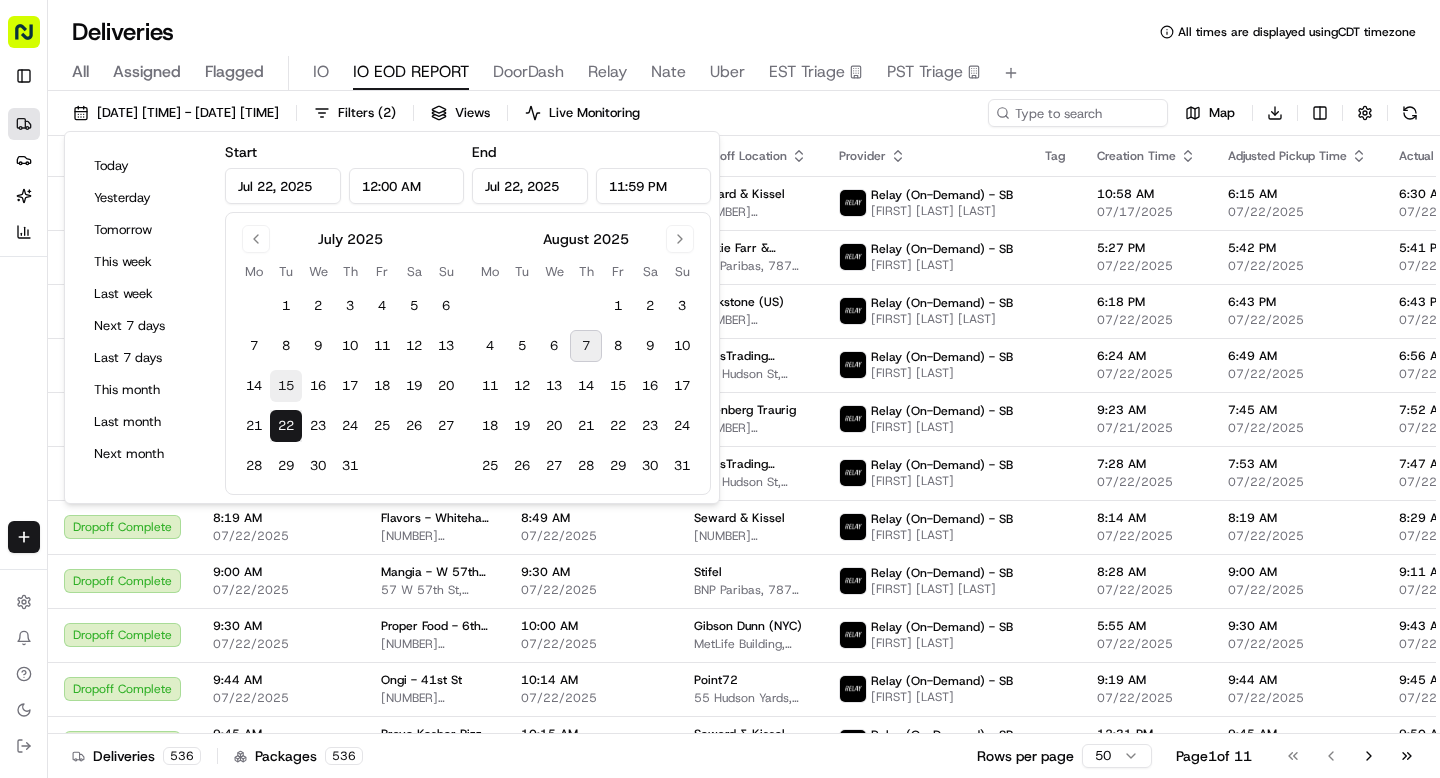 click on "15" at bounding box center (286, 386) 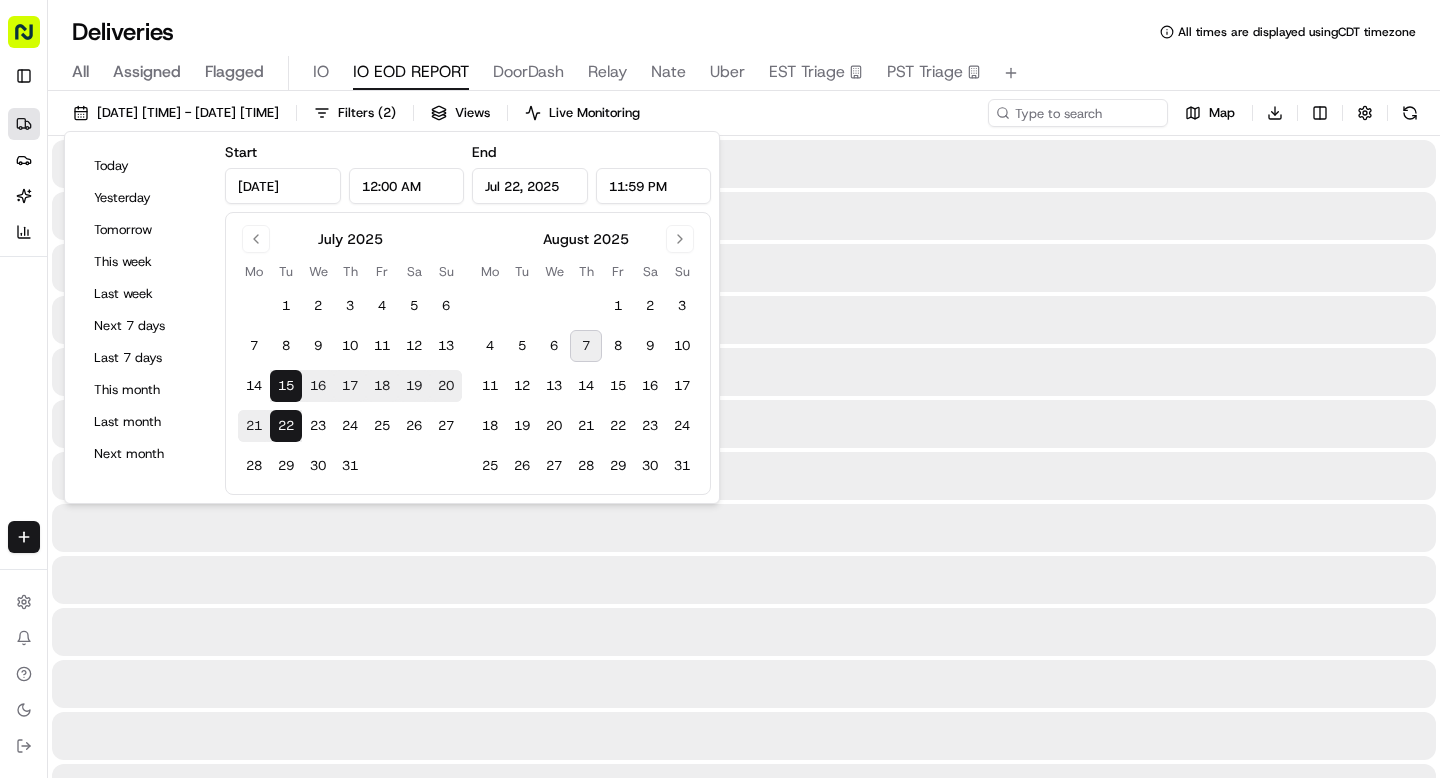 click on "15" at bounding box center (286, 386) 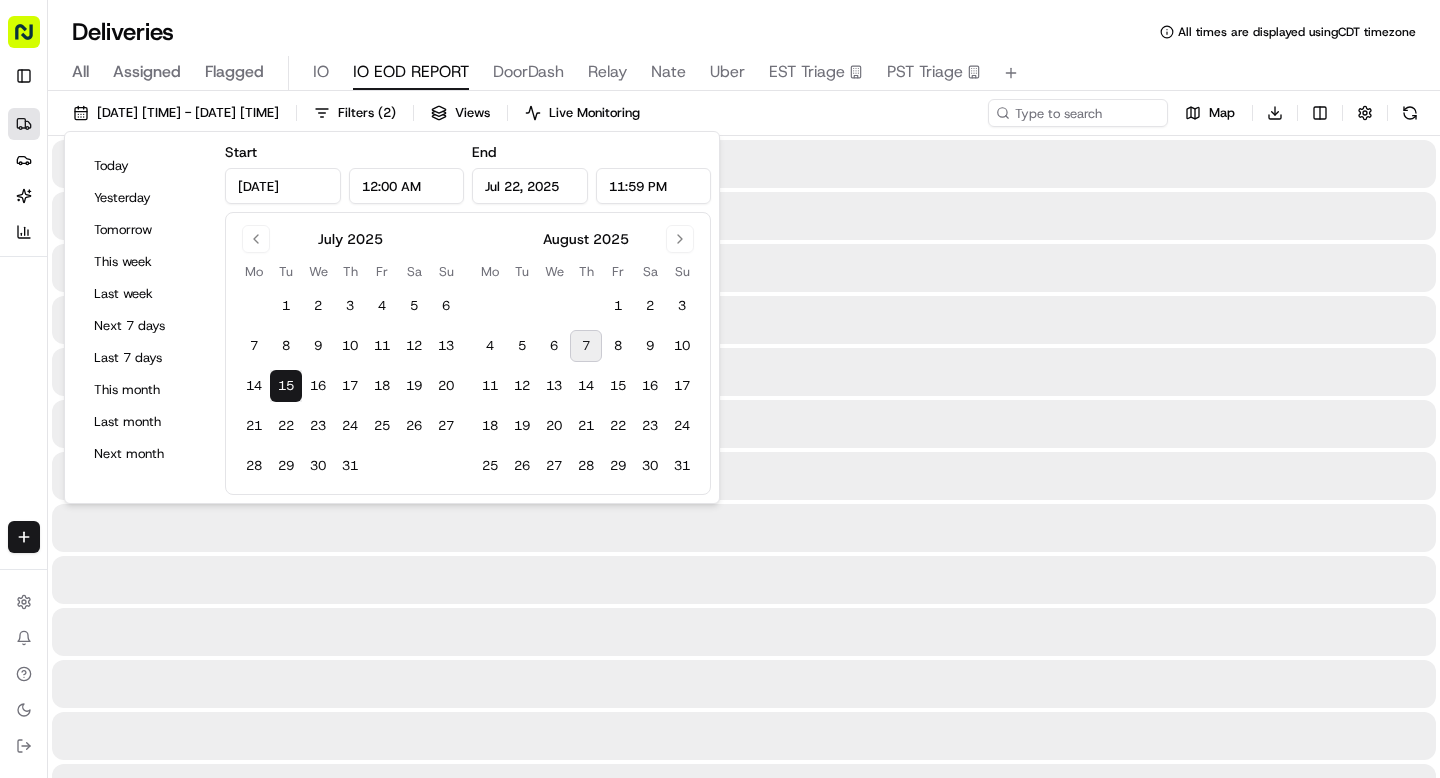 type on "[DATE]" 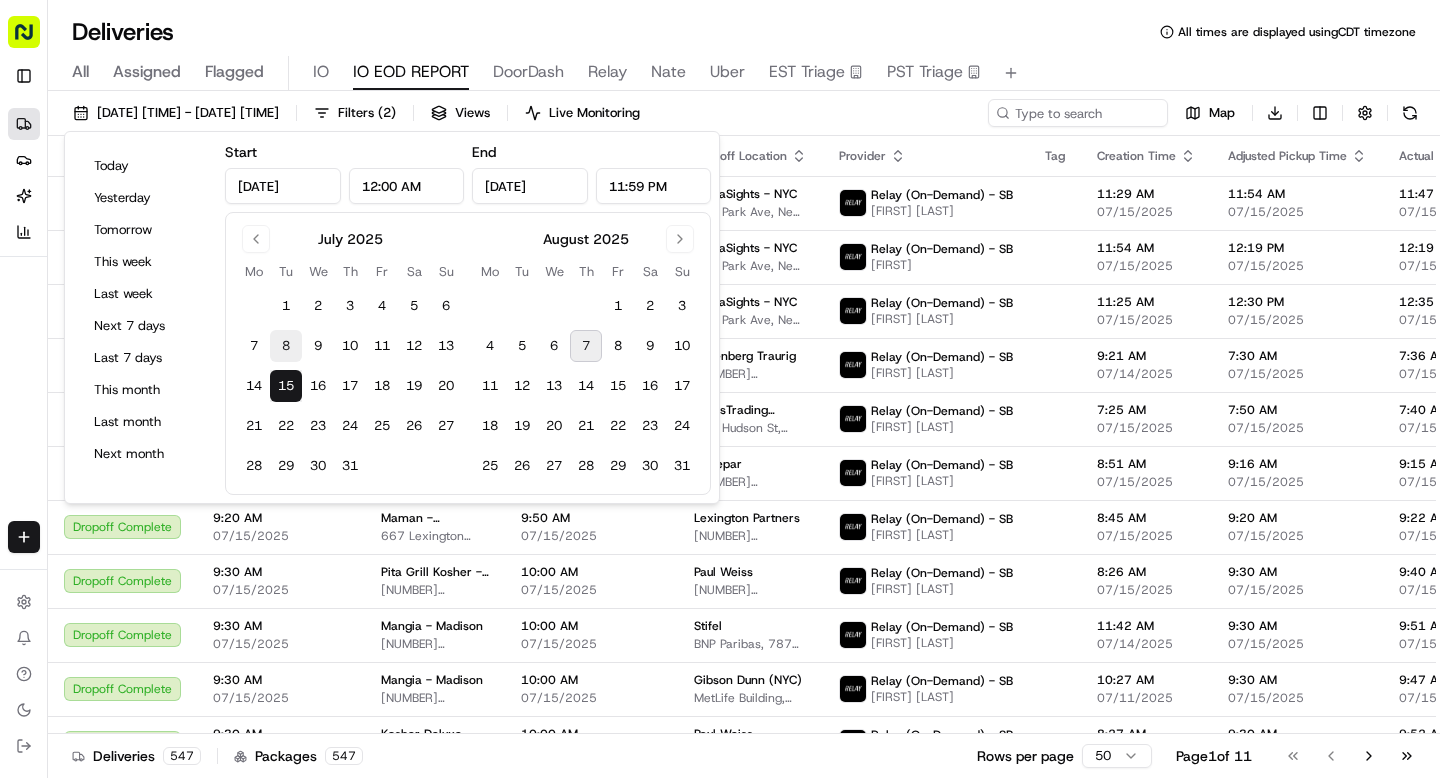 click on "8" at bounding box center [286, 346] 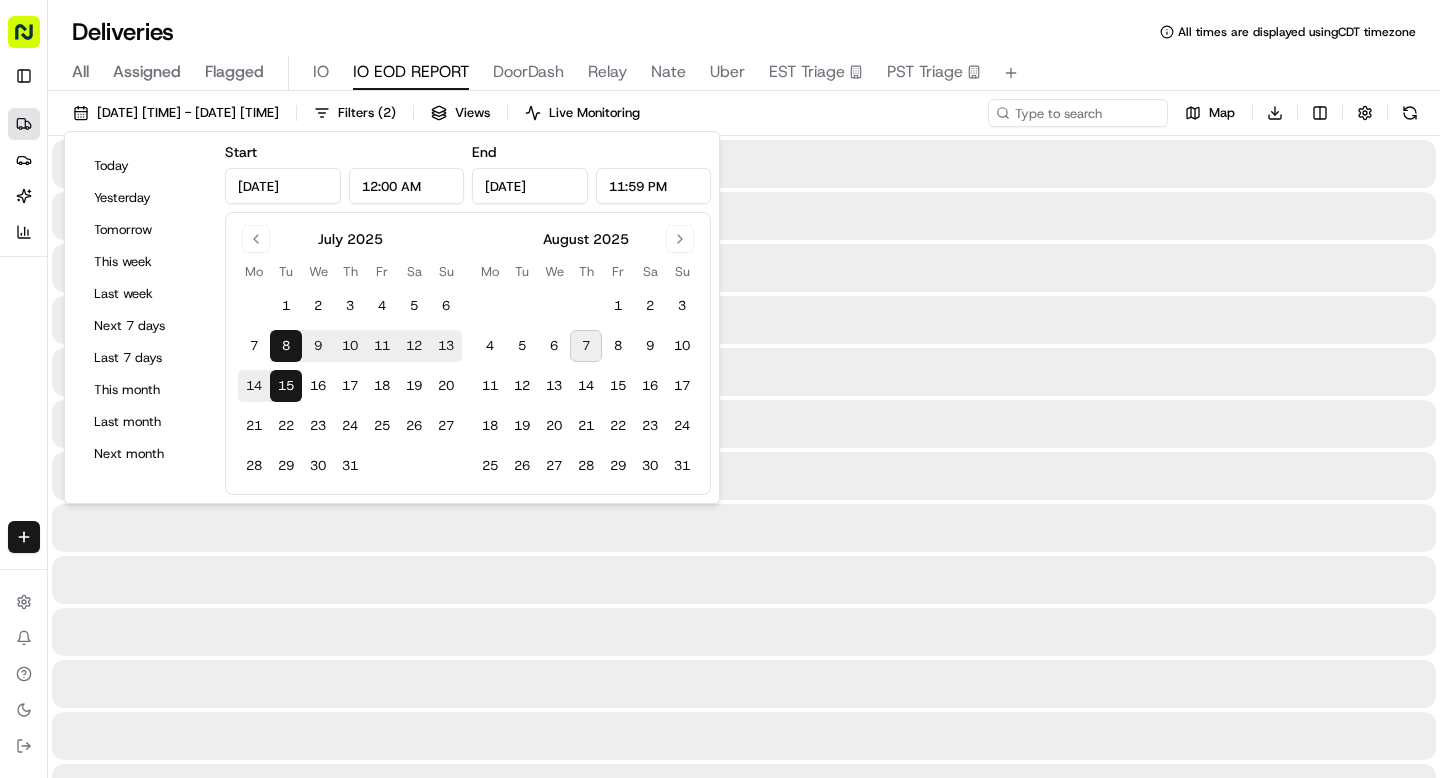 click on "8" at bounding box center (286, 346) 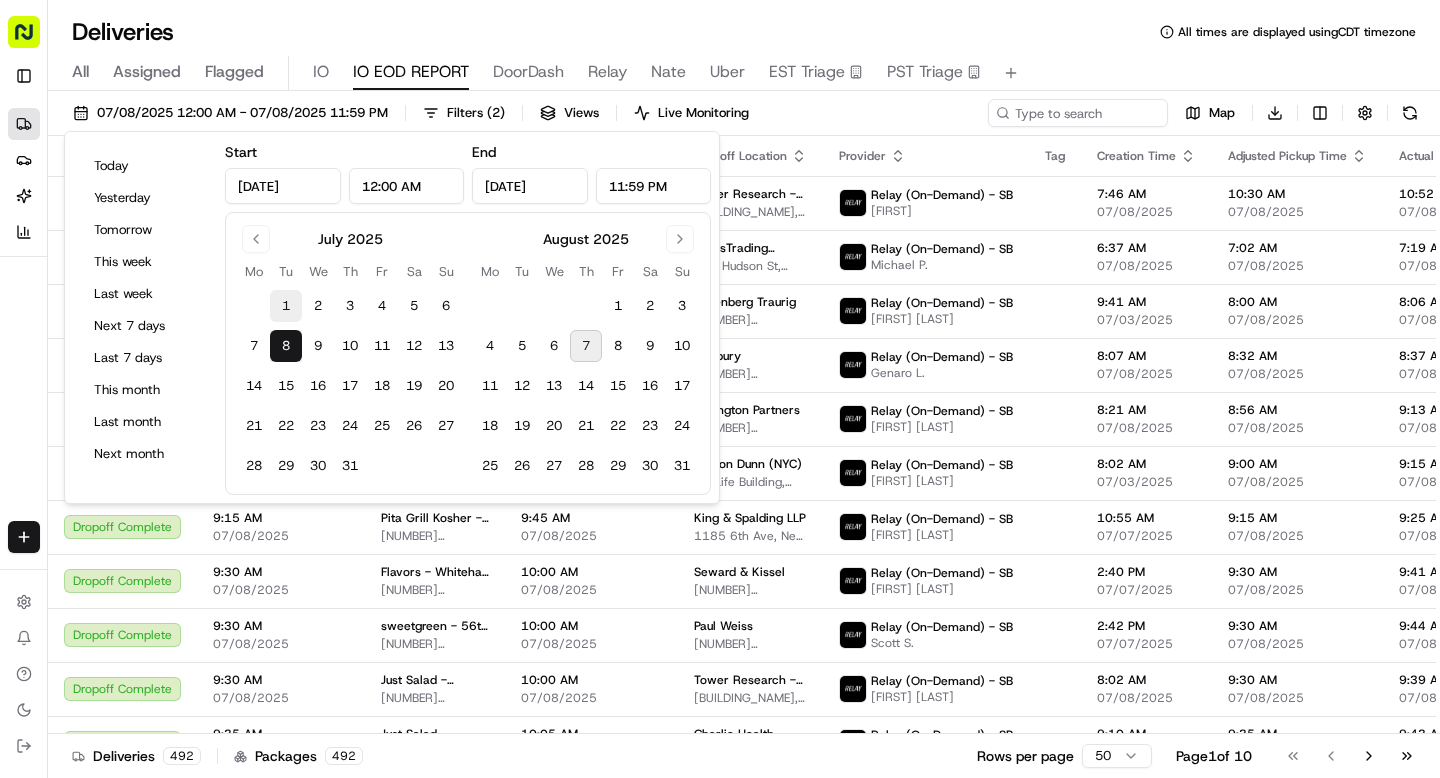click on "1" at bounding box center [286, 306] 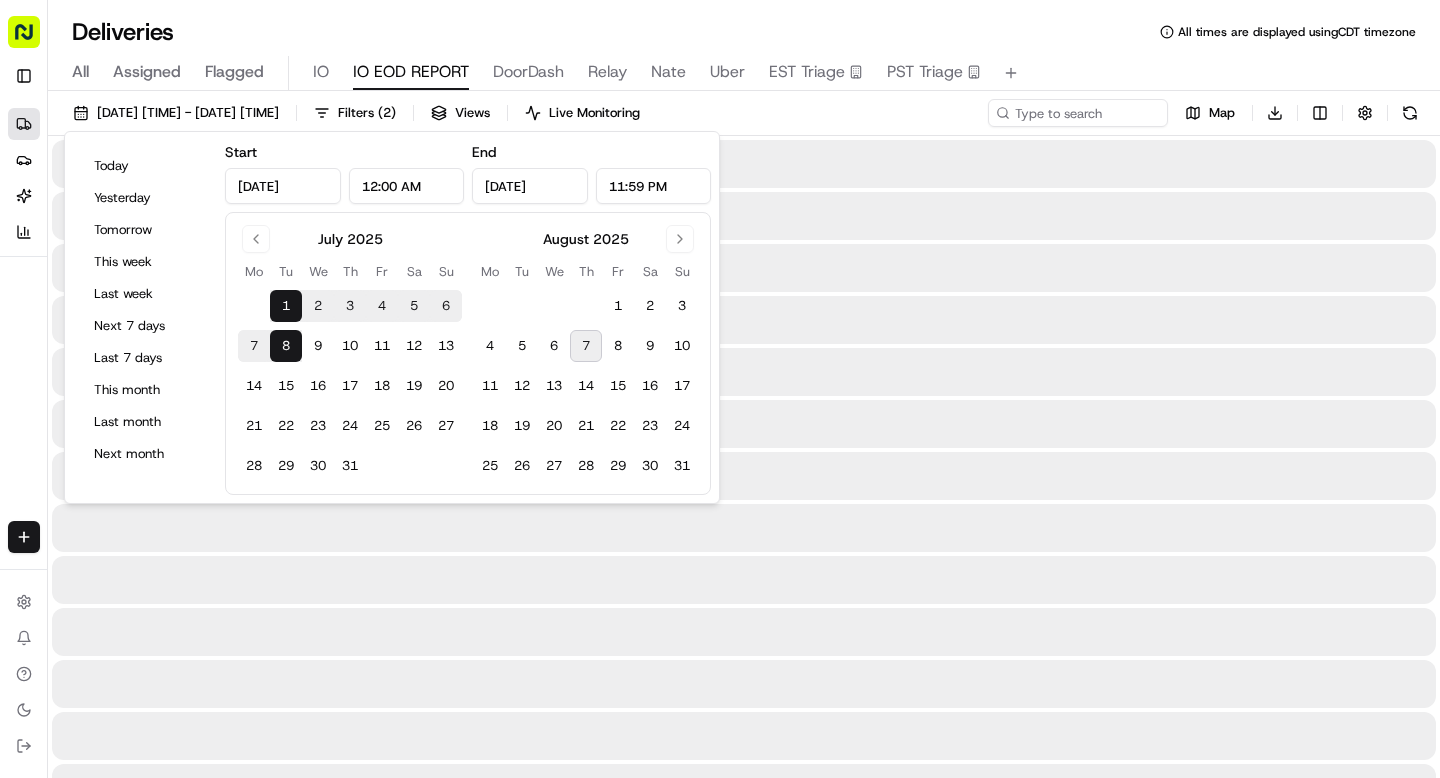 type on "Jul 1, 2025" 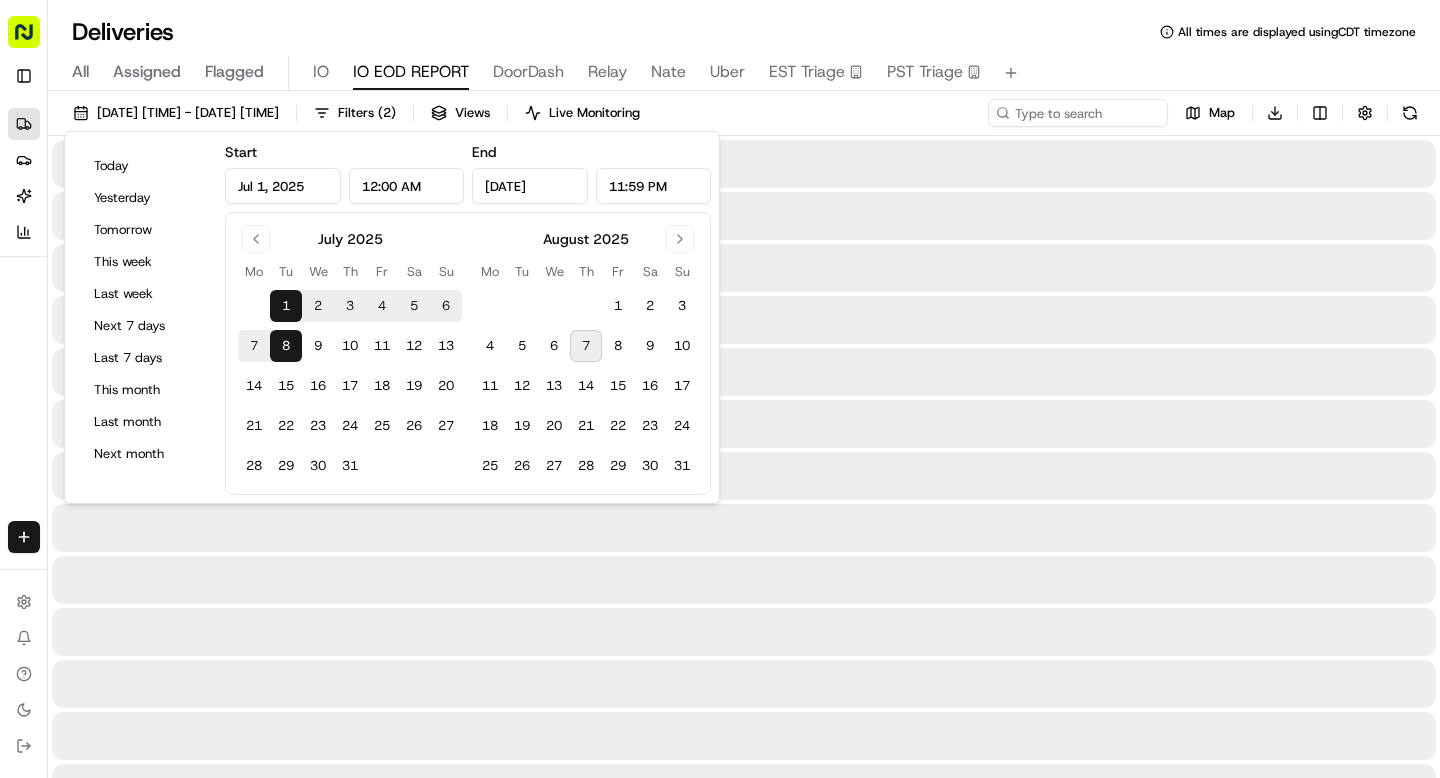 click on "1" at bounding box center [286, 306] 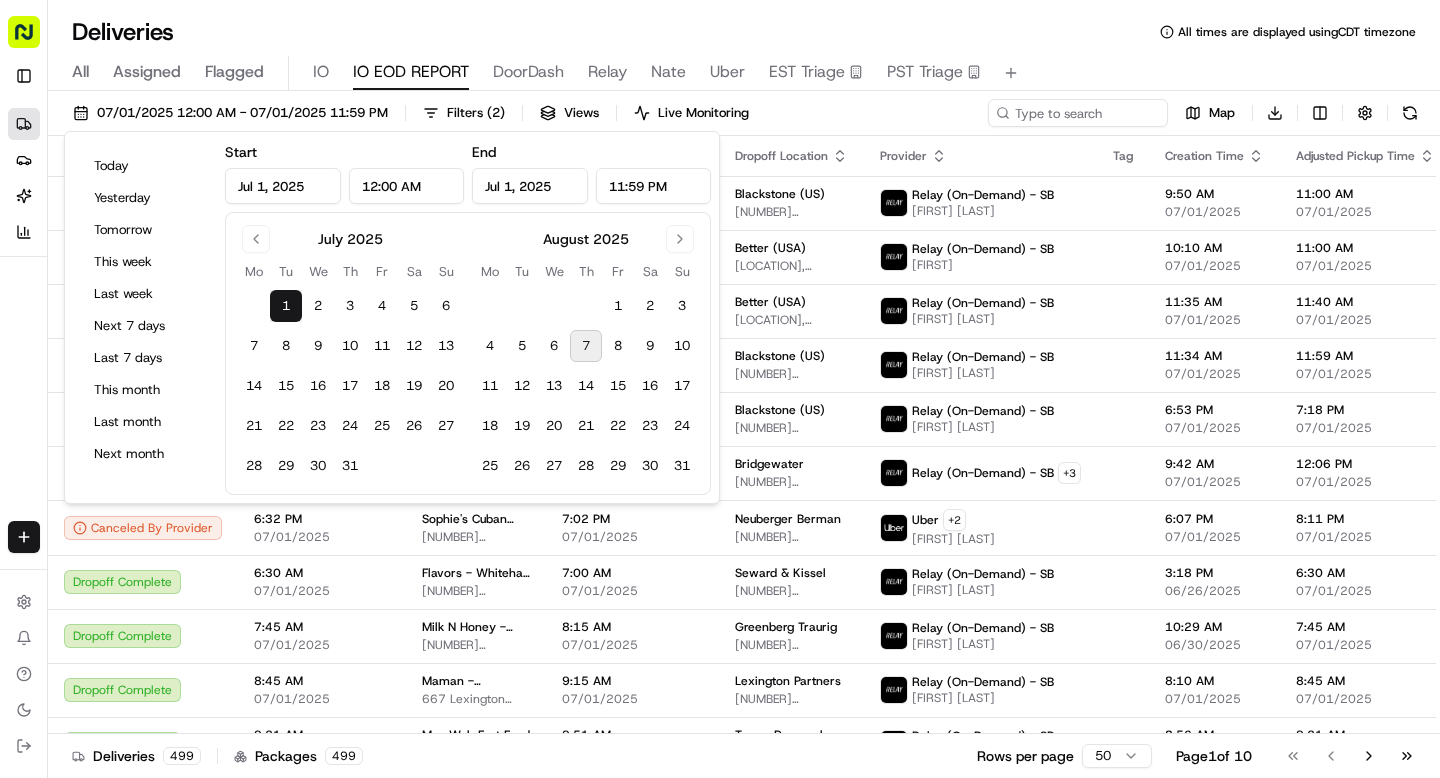 click on "Deliveries All times are displayed using  CDT   timezone" at bounding box center (744, 32) 